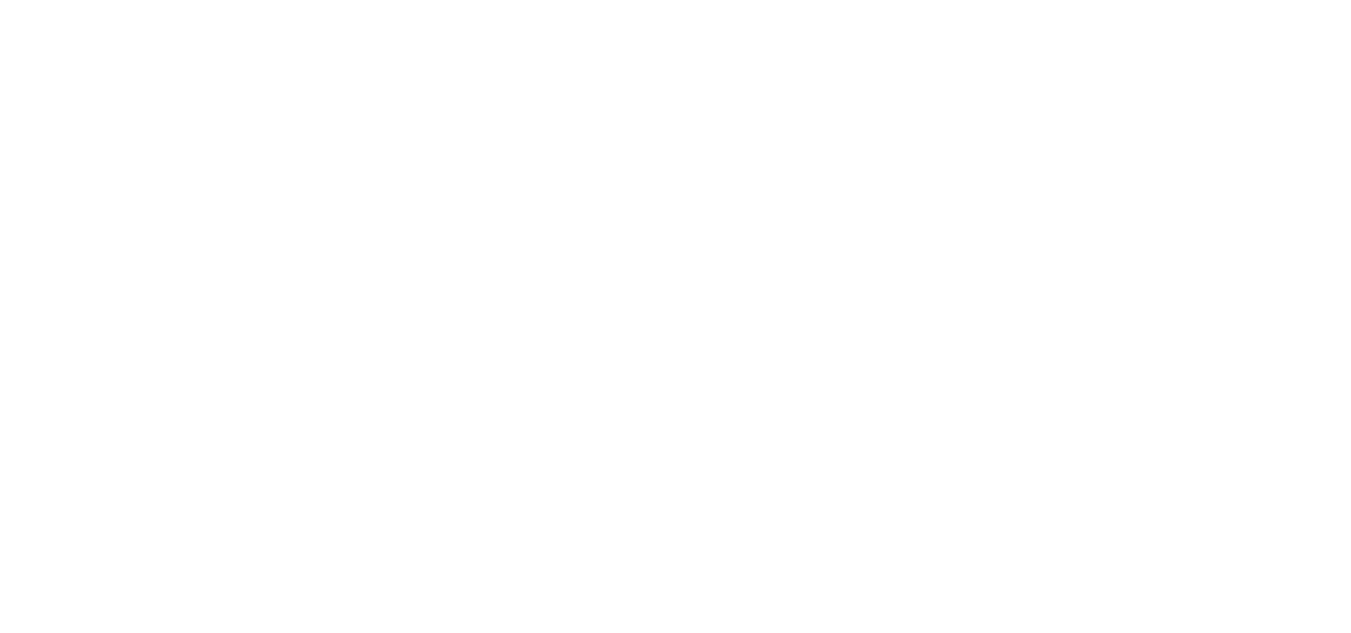 scroll, scrollTop: 0, scrollLeft: 0, axis: both 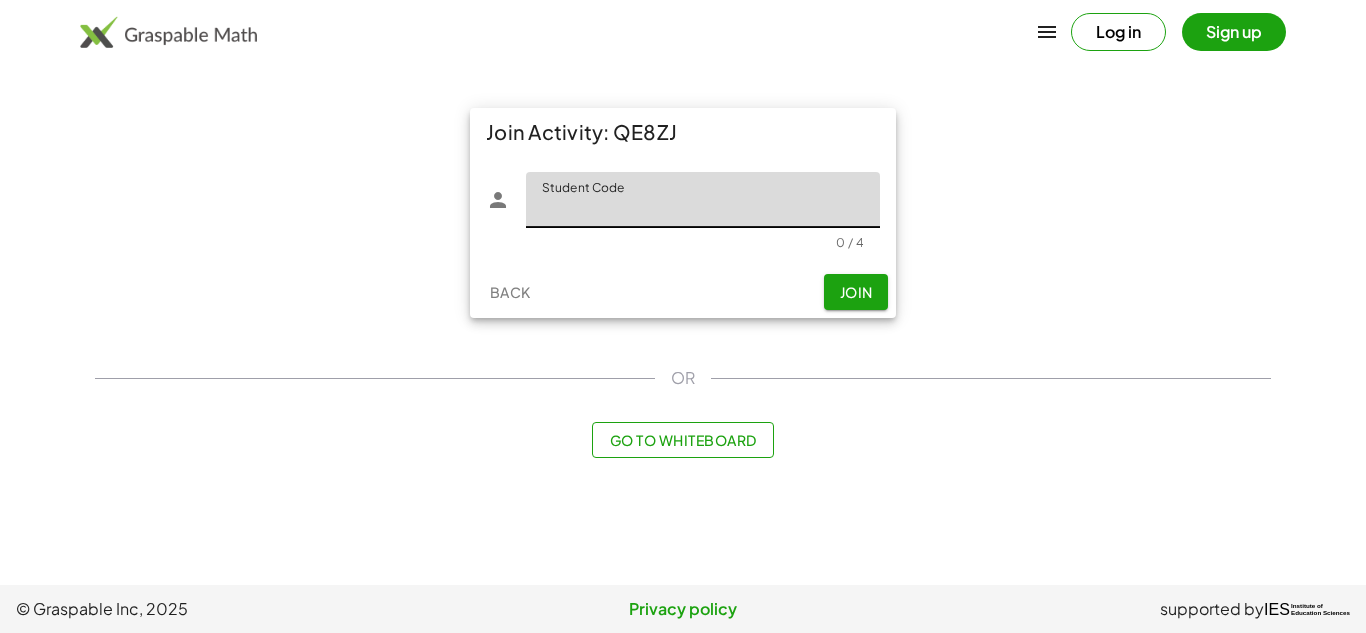 click on "Student Code" 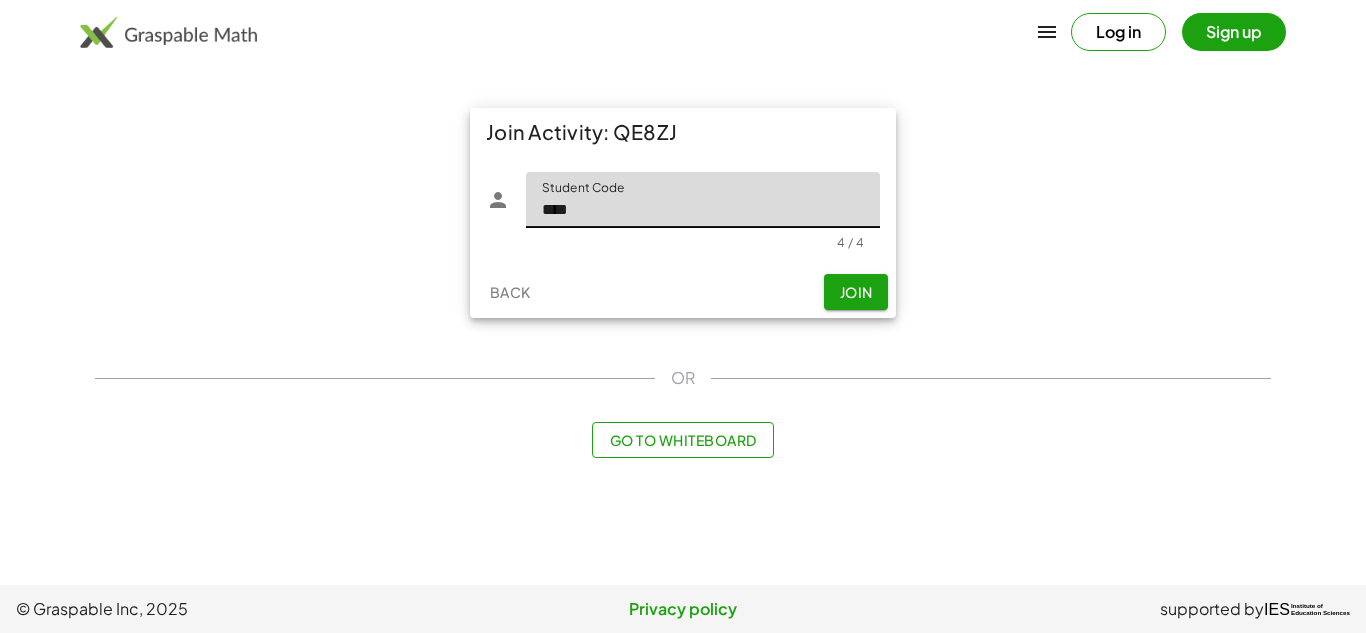 type on "****" 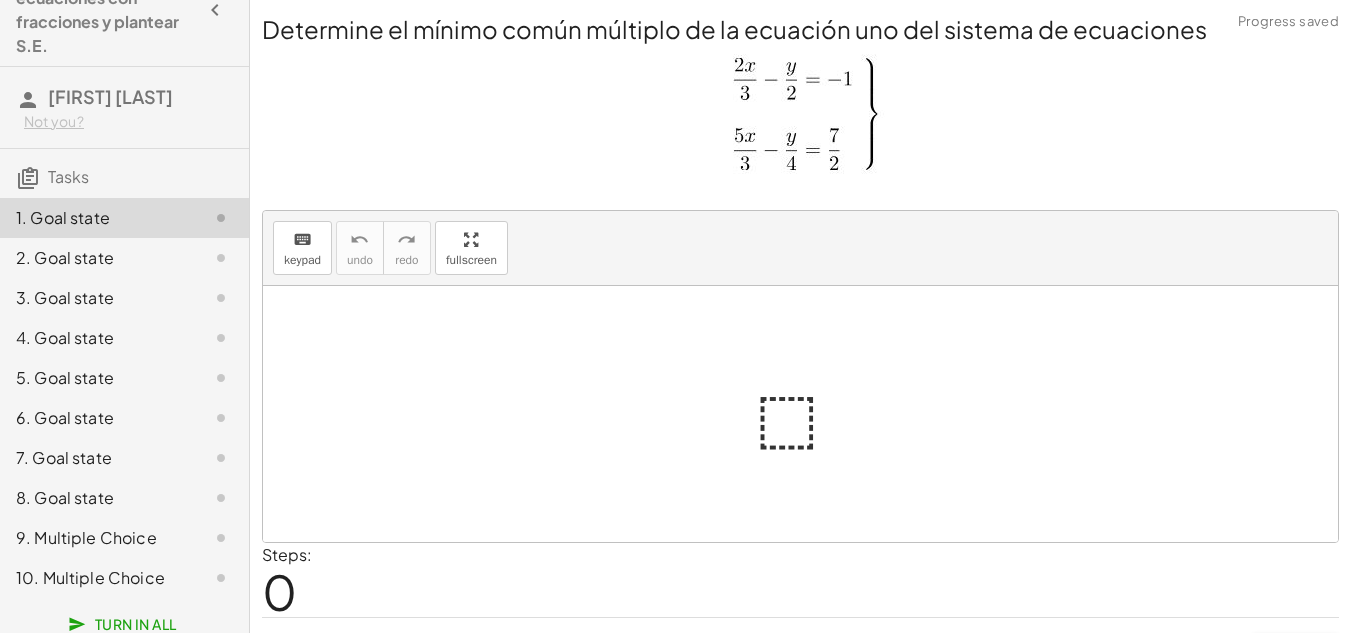 scroll, scrollTop: 71, scrollLeft: 0, axis: vertical 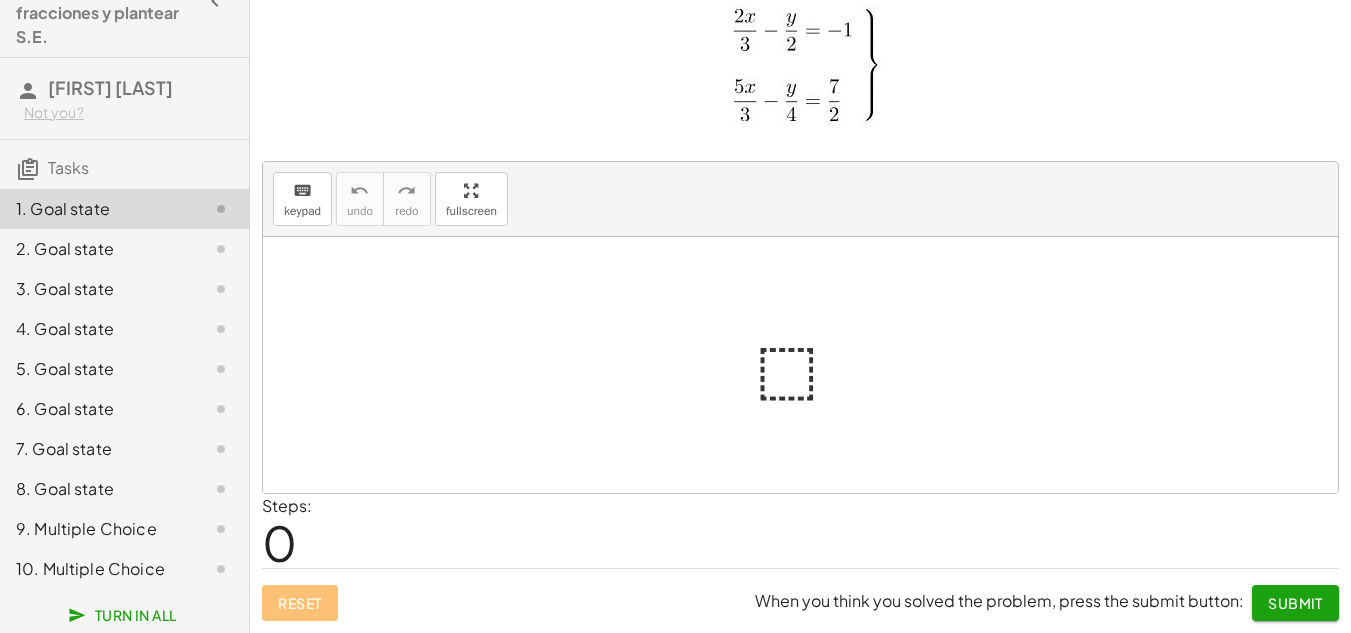 click 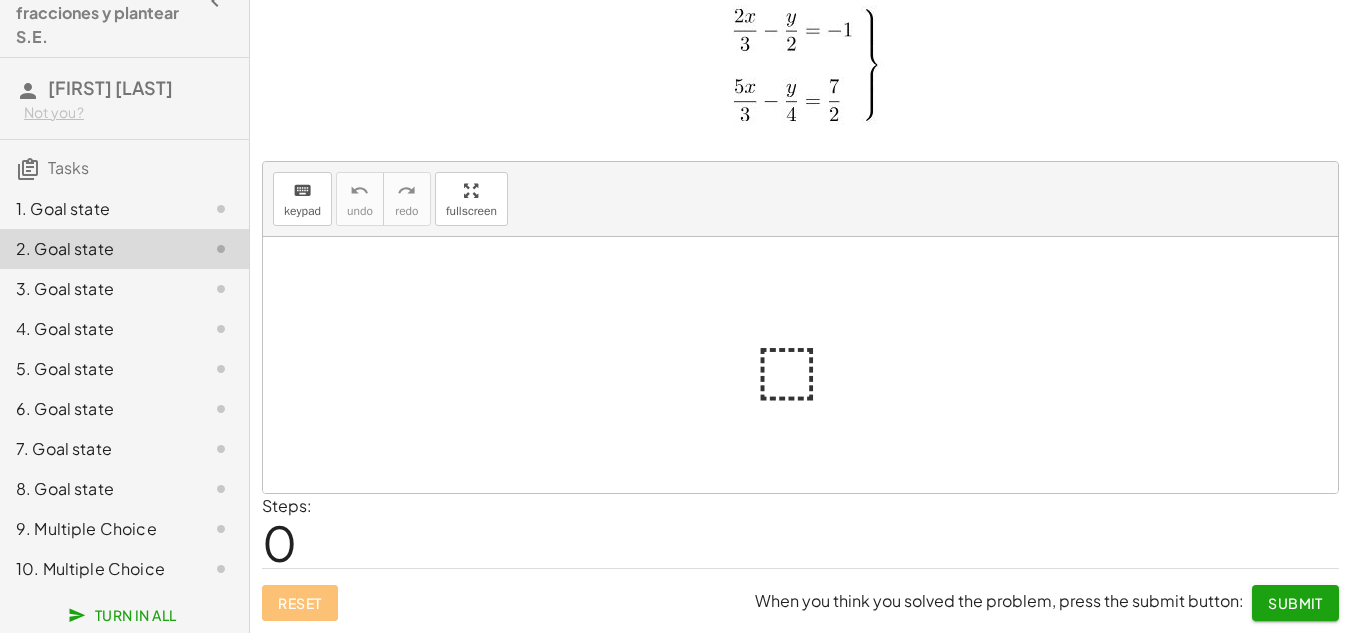click 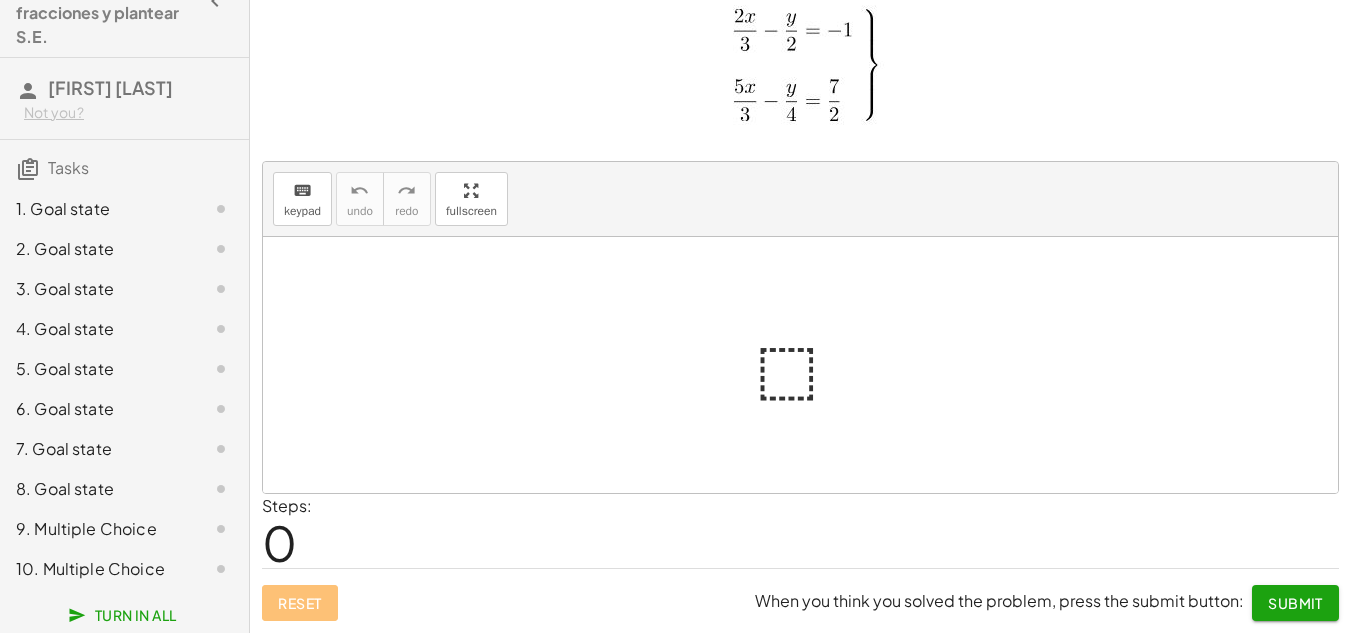 drag, startPoint x: 201, startPoint y: 176, endPoint x: 201, endPoint y: 188, distance: 12 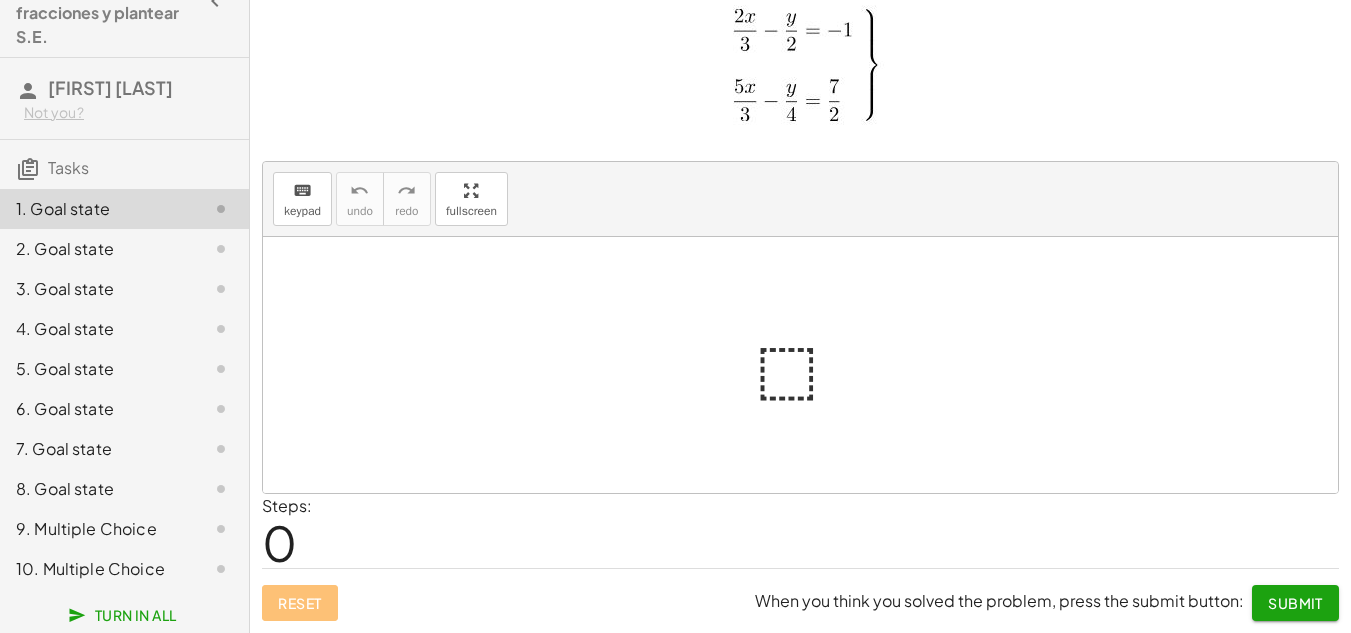 click on "3. Goal state" 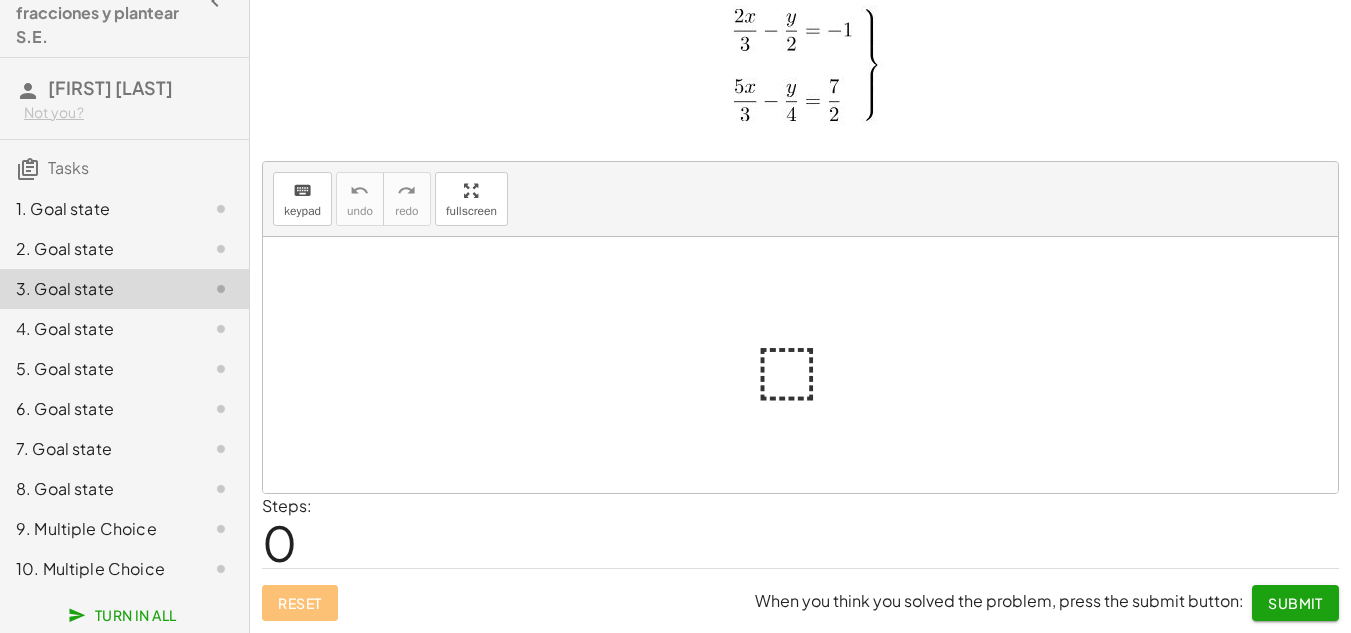 click 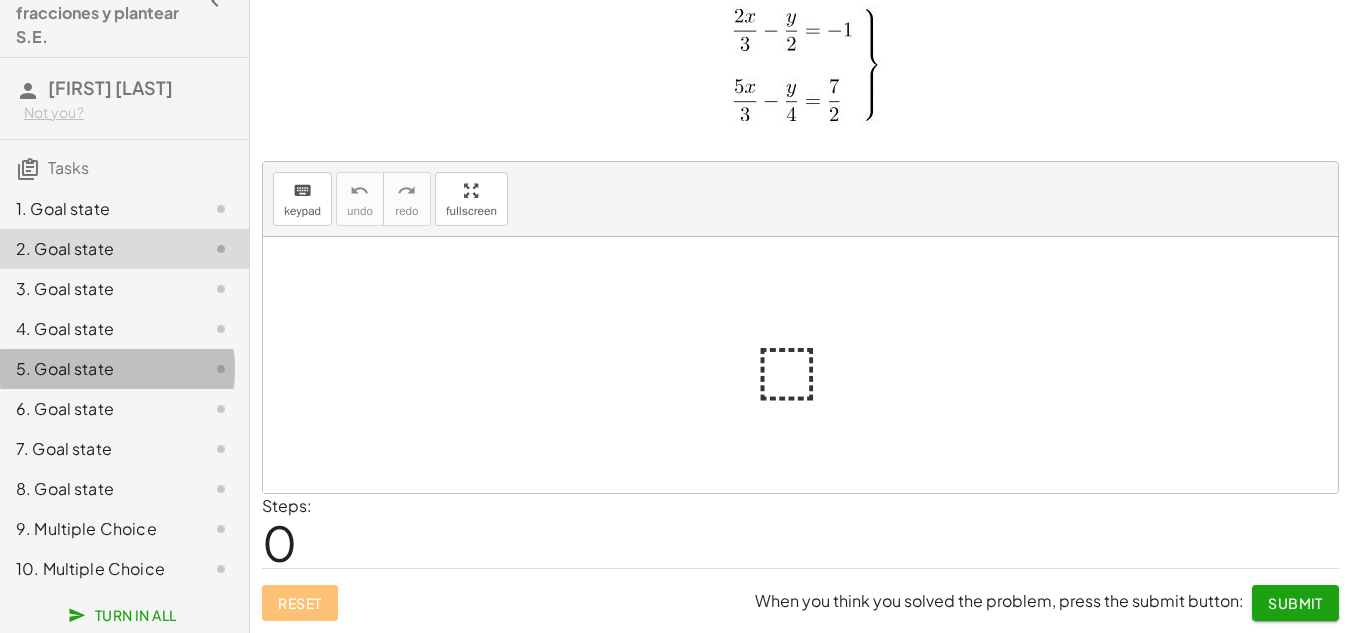 click on "5. Goal state" 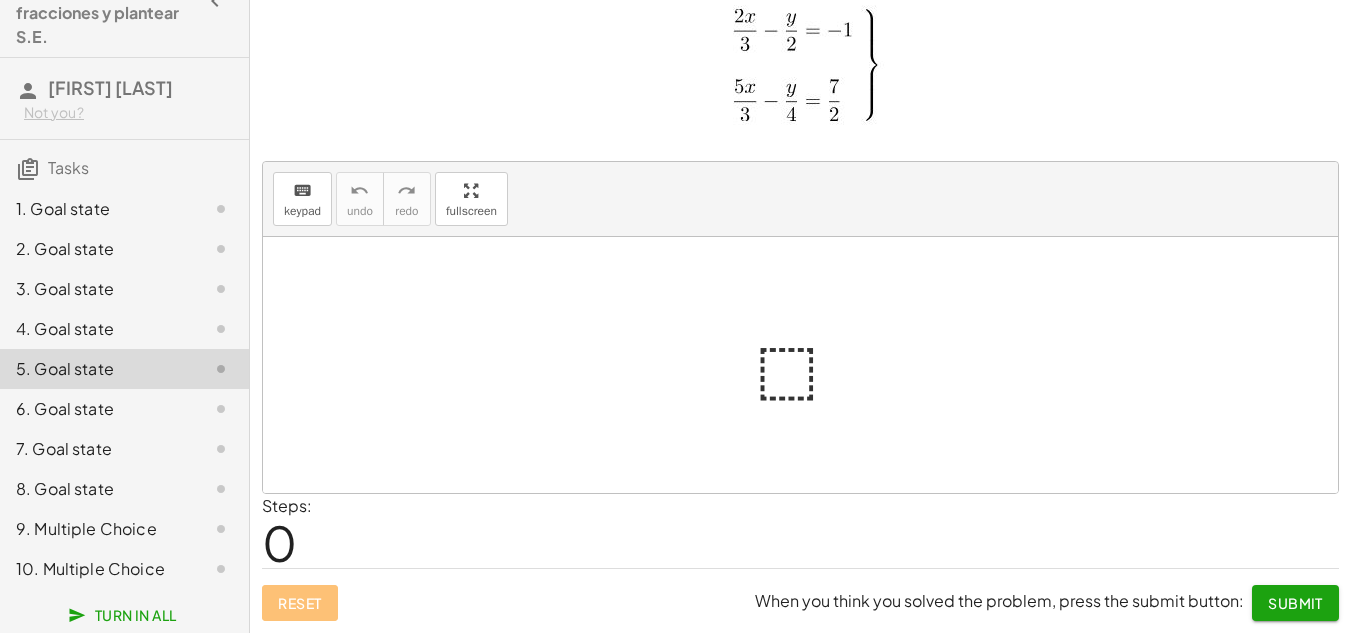 click 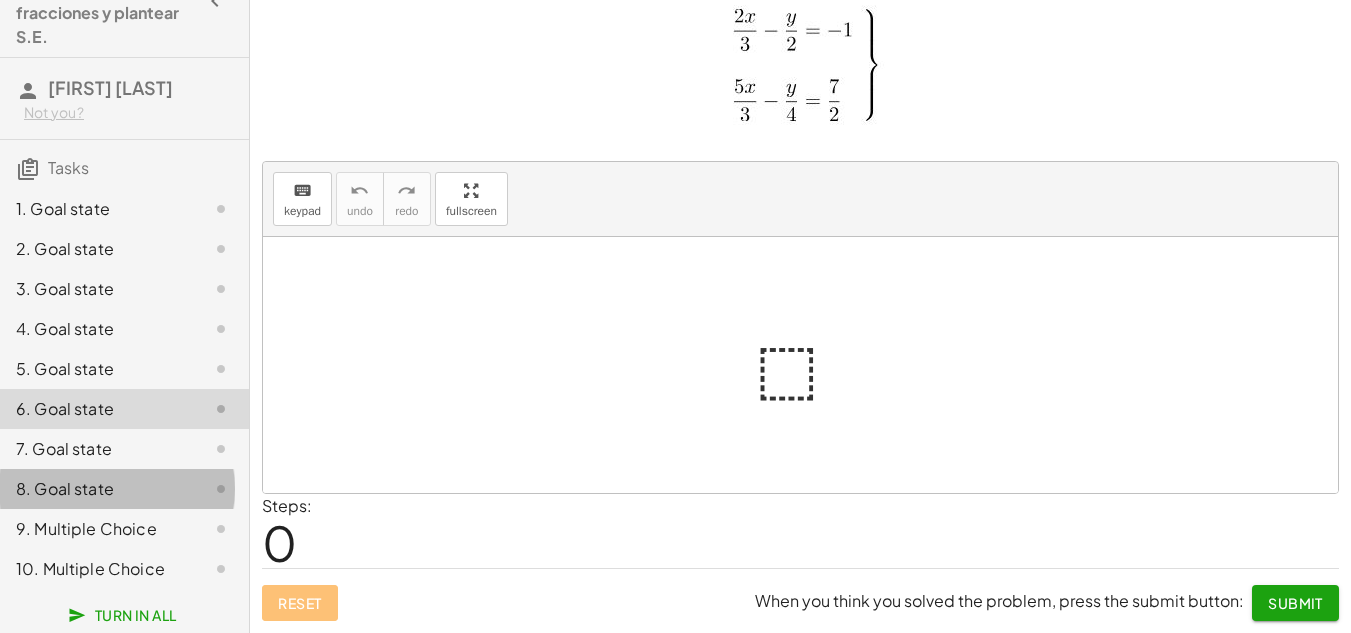 drag, startPoint x: 173, startPoint y: 488, endPoint x: 174, endPoint y: 519, distance: 31.016125 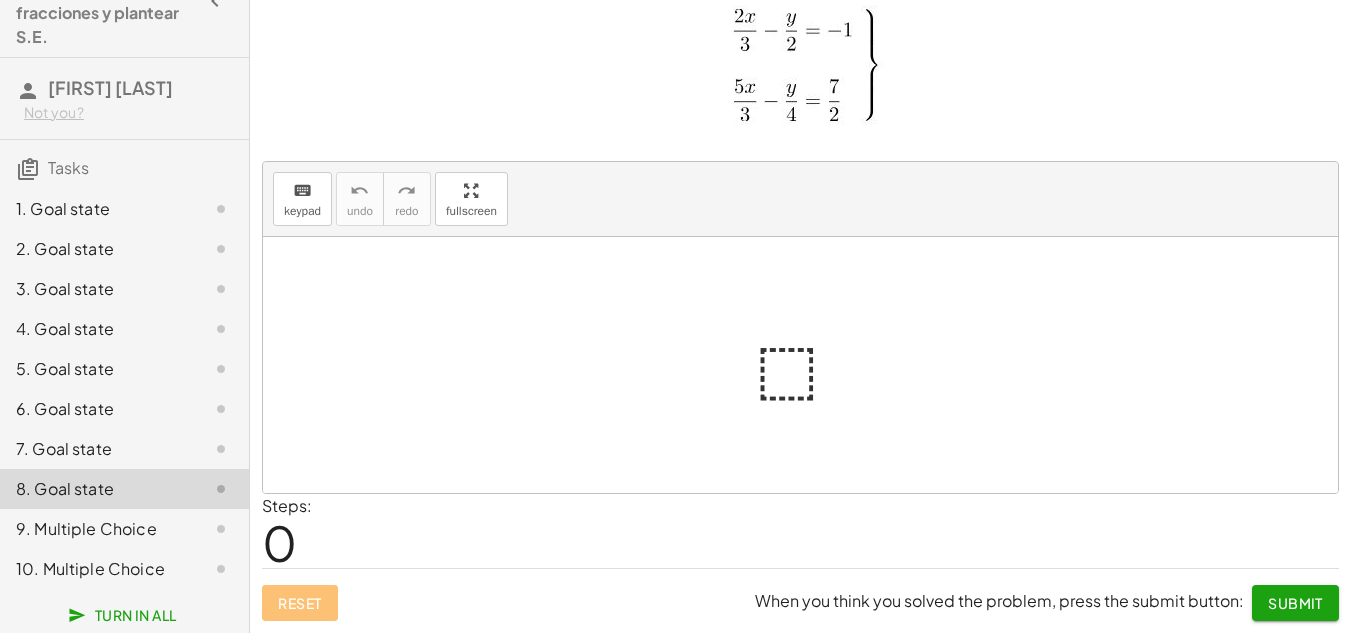 click on "10. Multiple Choice" 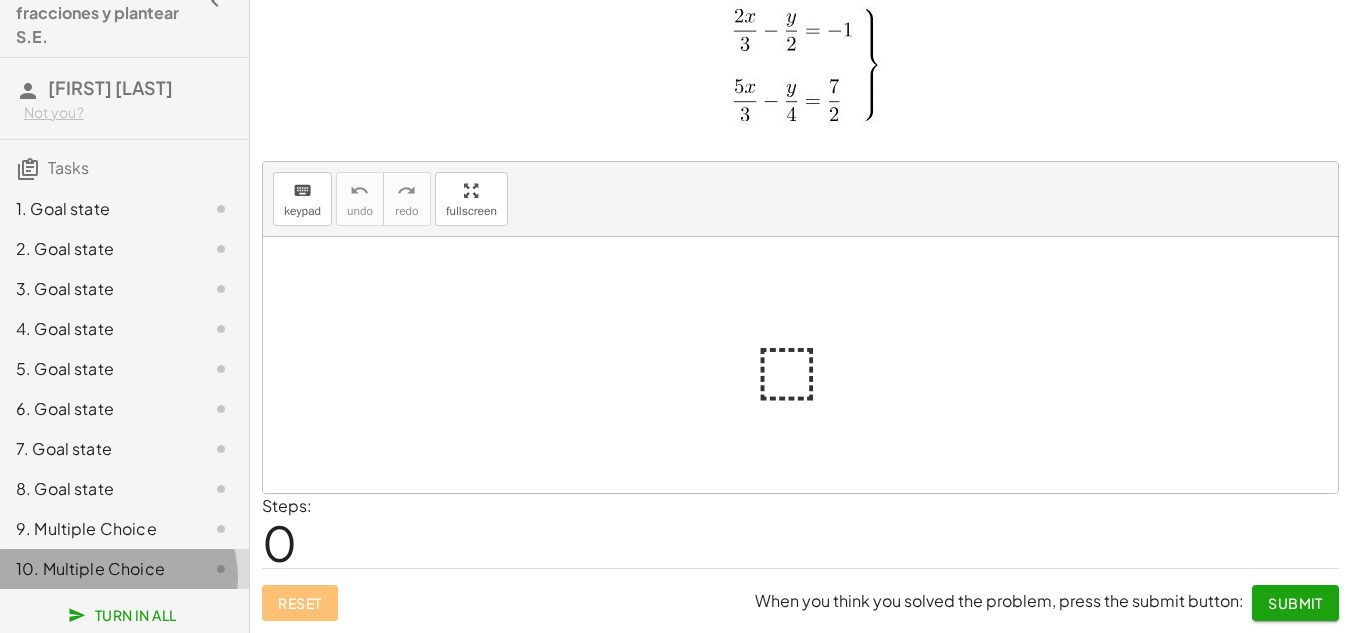 click on "10. Multiple Choice" 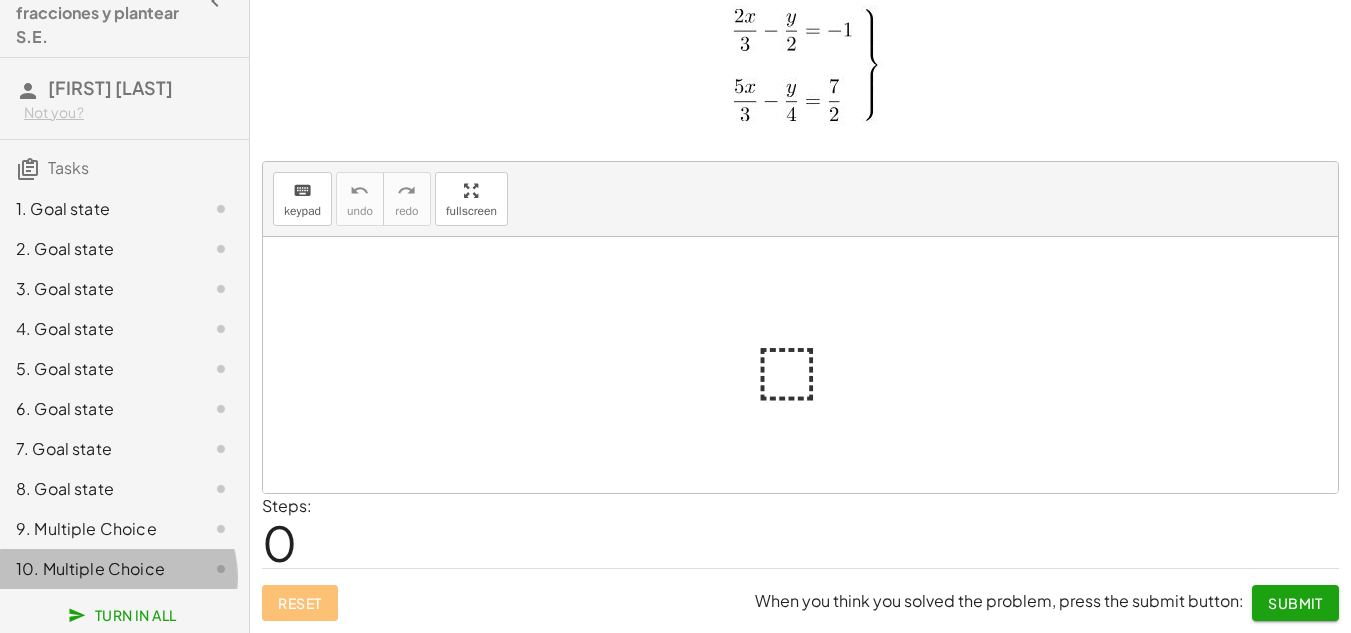 click on "10. Multiple Choice" 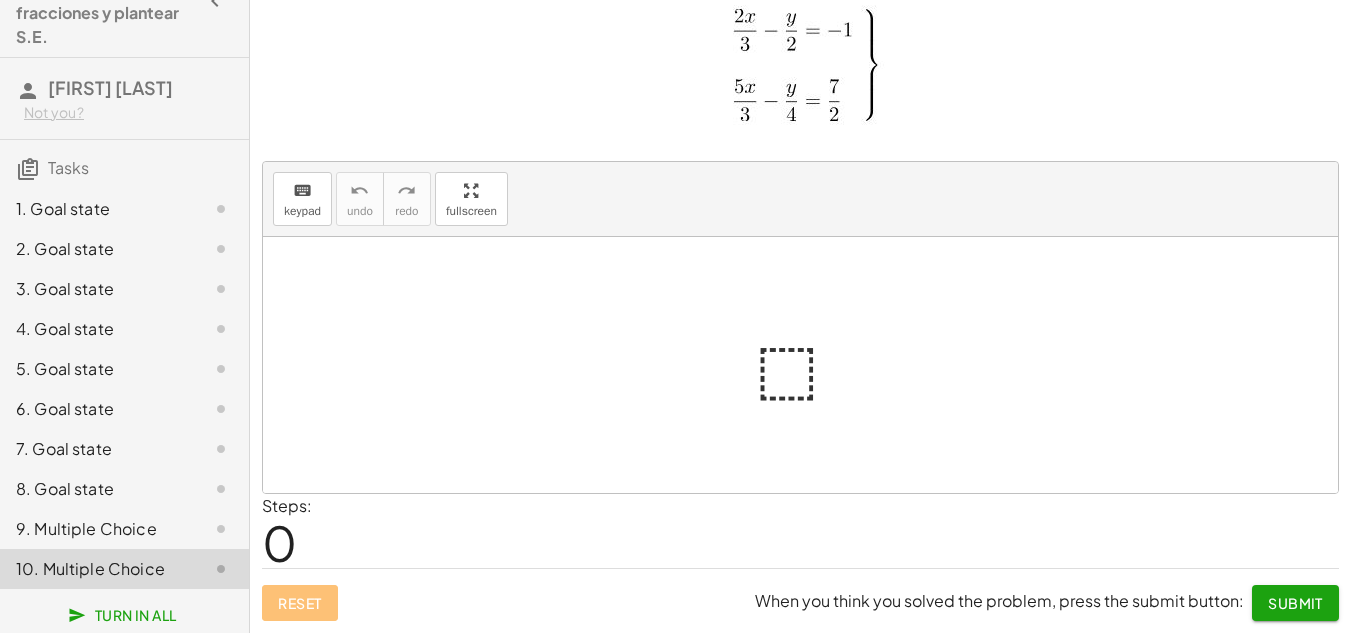 click on "9. Multiple Choice" 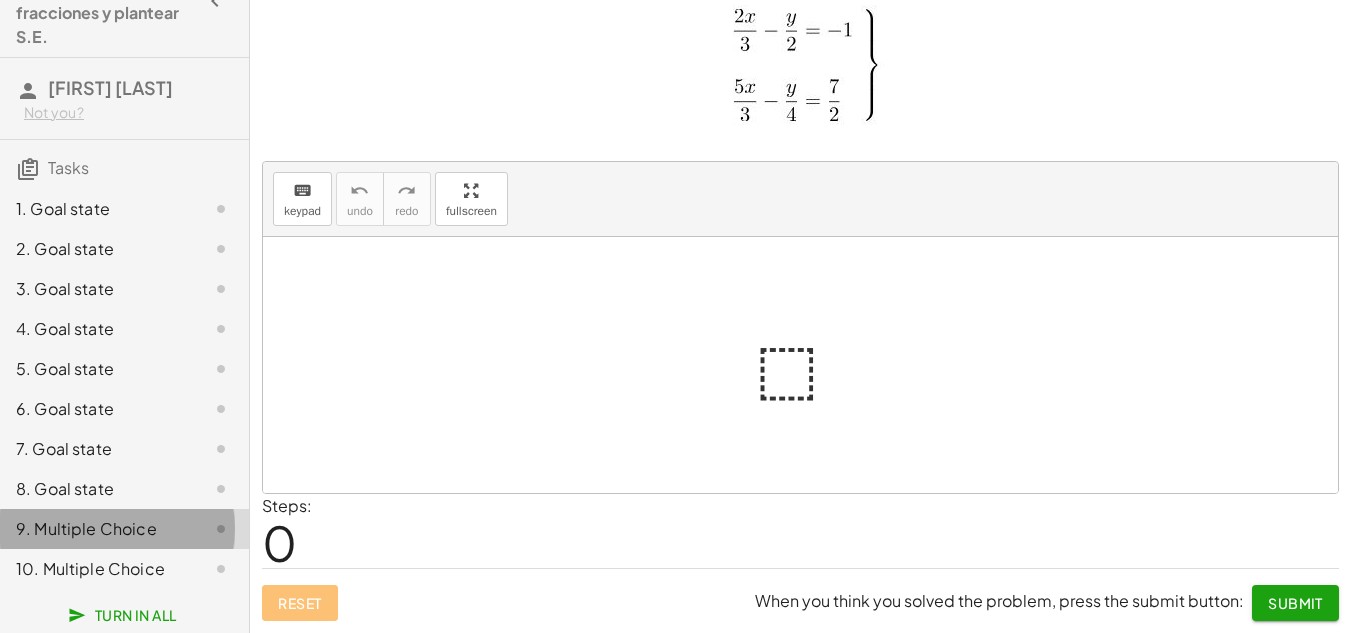 click 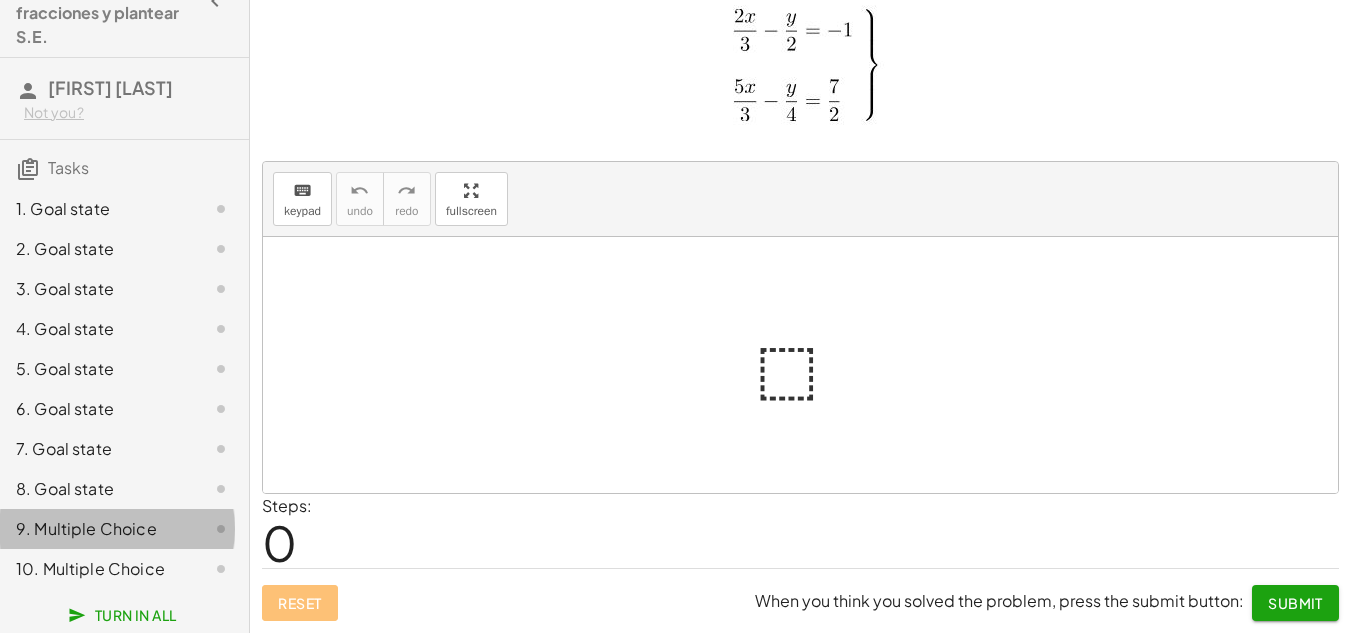 click 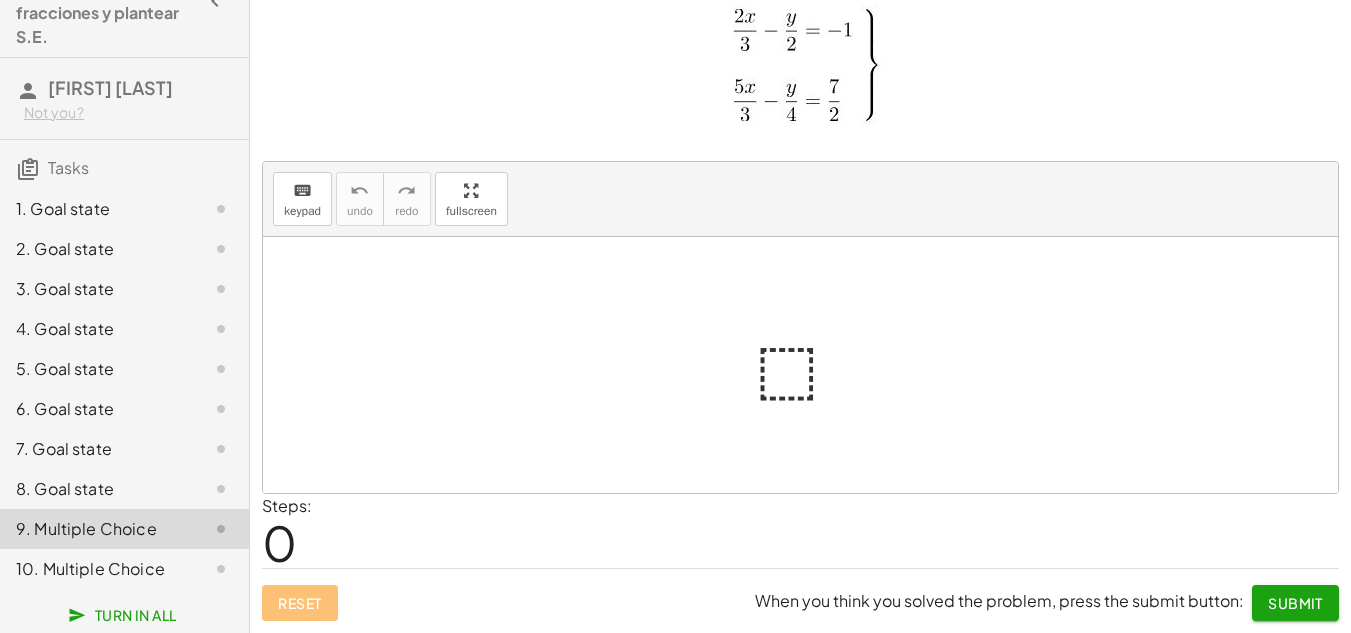 click 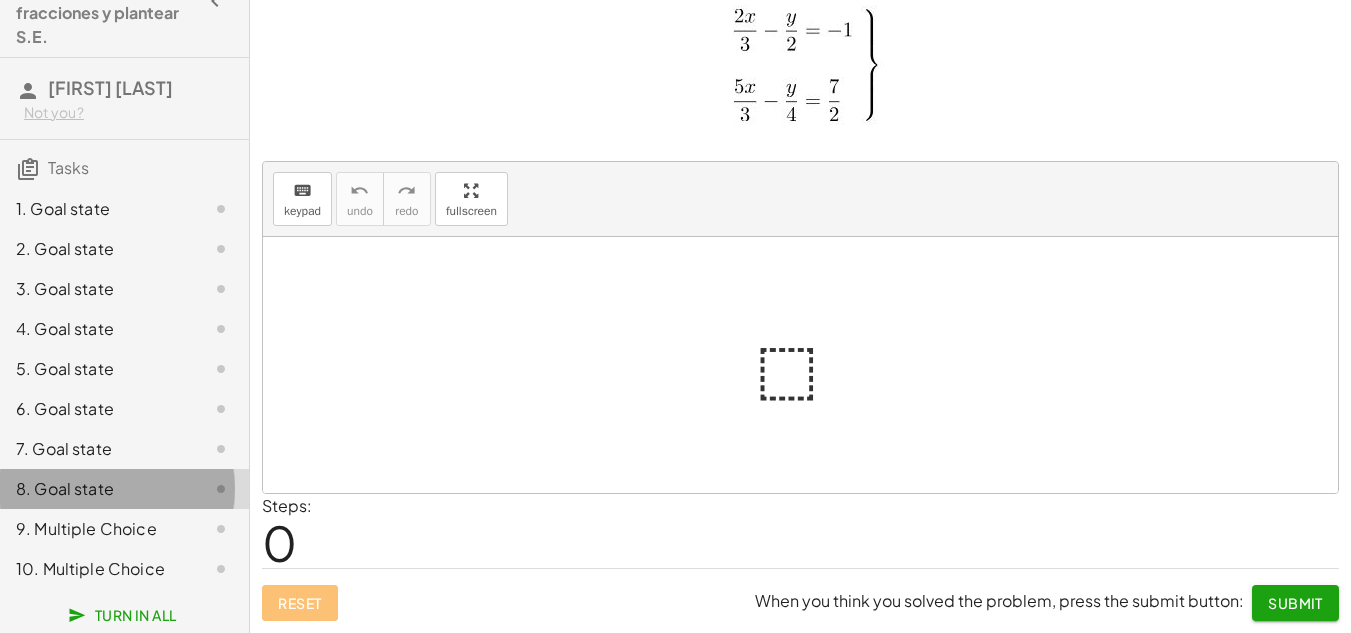 click 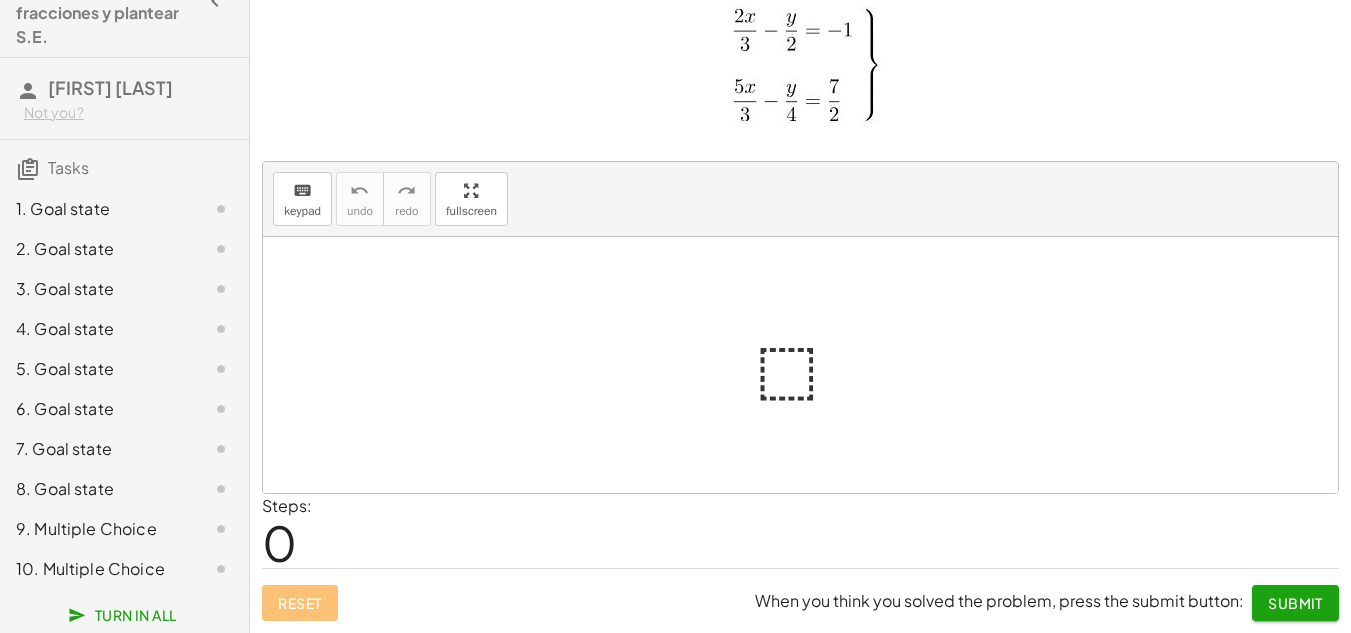 click on "1. Goal state 2. Goal state 3. Goal state 4. Goal state 5. Goal state 6. Goal state 7. Goal state 8. Goal state 9. Multiple Choice 10. Multiple Choice" 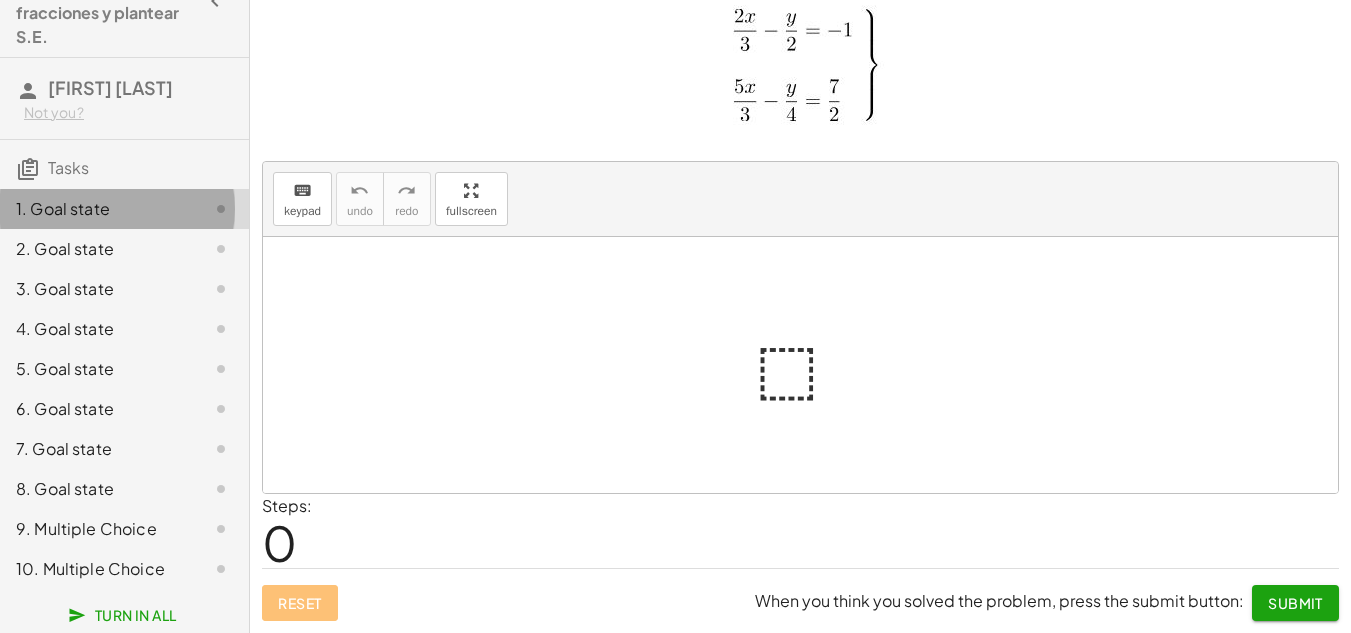 click on "1. Goal state" 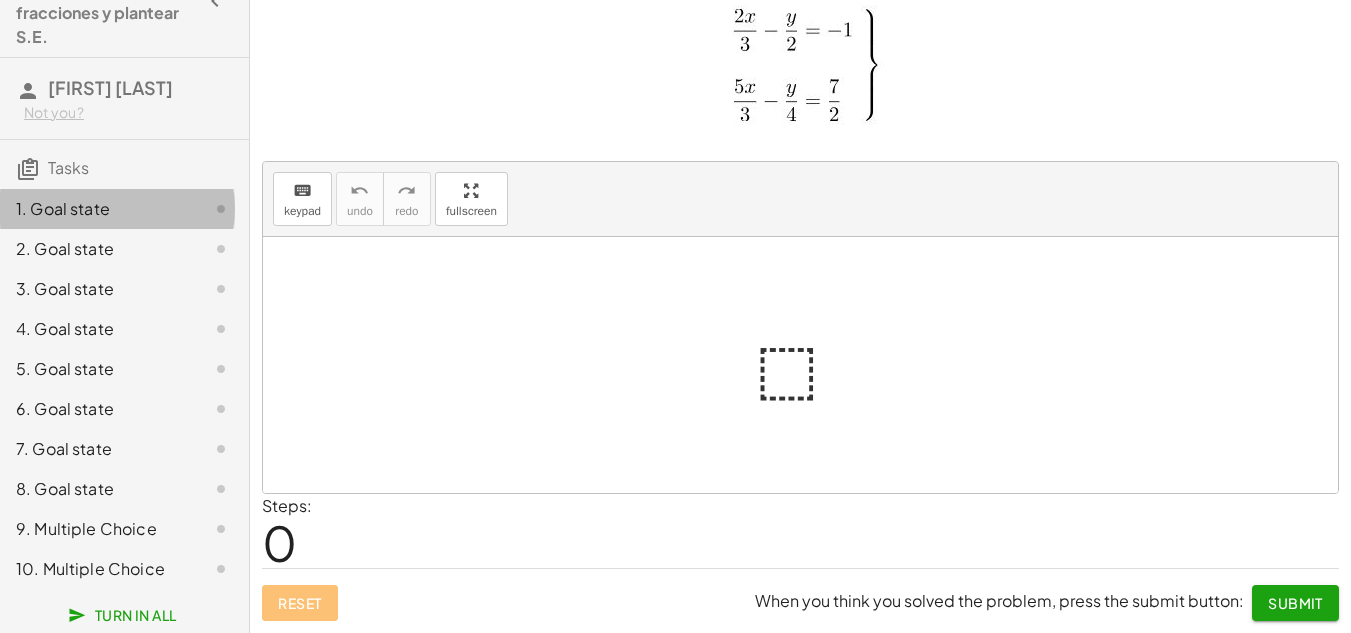 click on "1. Goal state" 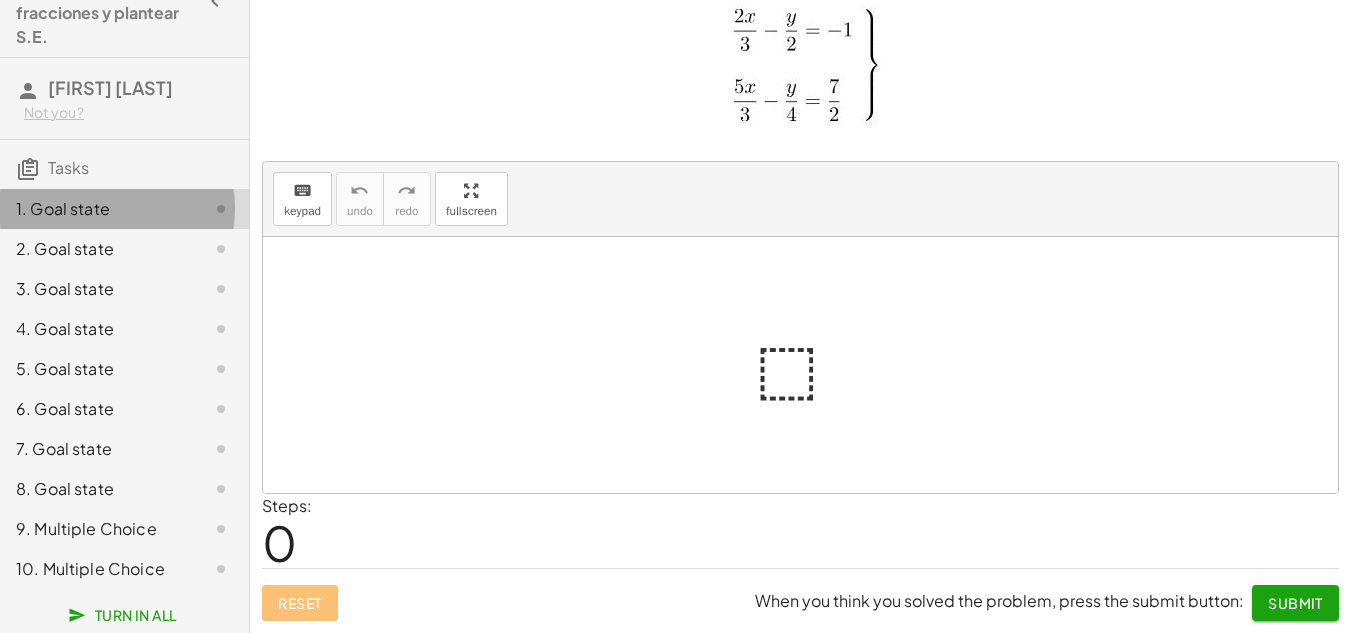click on "1. Goal state" 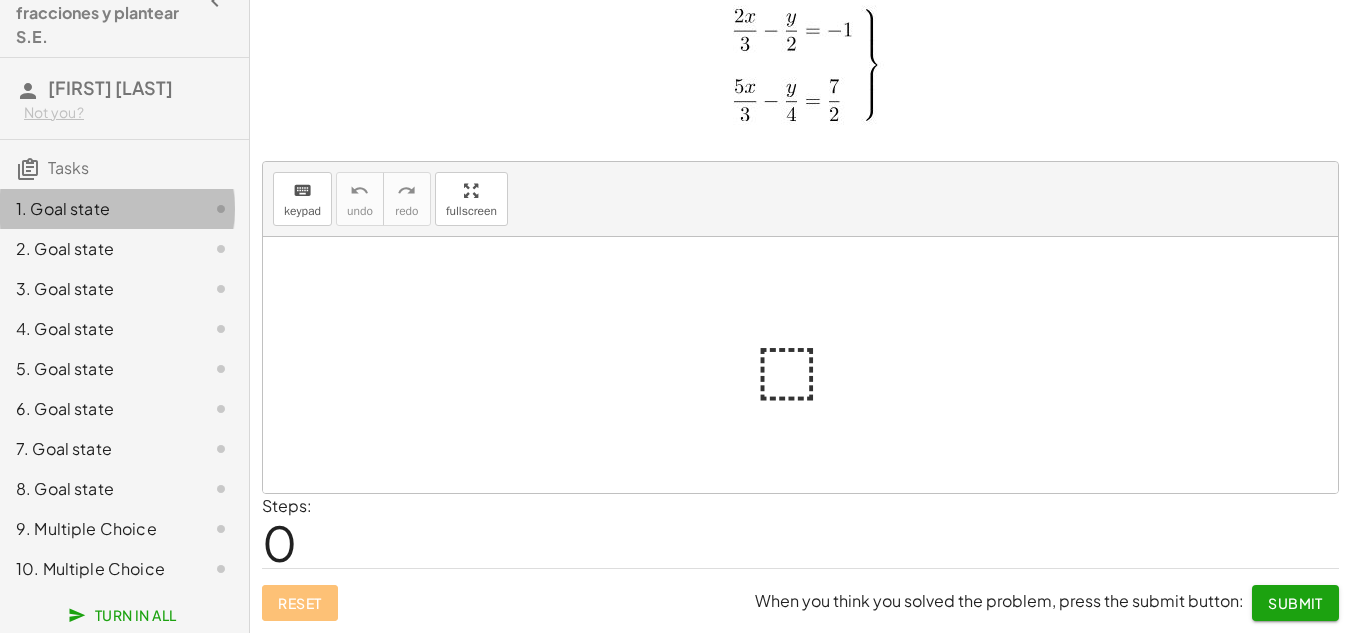 click on "1. Goal state" 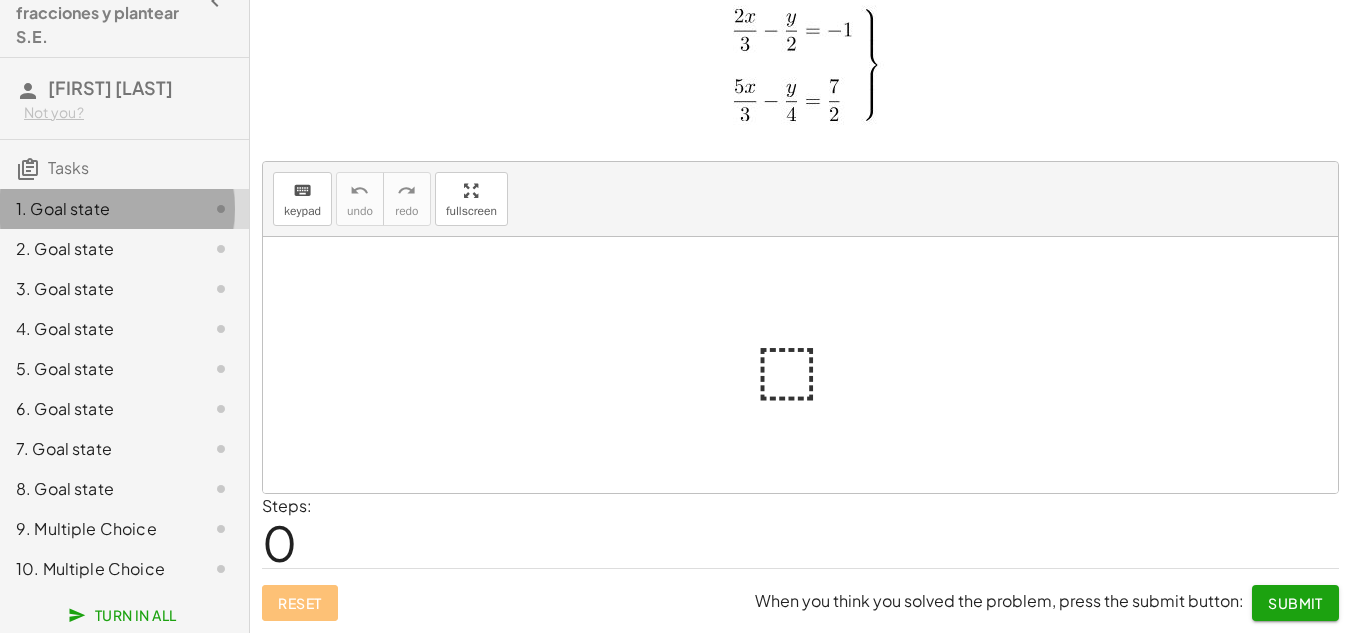 click on "1. Goal state" 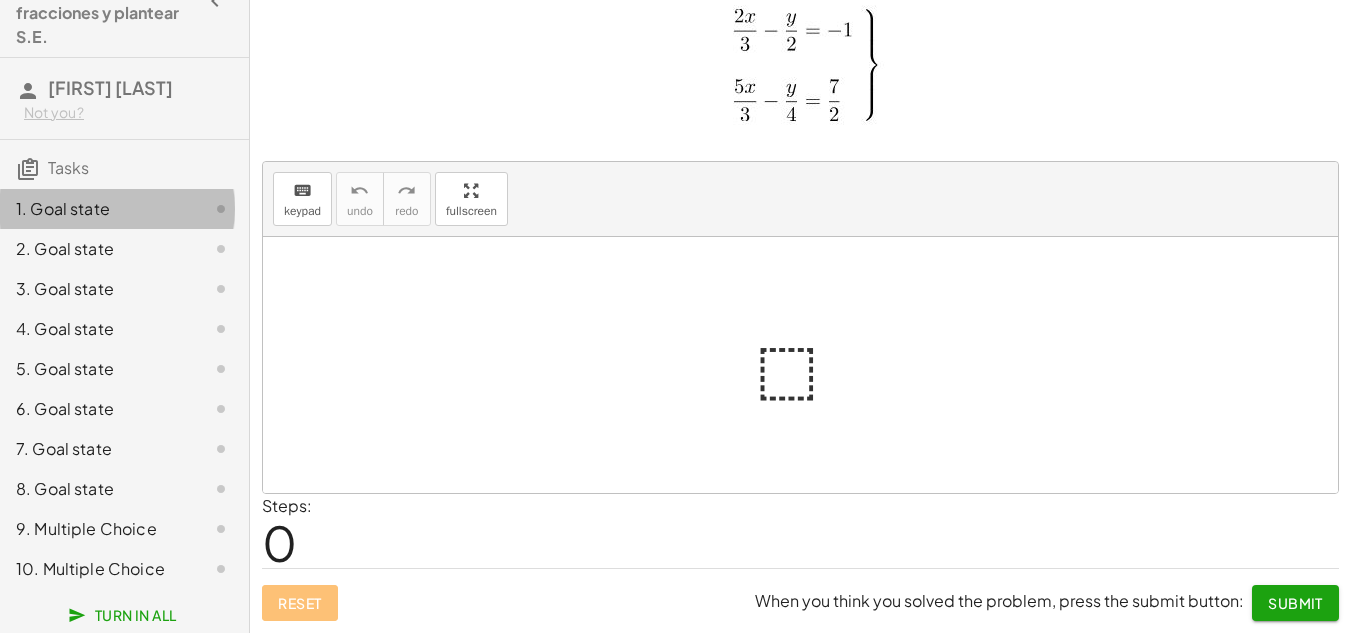 click on "1. Goal state" 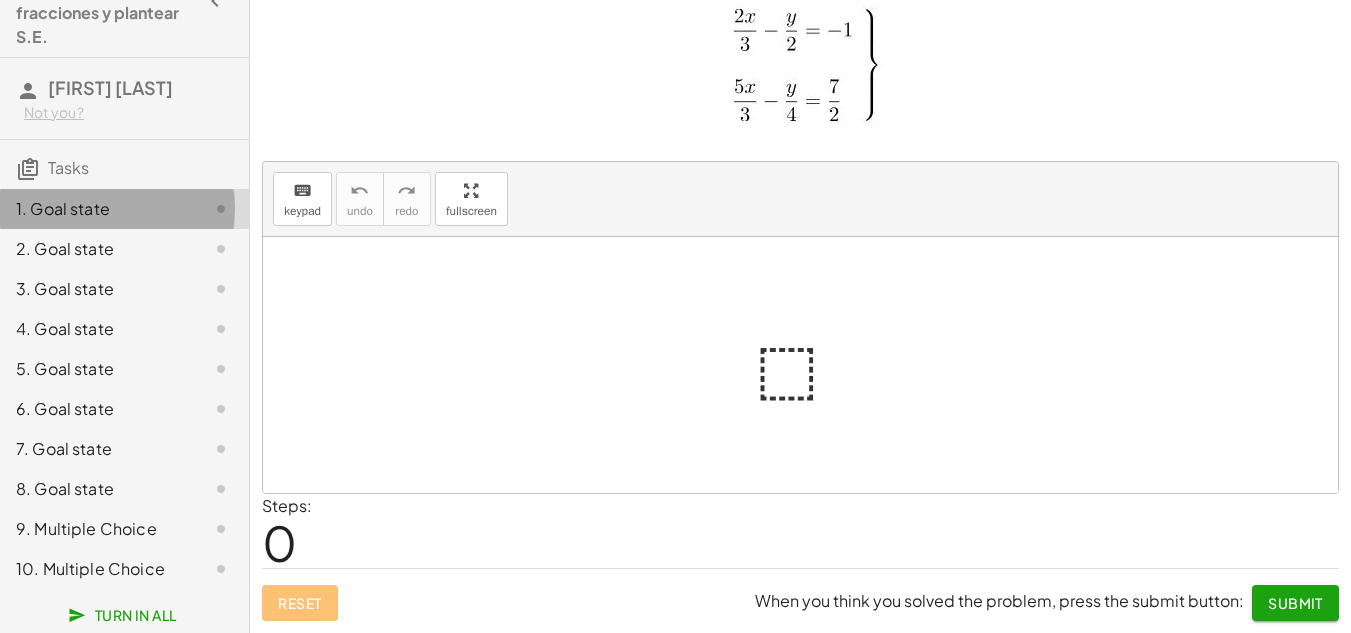 click on "1. Goal state" 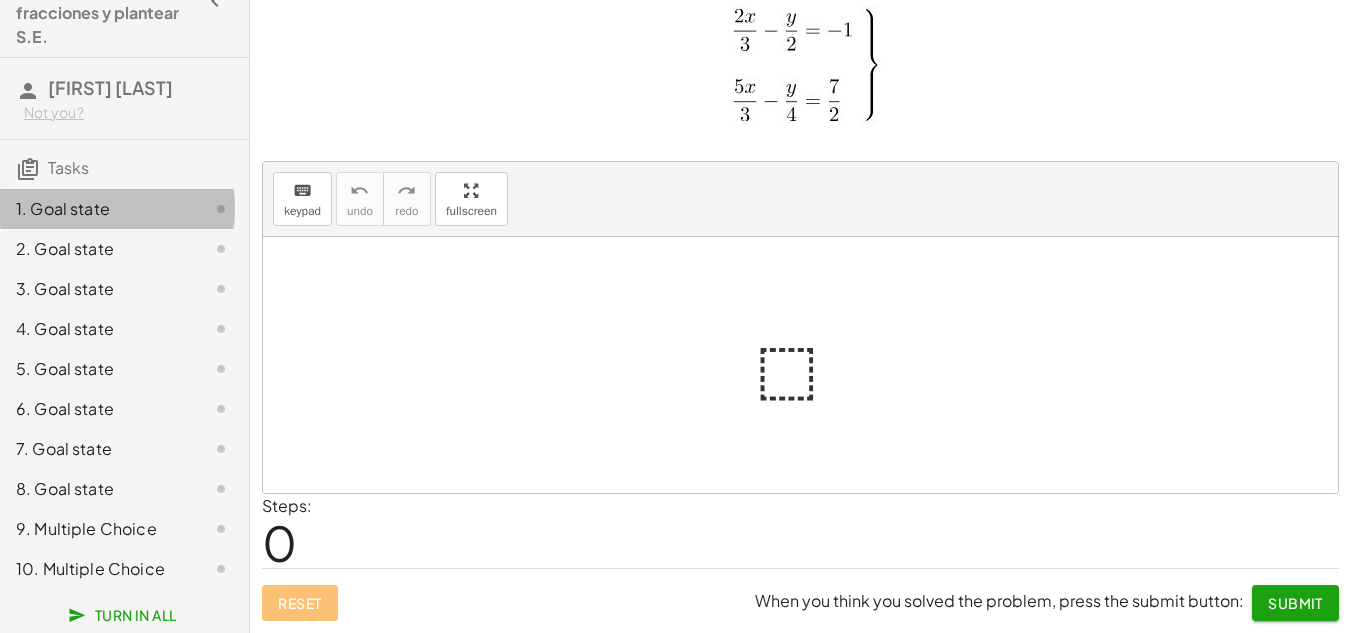 click on "1. Goal state" 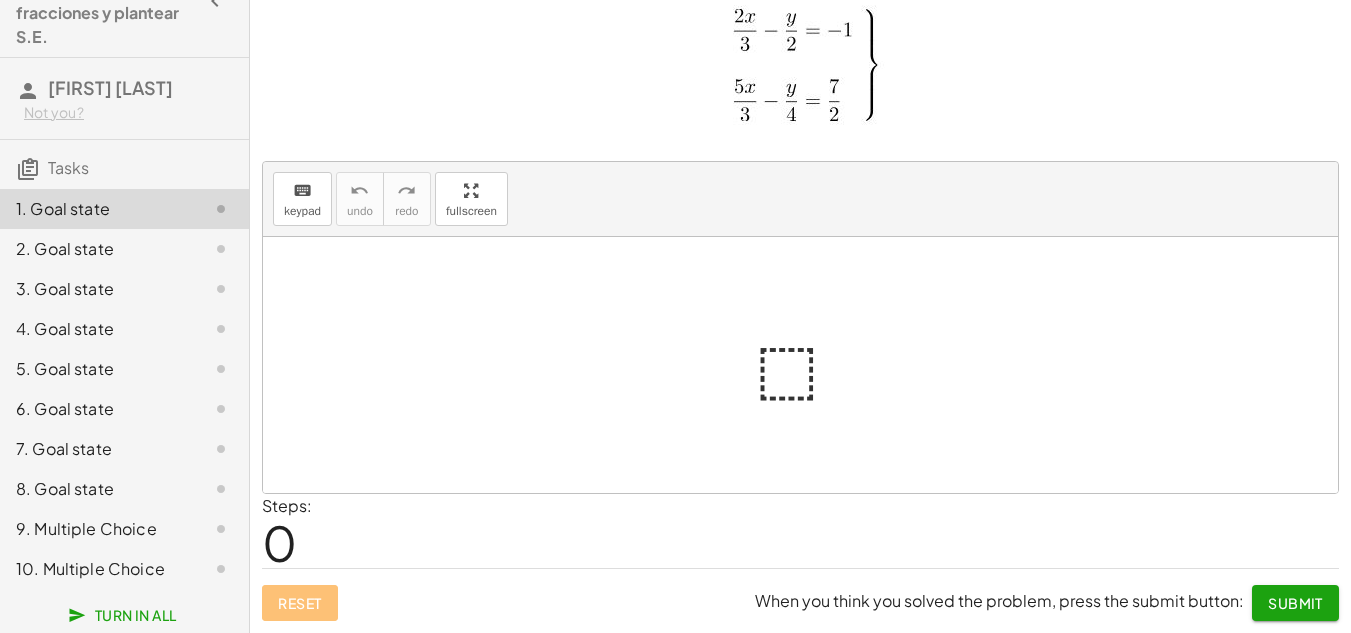 click on "2. Goal state" 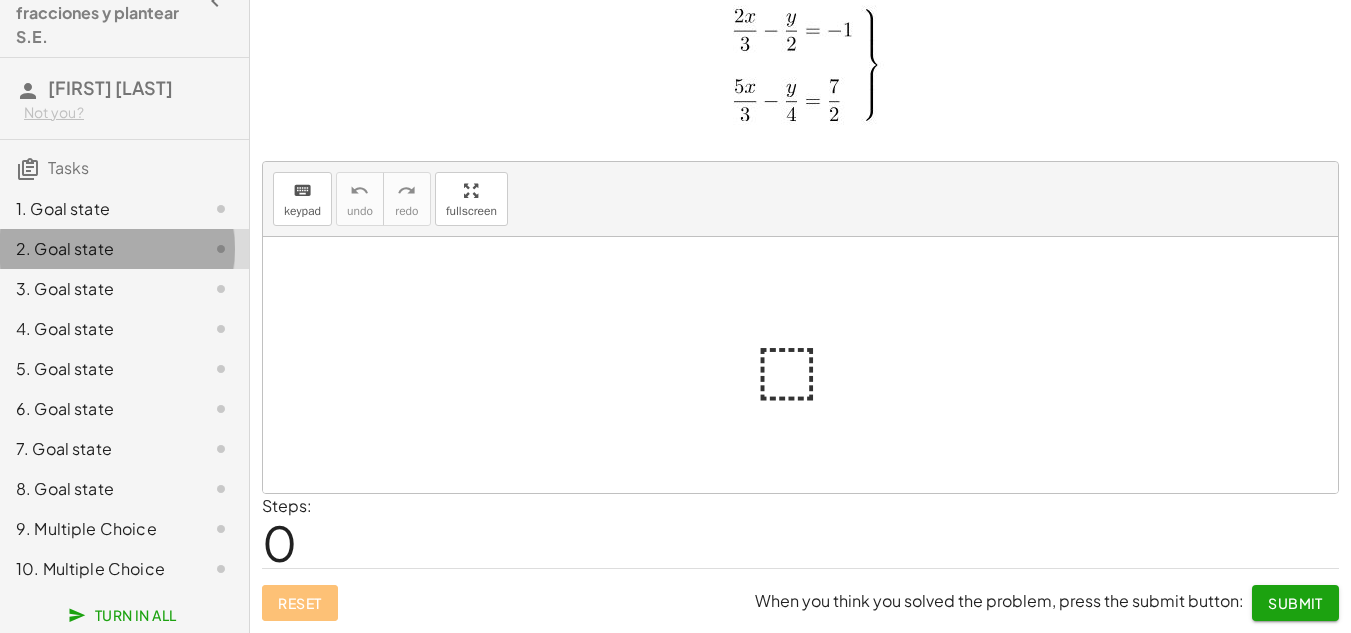 click on "2. Goal state" 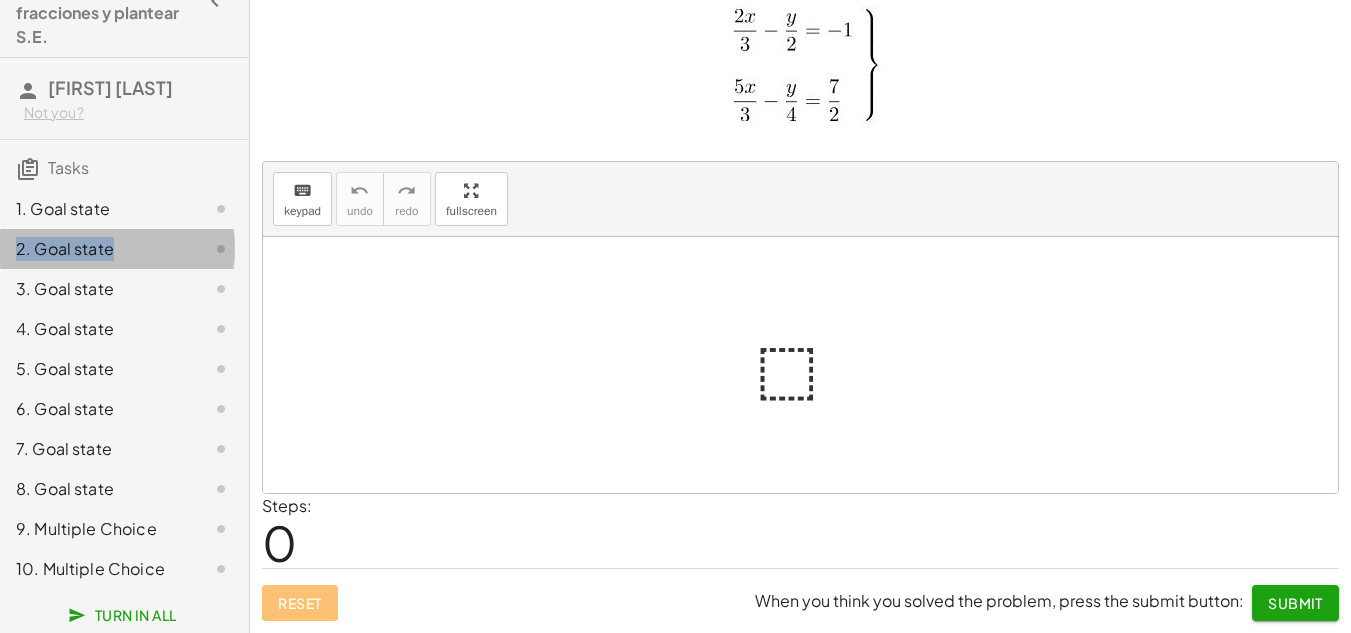 click on "2. Goal state" 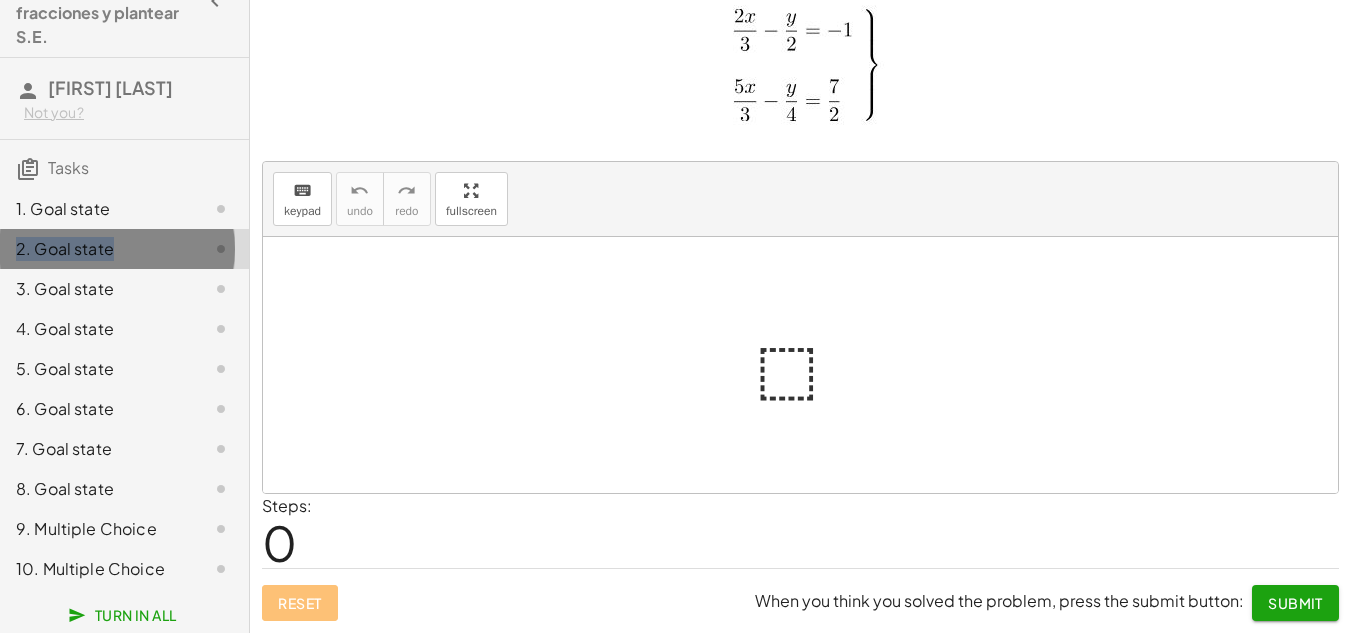 click on "2. Goal state" 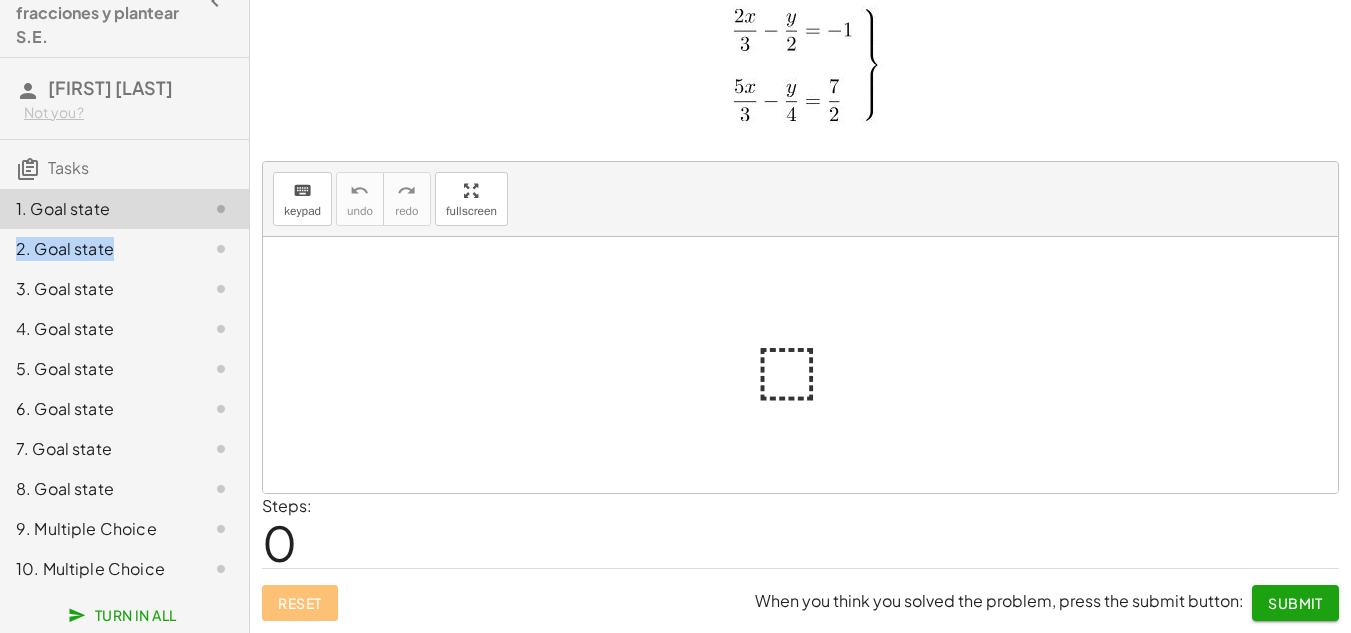 click at bounding box center (800, 365) 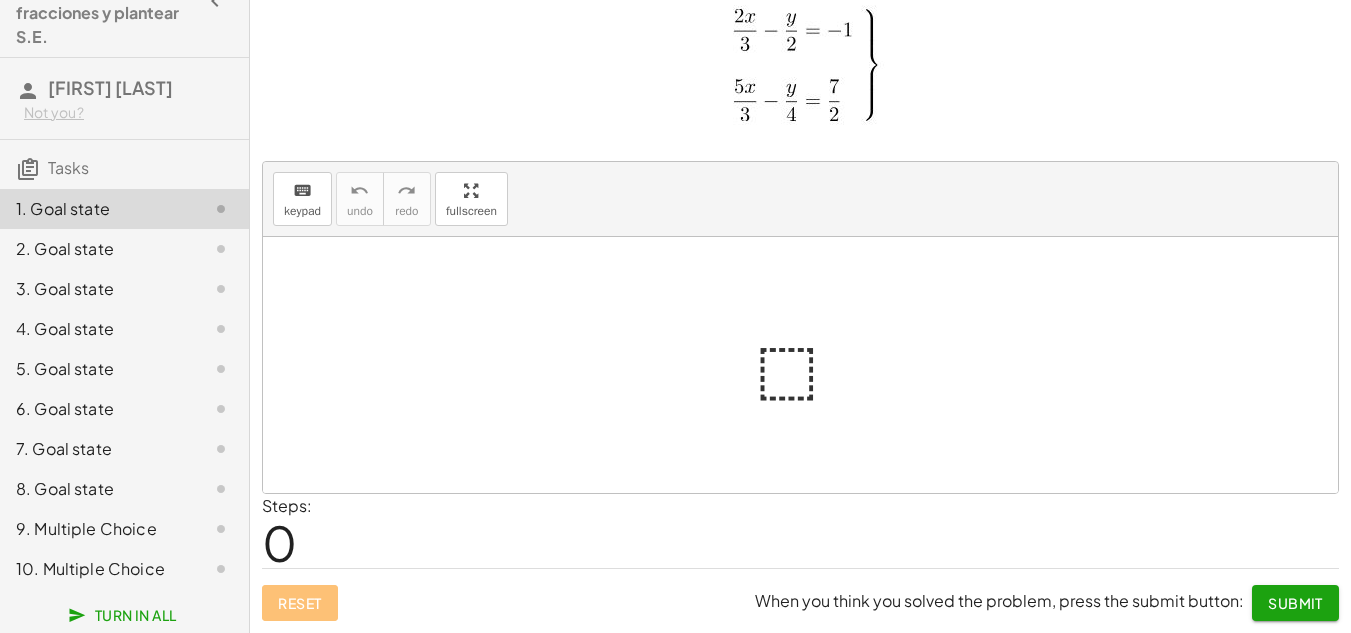 click on "2. Goal state" 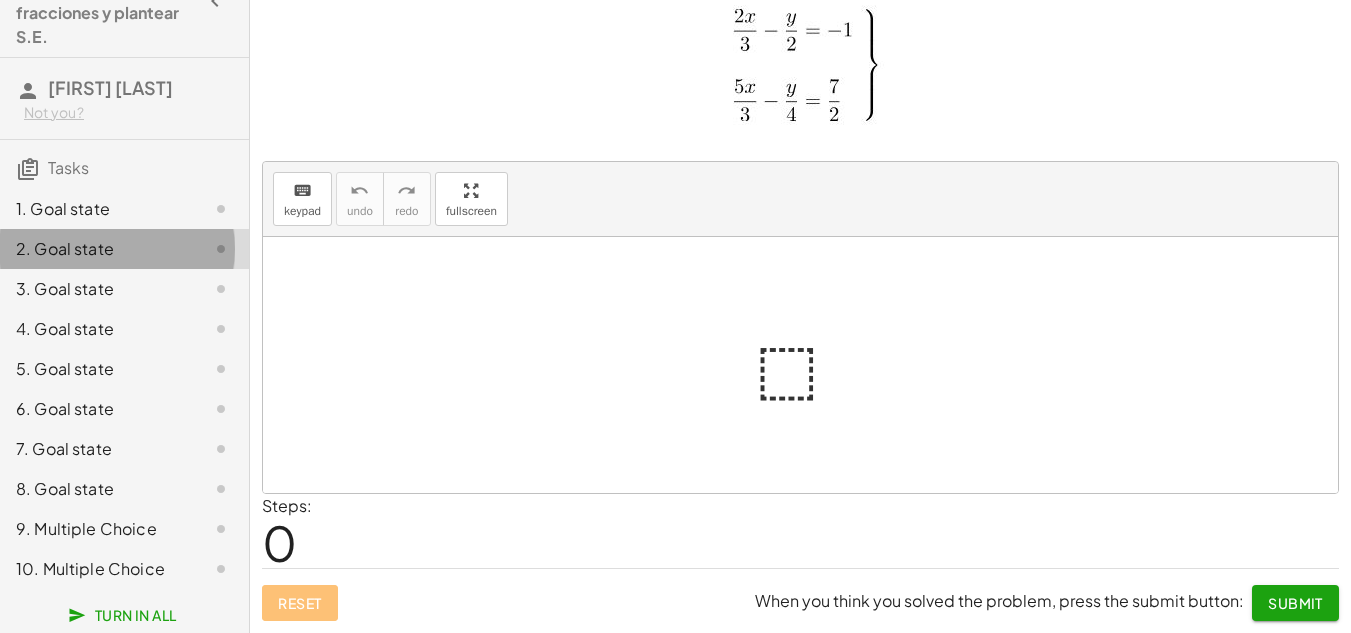 drag, startPoint x: 168, startPoint y: 246, endPoint x: 167, endPoint y: 261, distance: 15.033297 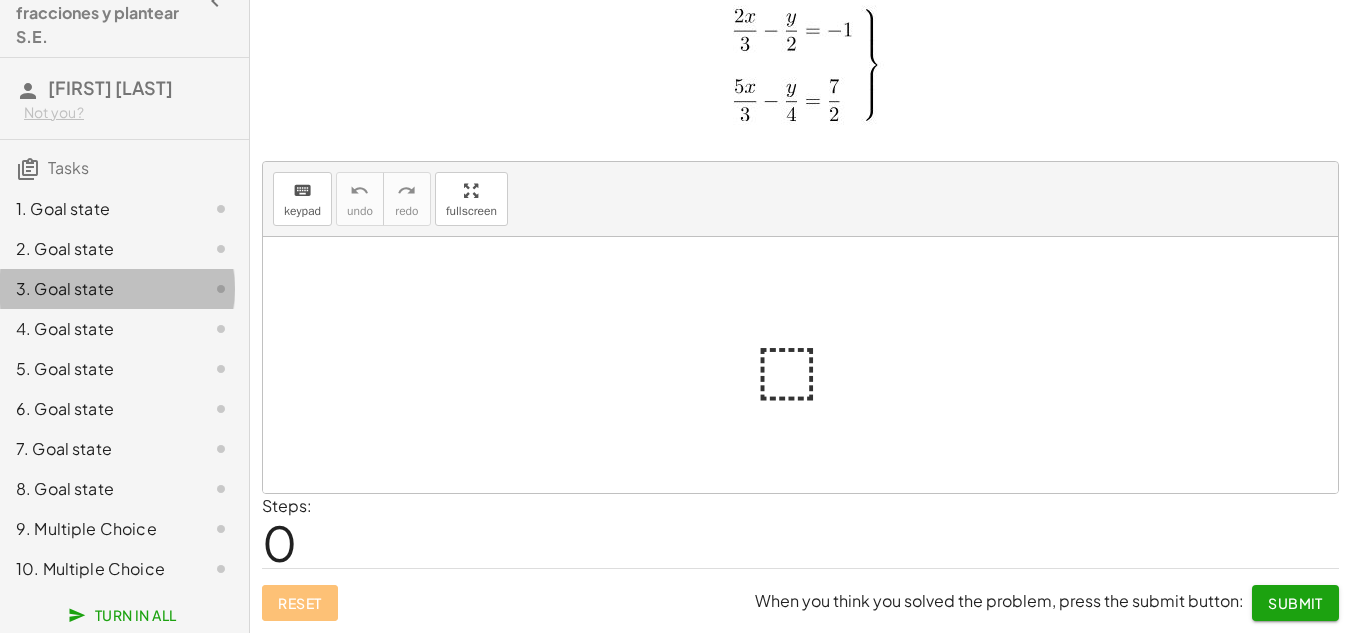 click 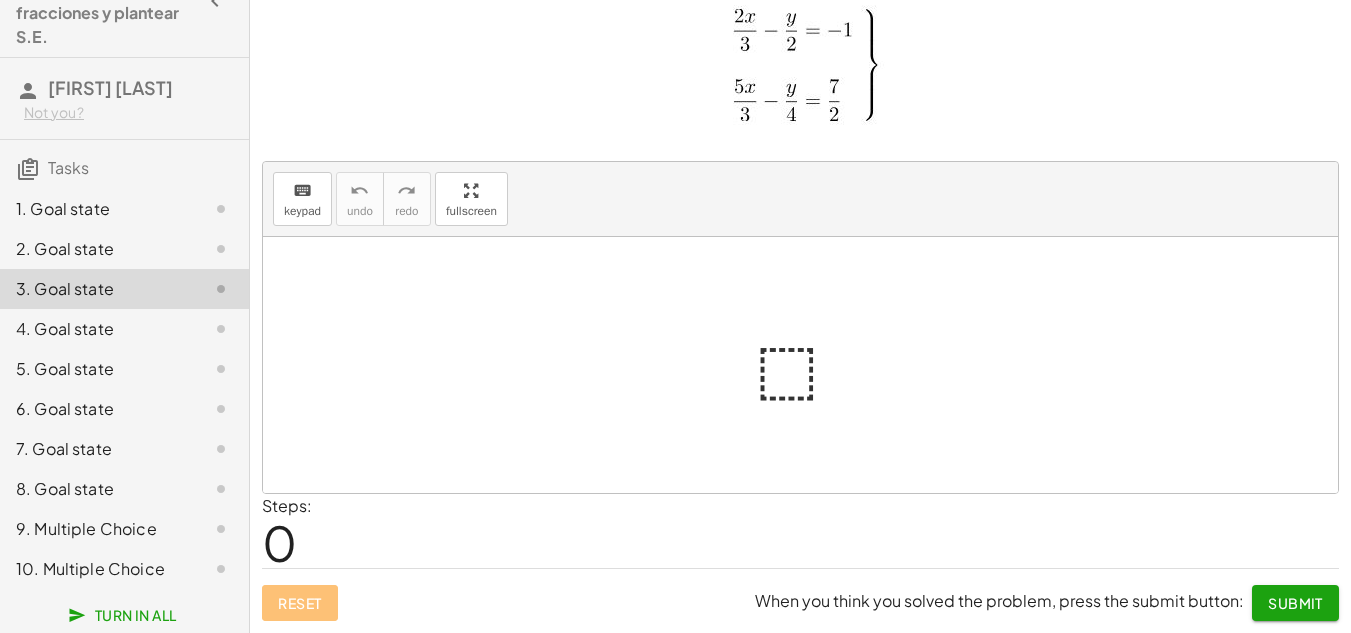 click 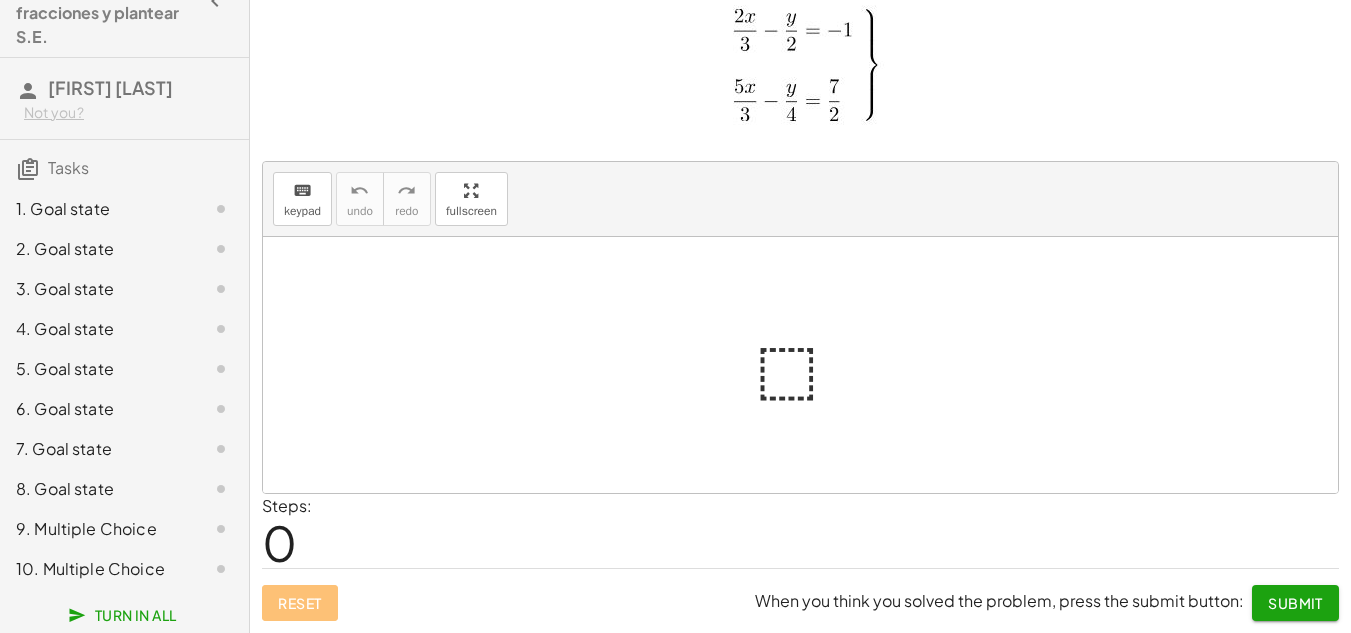click 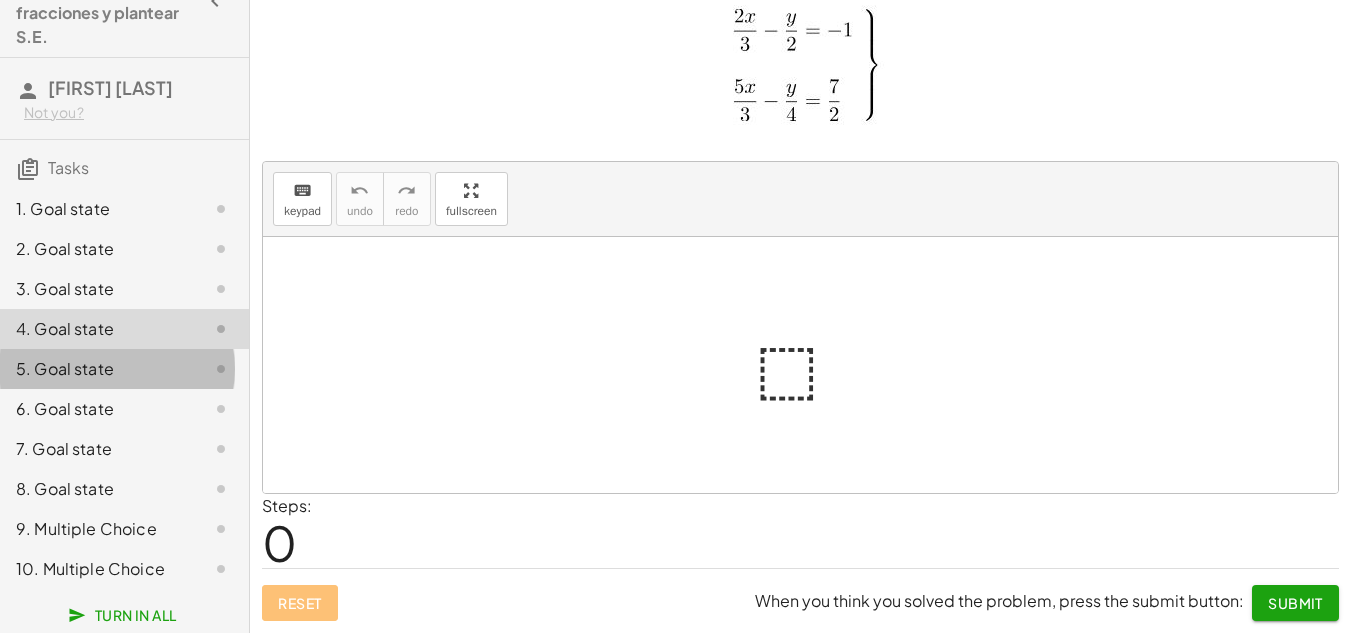 click 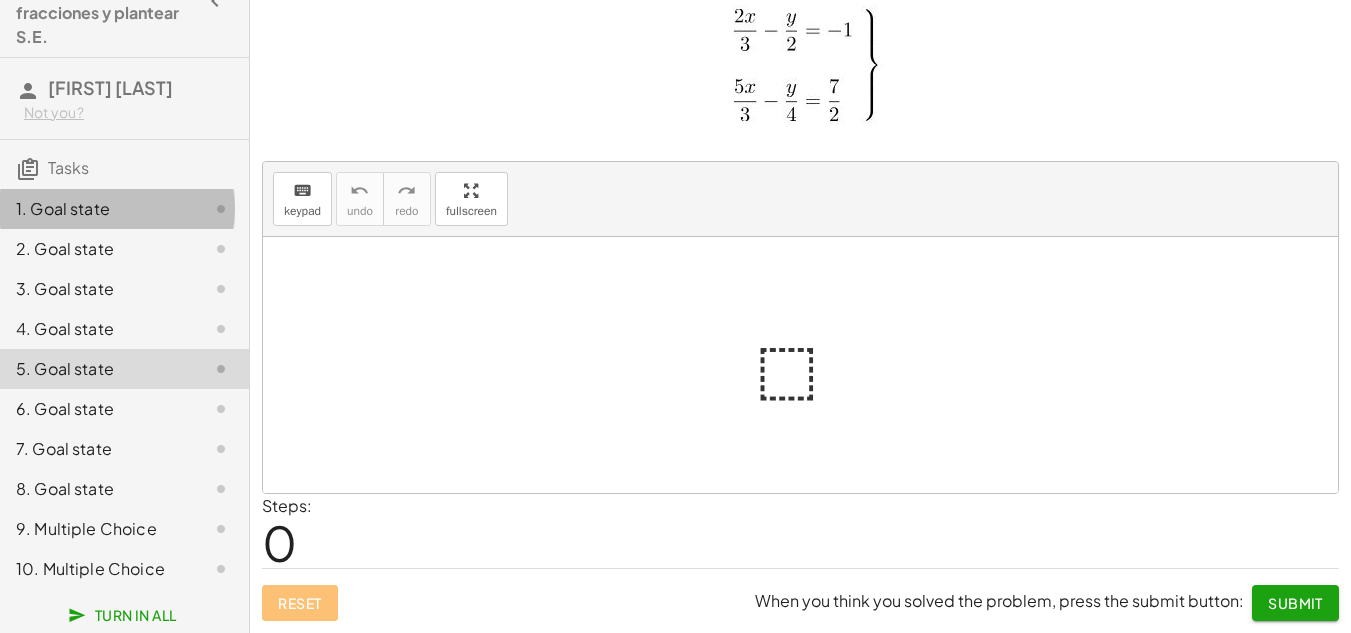 click 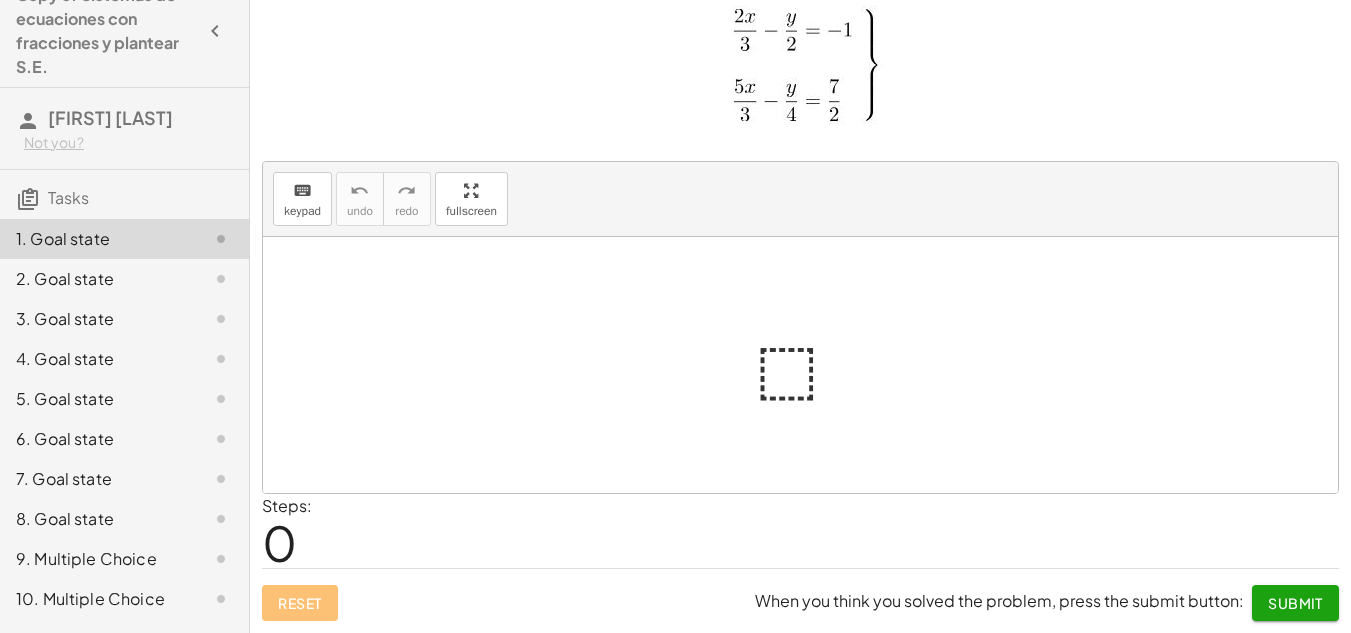 scroll, scrollTop: 0, scrollLeft: 0, axis: both 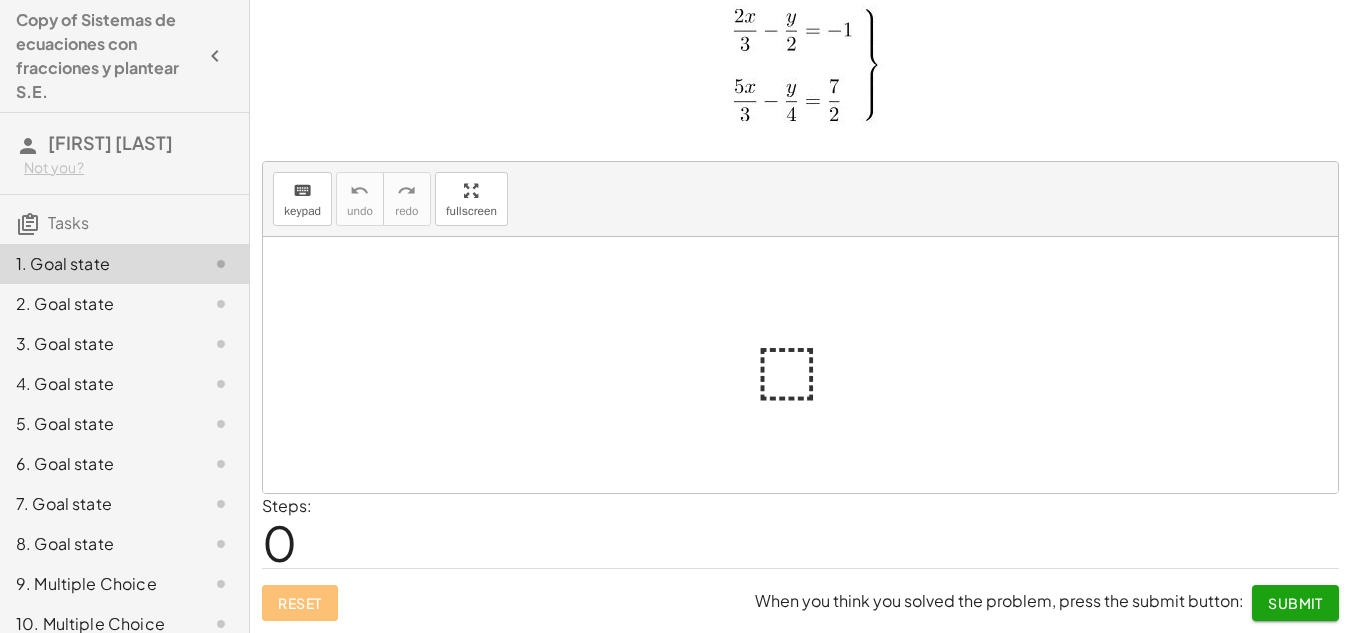 click at bounding box center [808, 365] 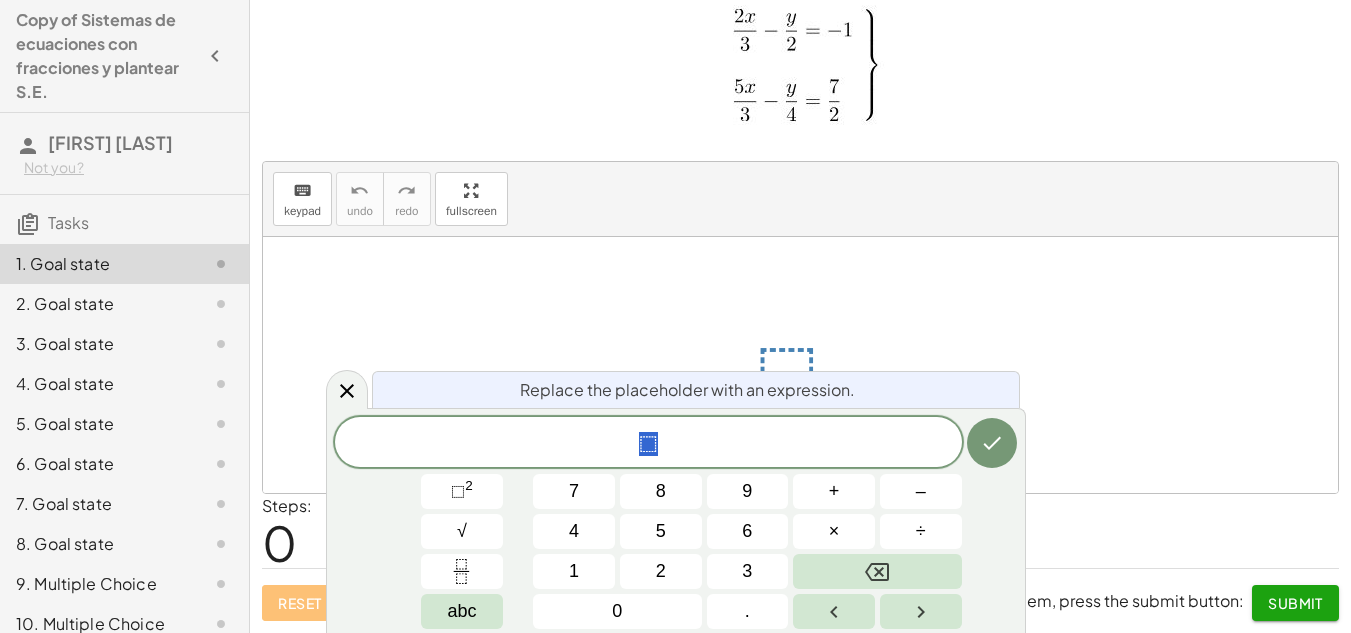 click at bounding box center [800, 365] 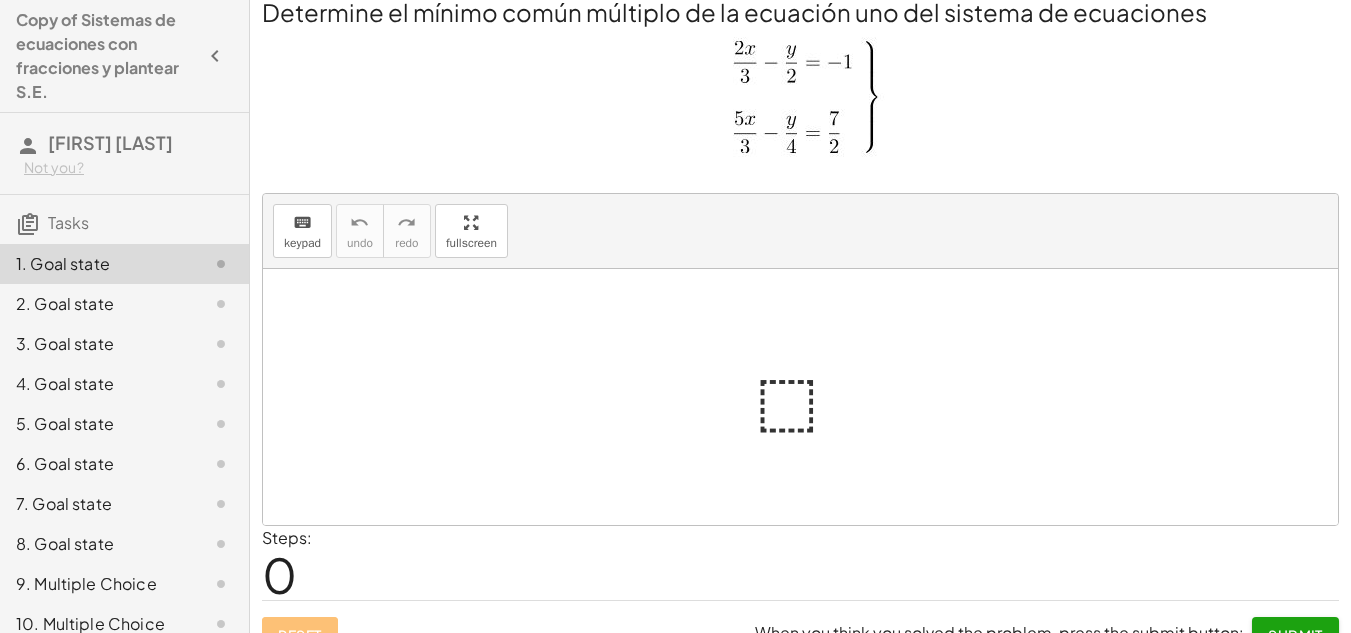 scroll, scrollTop: 0, scrollLeft: 0, axis: both 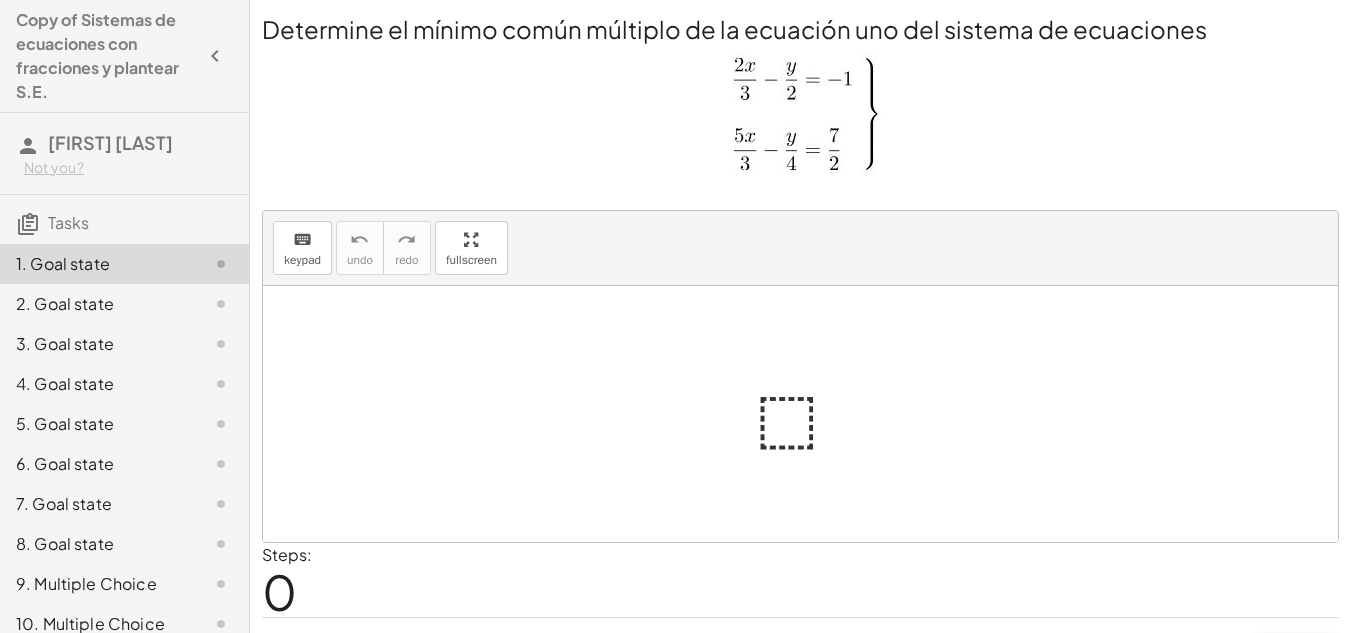 click at bounding box center (808, 414) 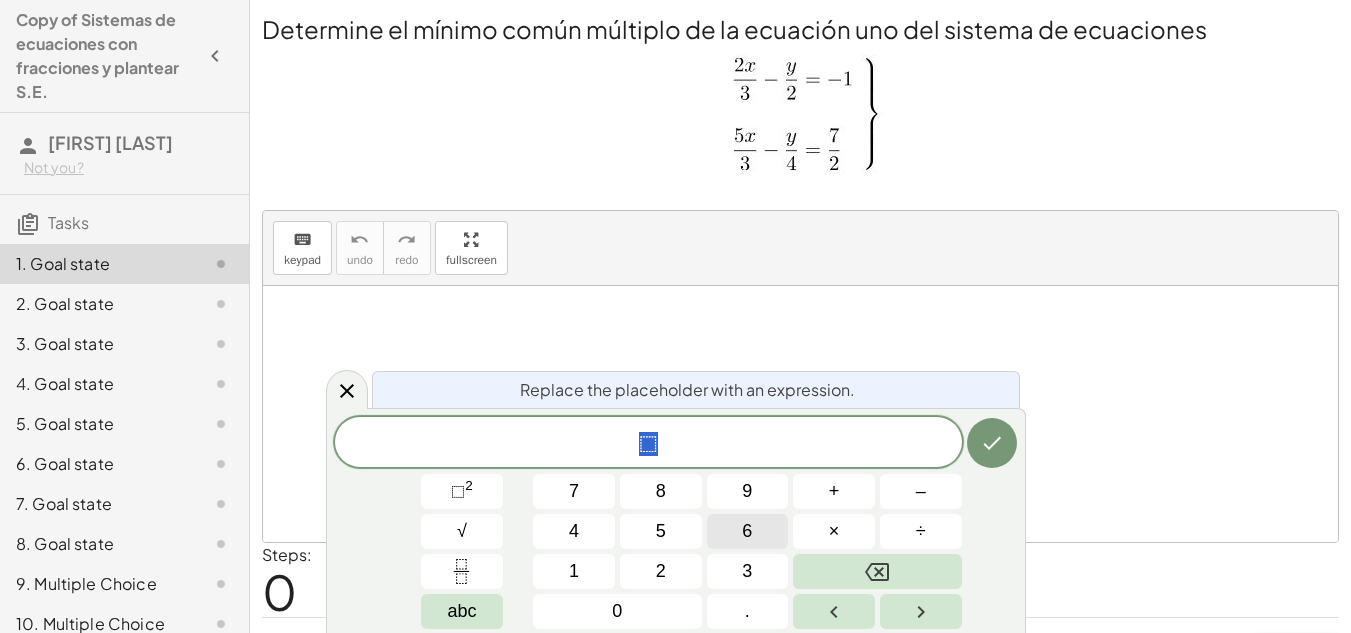 click on "6" at bounding box center [747, 531] 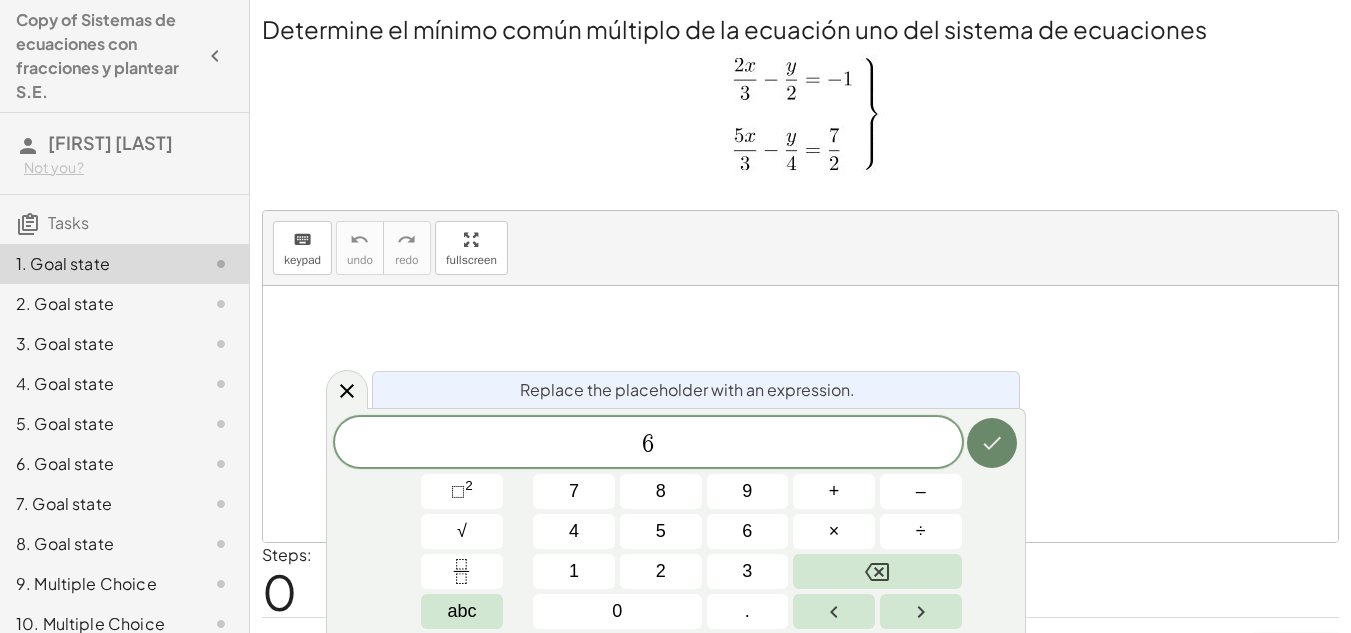 click 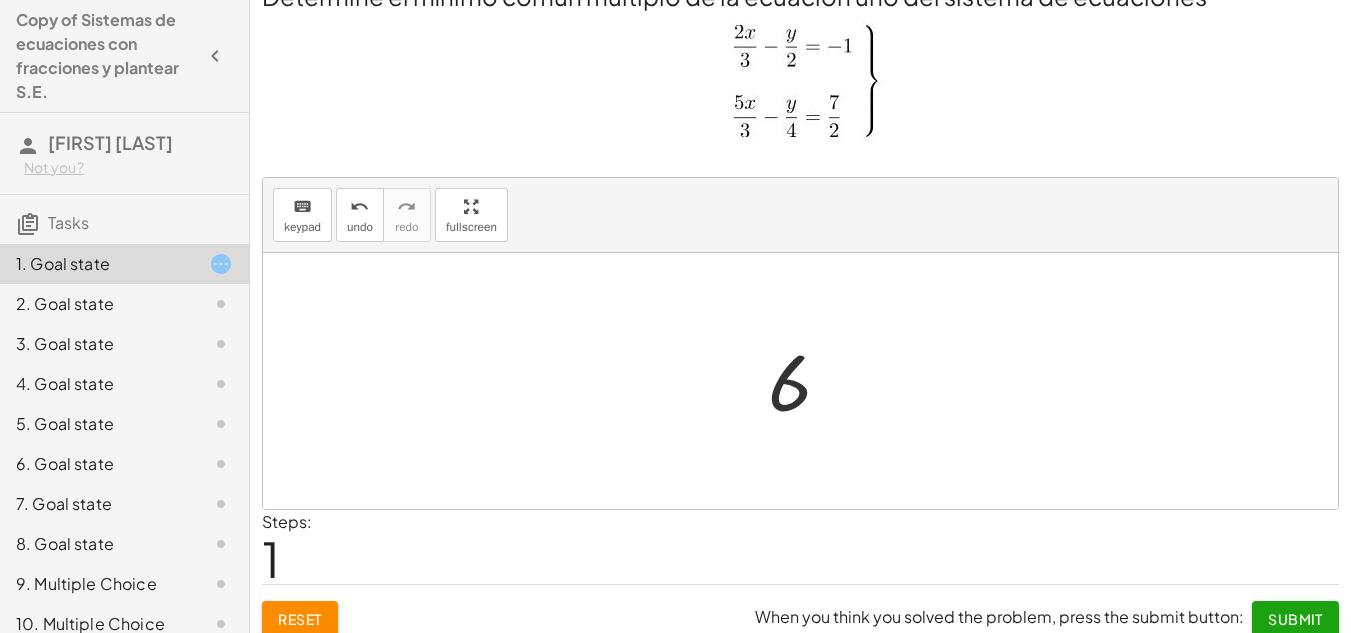 scroll, scrollTop: 49, scrollLeft: 0, axis: vertical 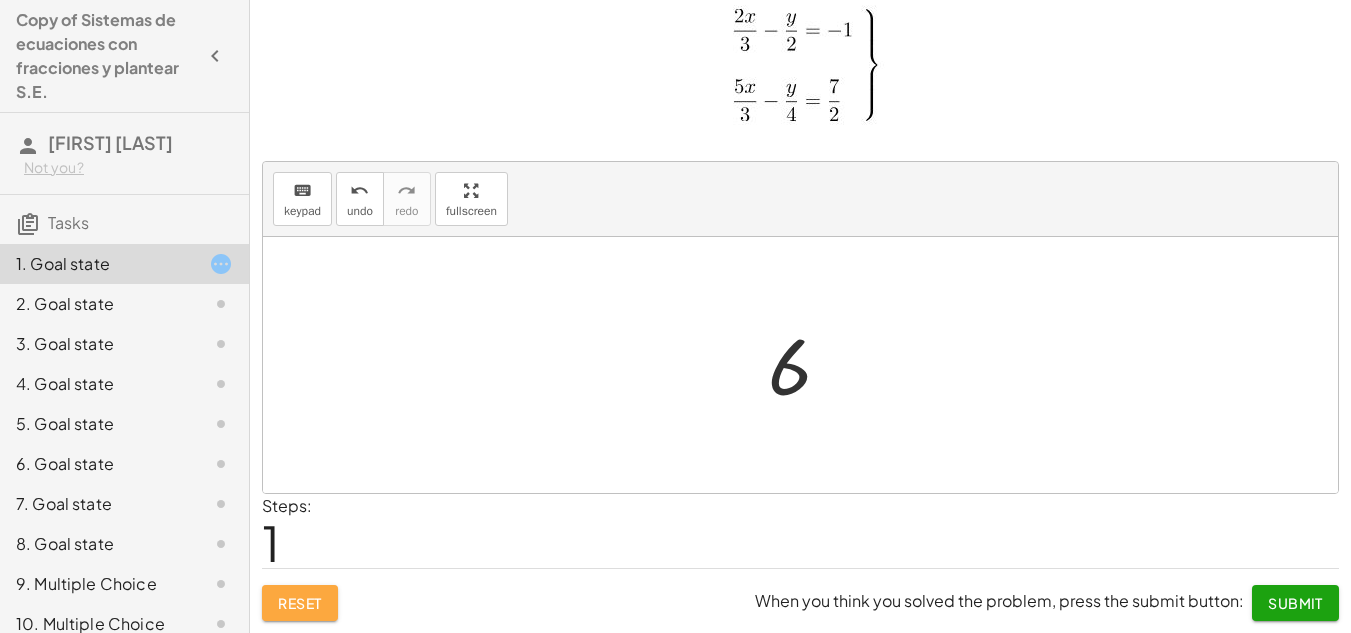 click on "Reset" 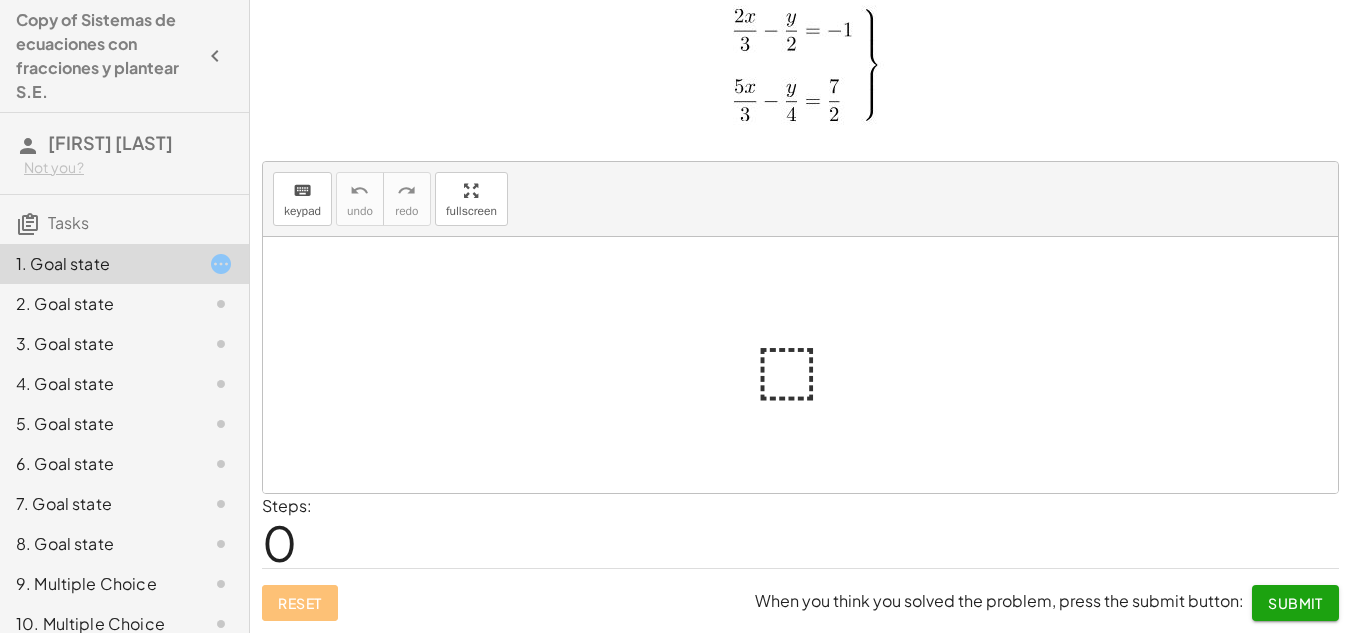 click at bounding box center [808, 365] 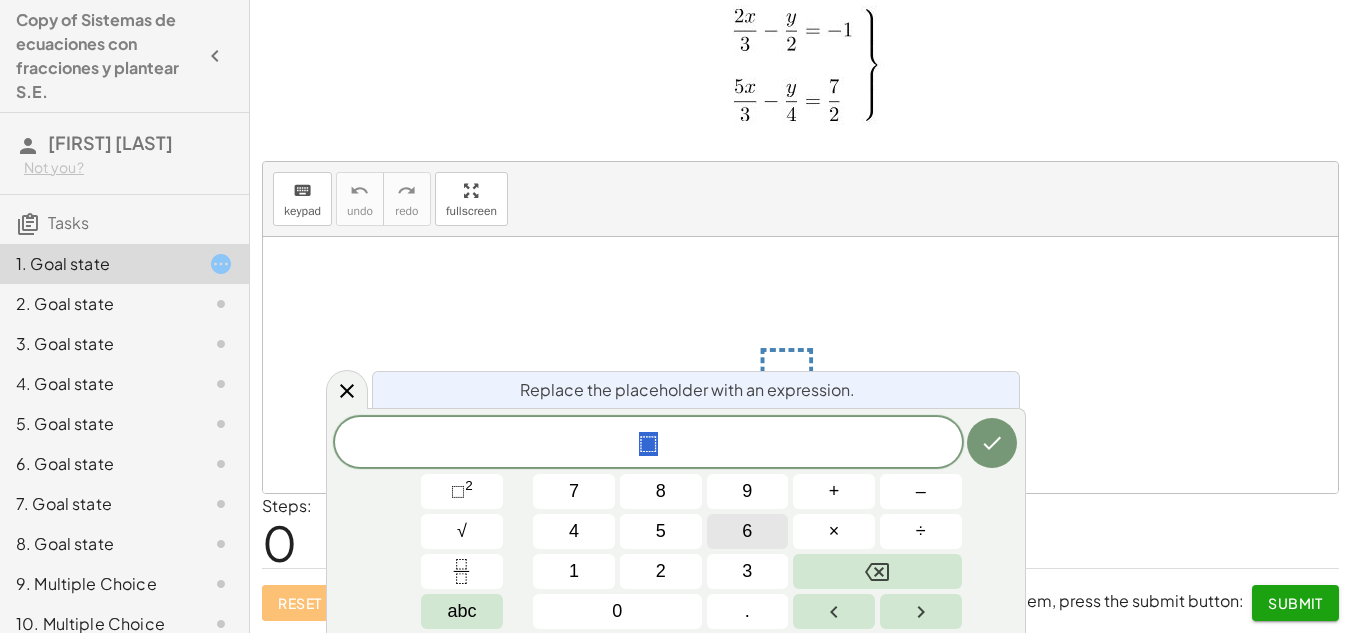 click on "6" at bounding box center [748, 531] 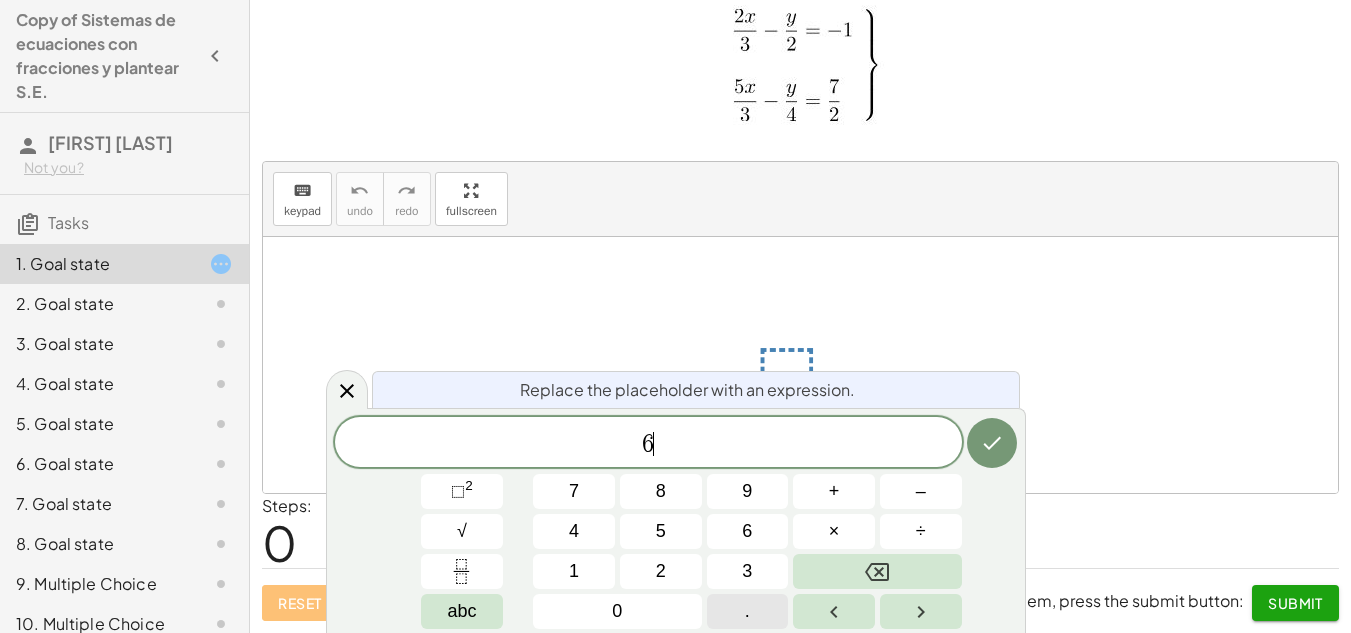 click on "." at bounding box center (748, 611) 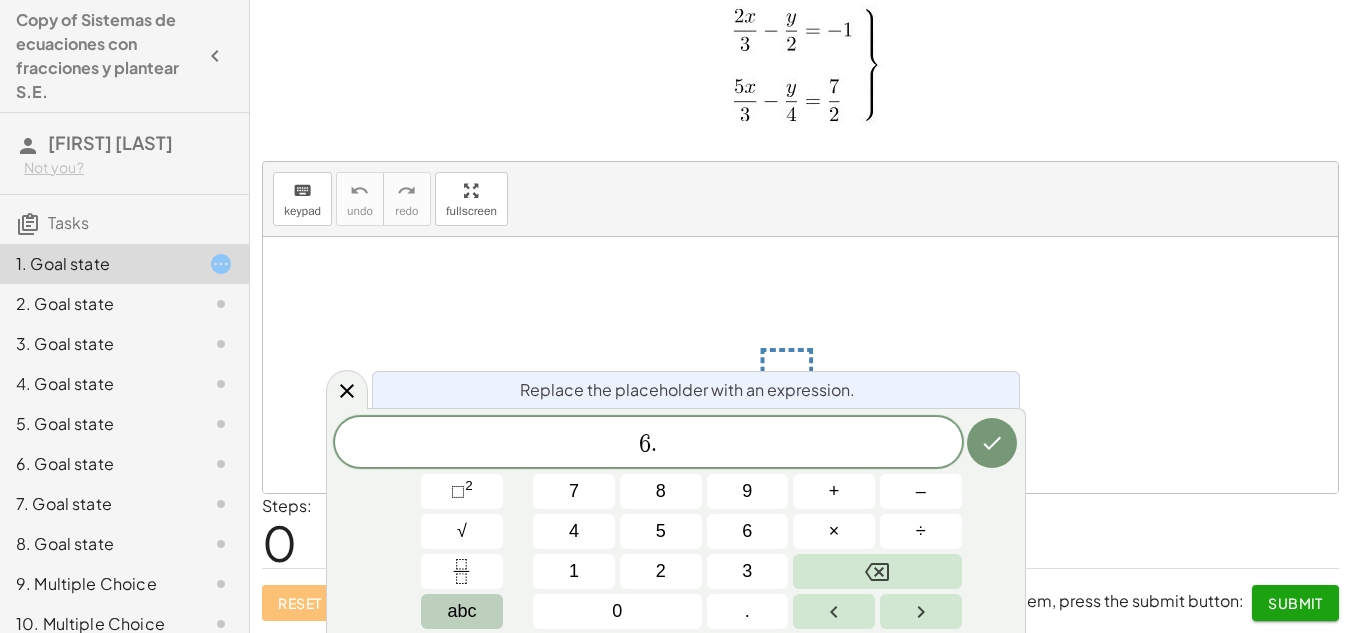 click on "abc" at bounding box center [461, 611] 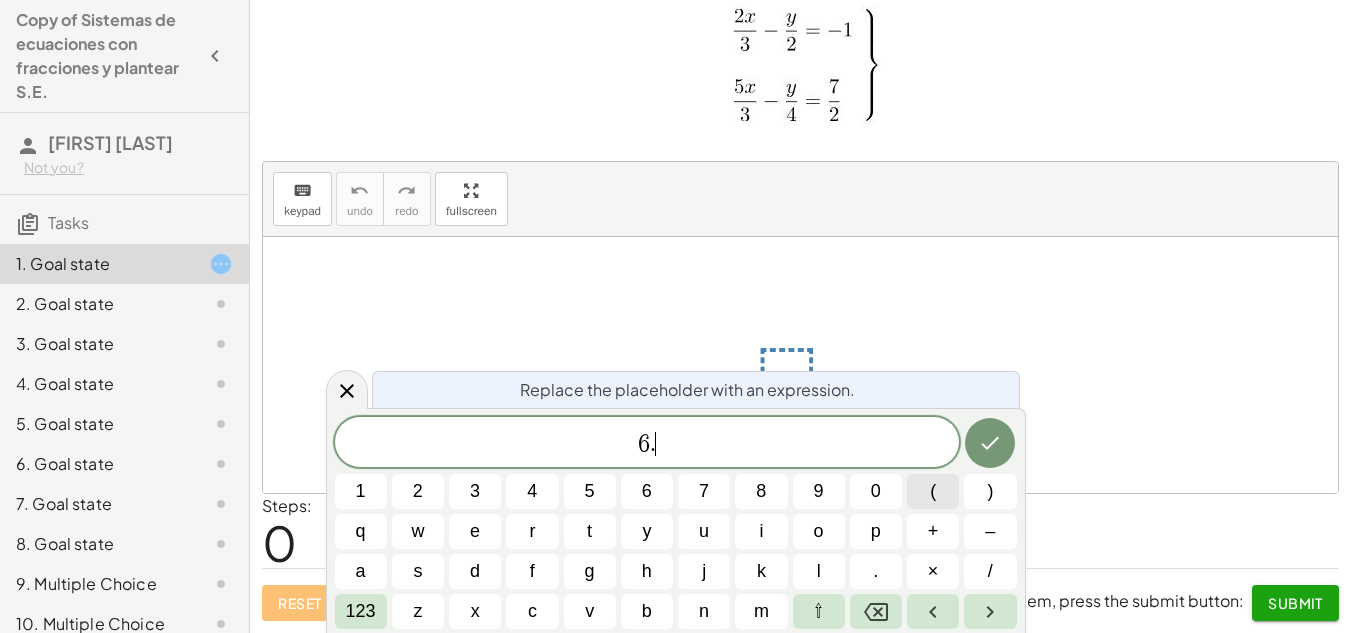 click on "(" at bounding box center [933, 491] 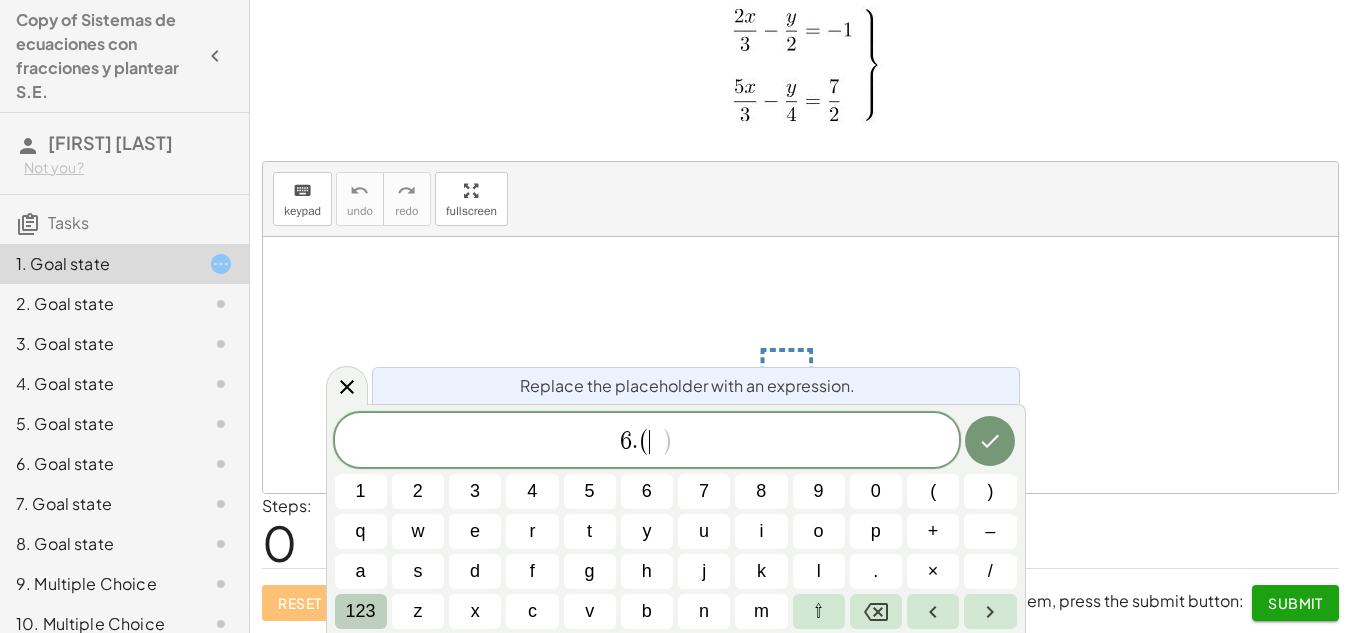 click on "123" at bounding box center [361, 611] 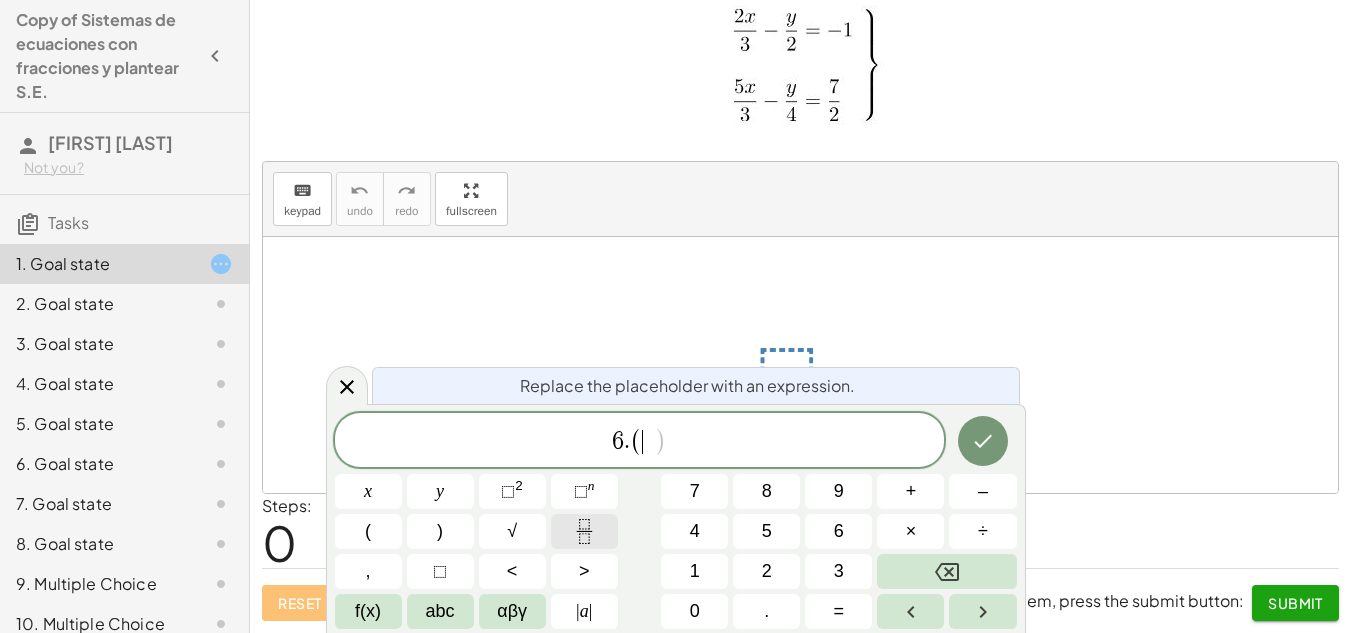 click 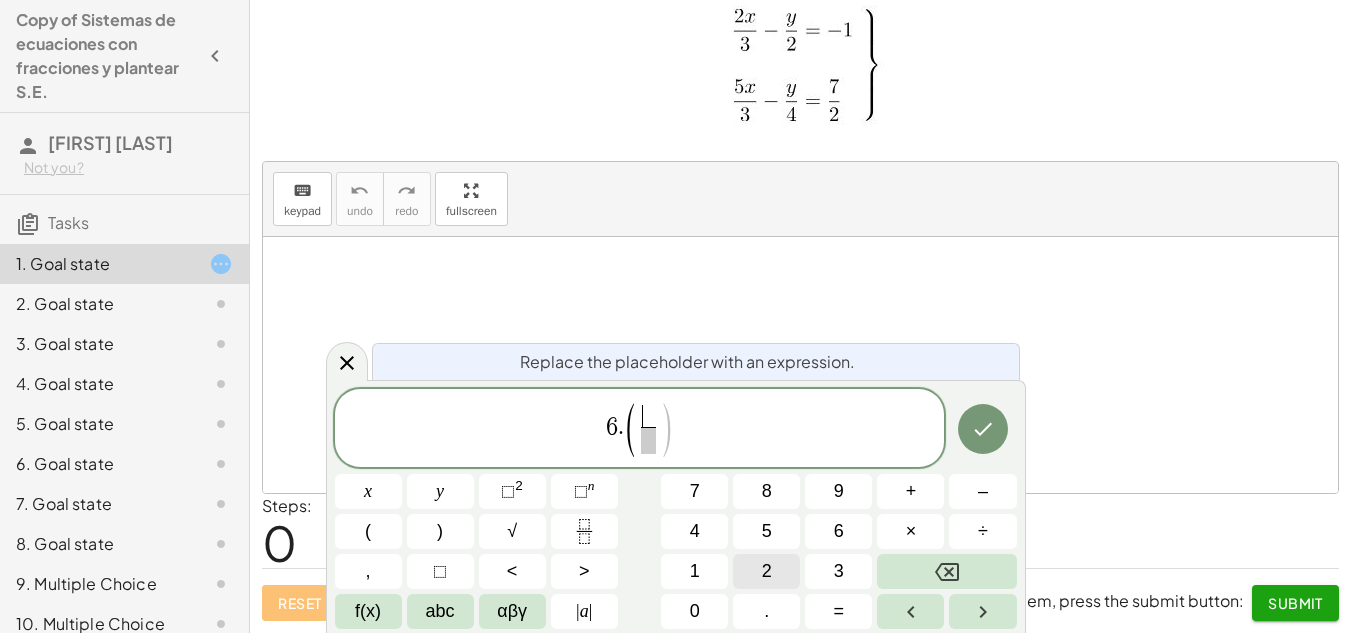 click on "2" at bounding box center (766, 571) 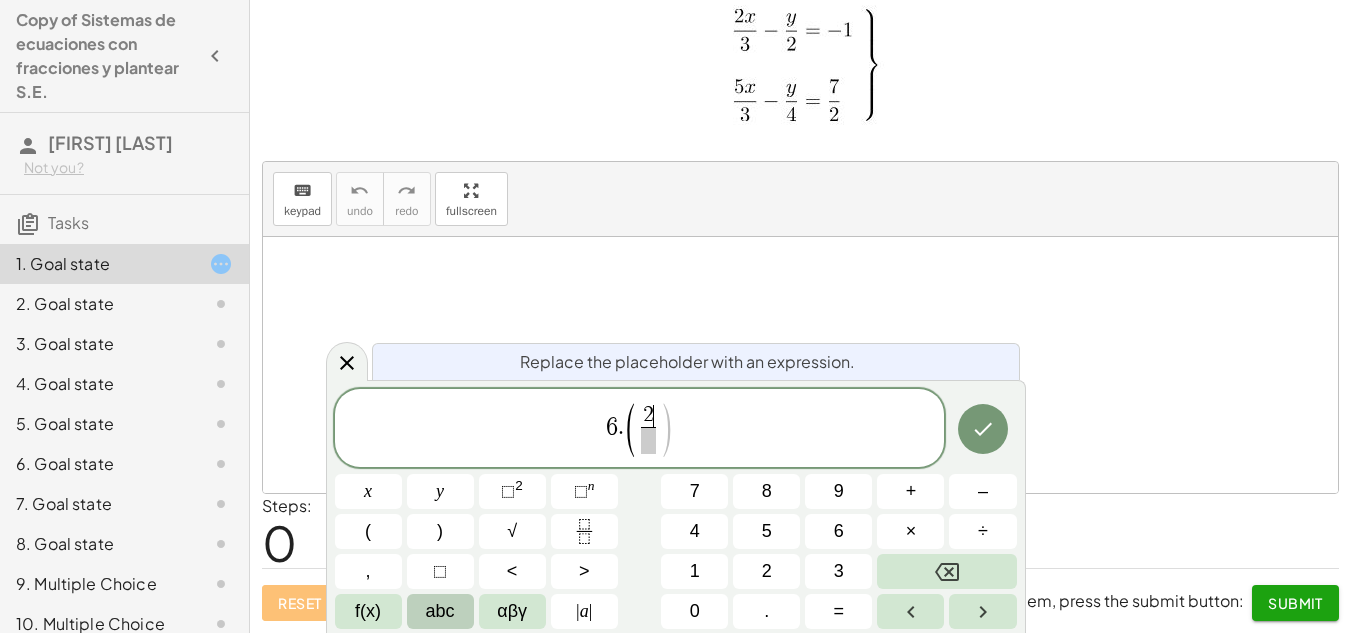 click on "abc" at bounding box center [440, 611] 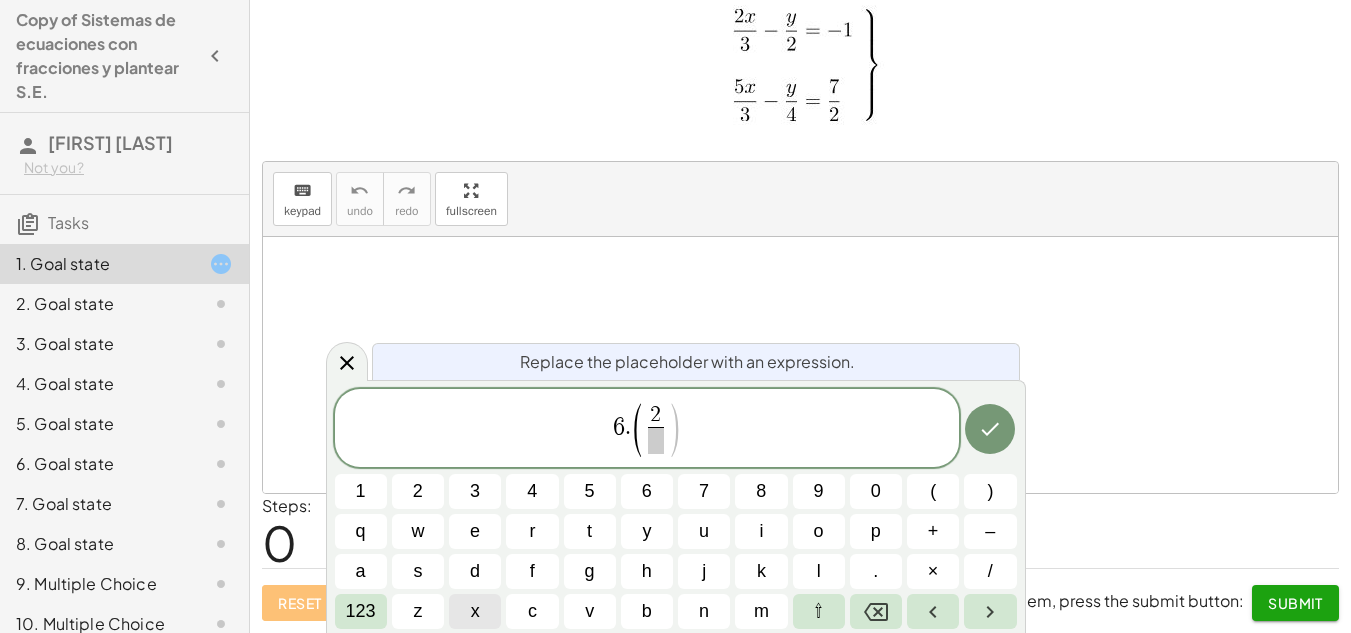 click on "x" at bounding box center (475, 611) 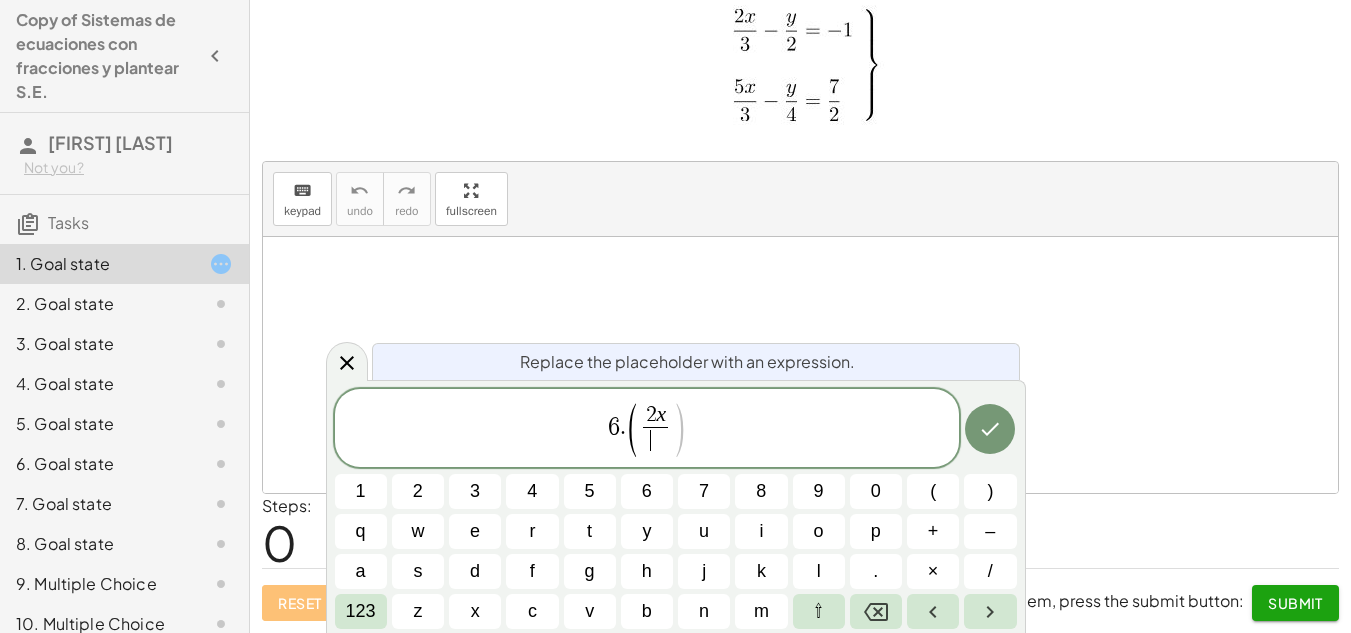 click on "​" at bounding box center [655, 440] 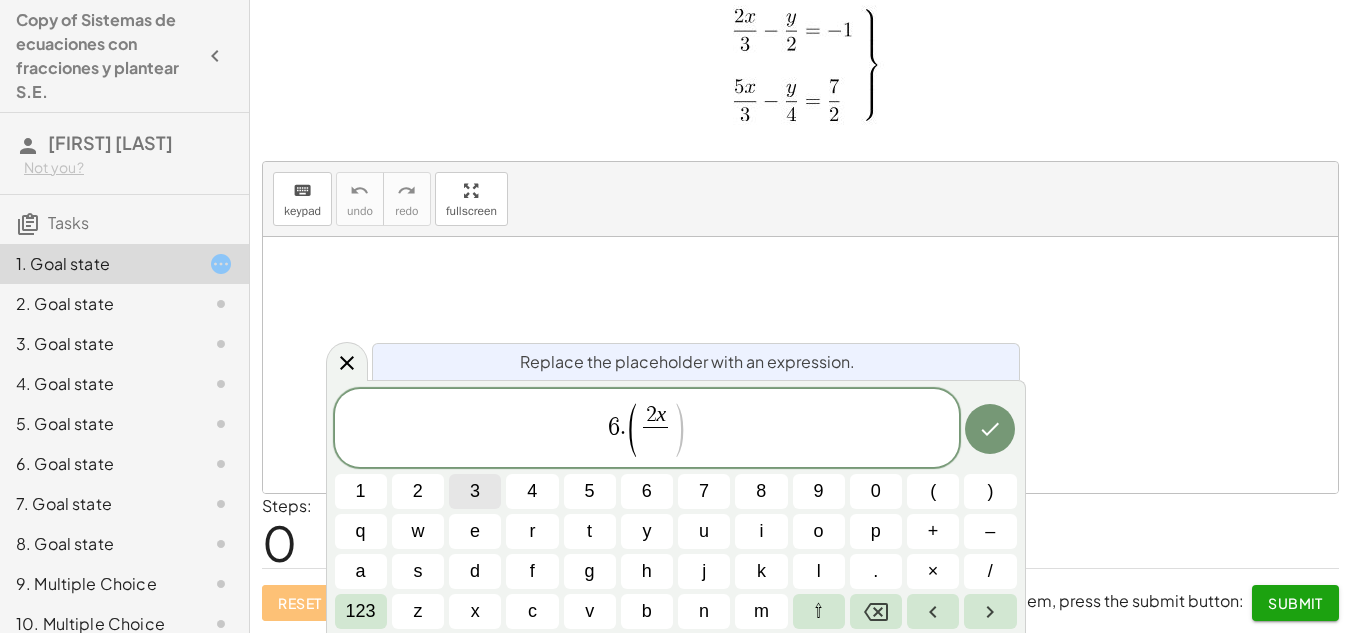 click on "3" at bounding box center [475, 491] 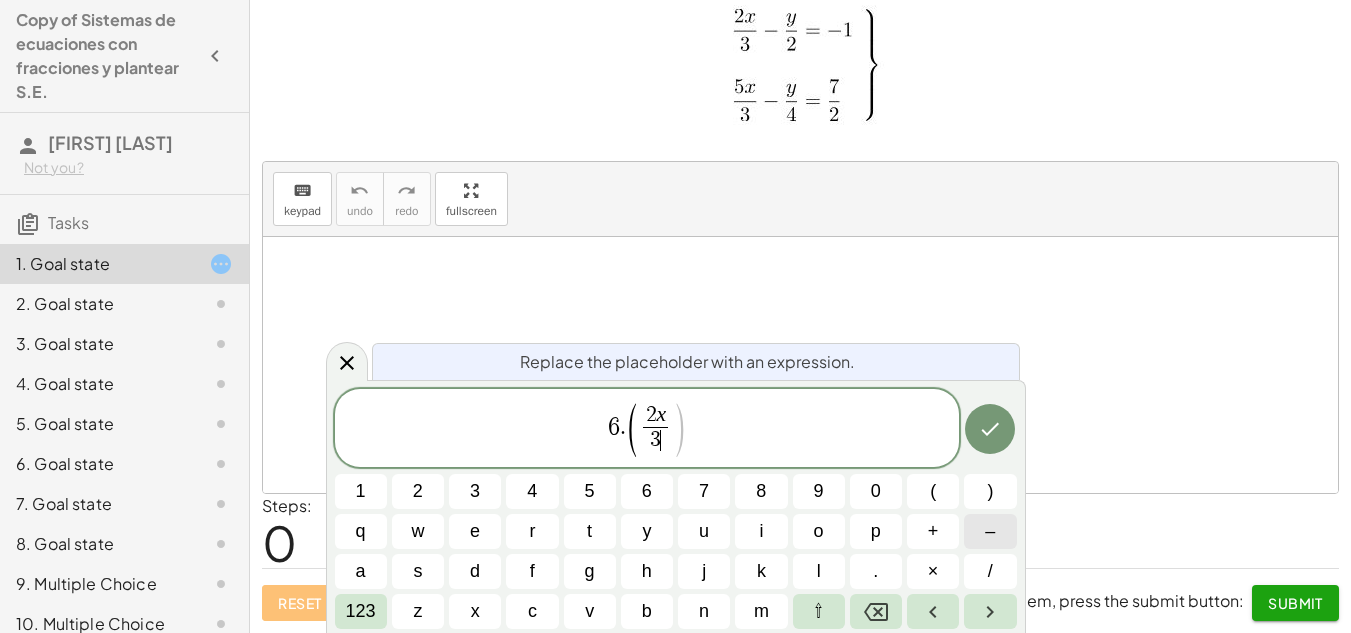 click on "–" at bounding box center [990, 531] 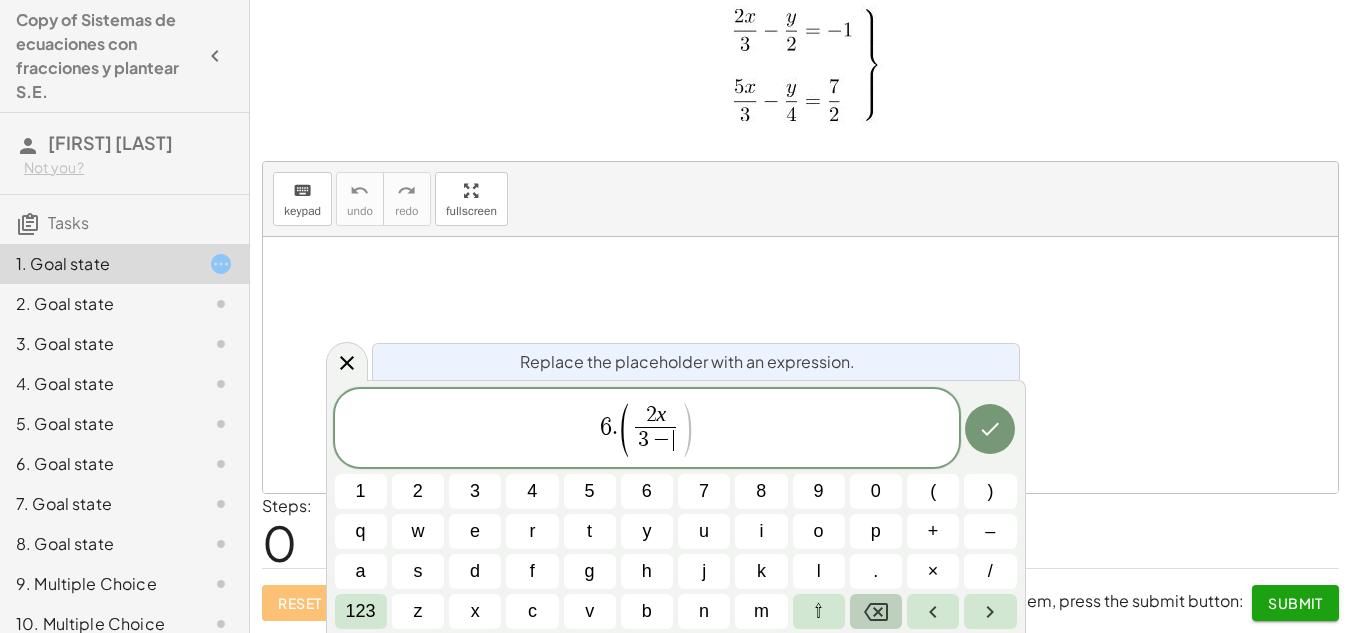 click 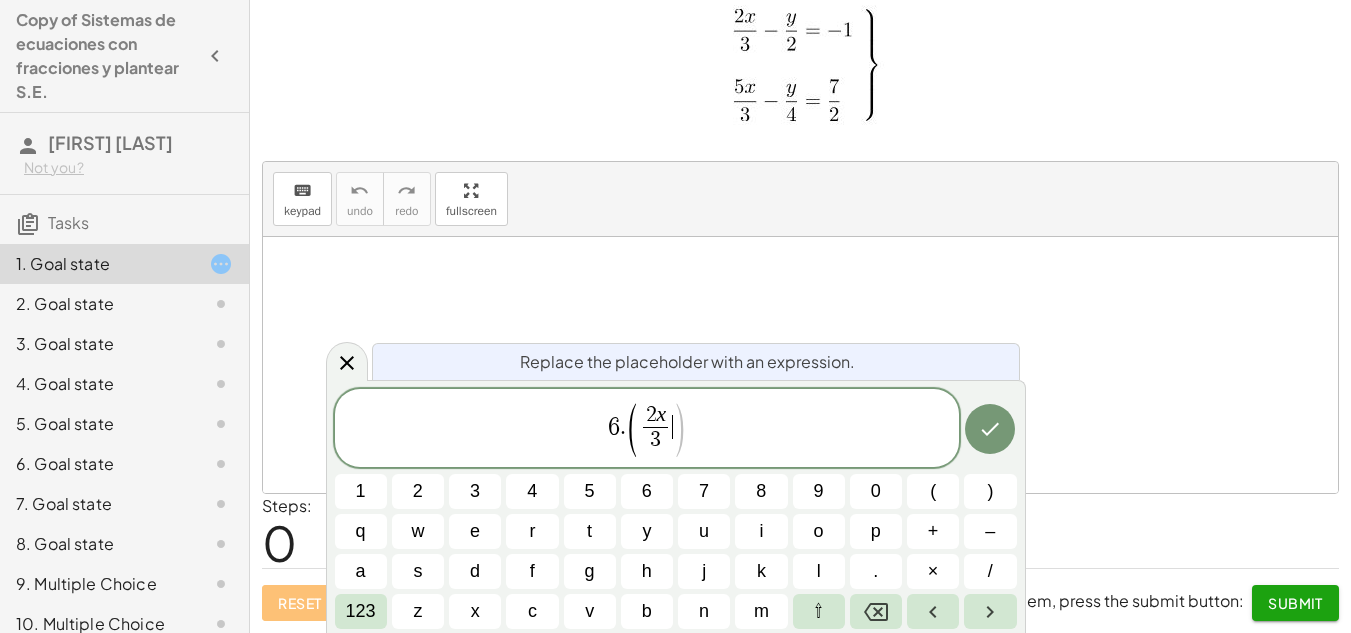 click on ")" at bounding box center (678, 430) 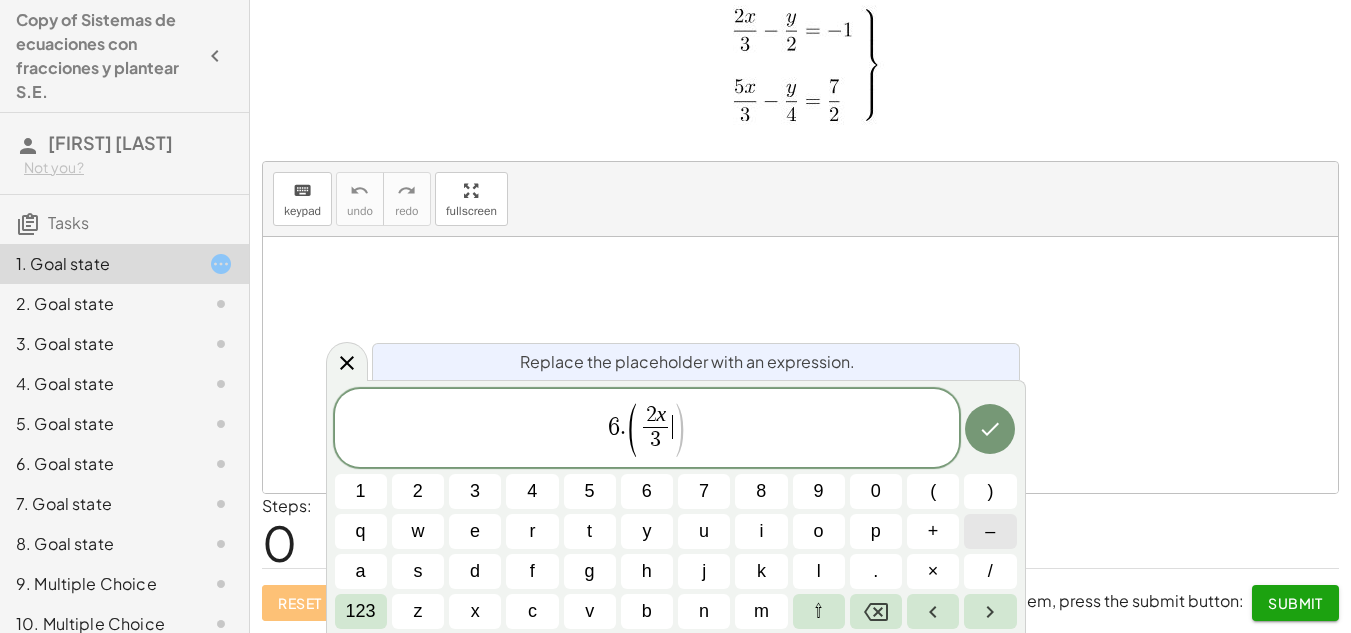 click on "–" at bounding box center [990, 531] 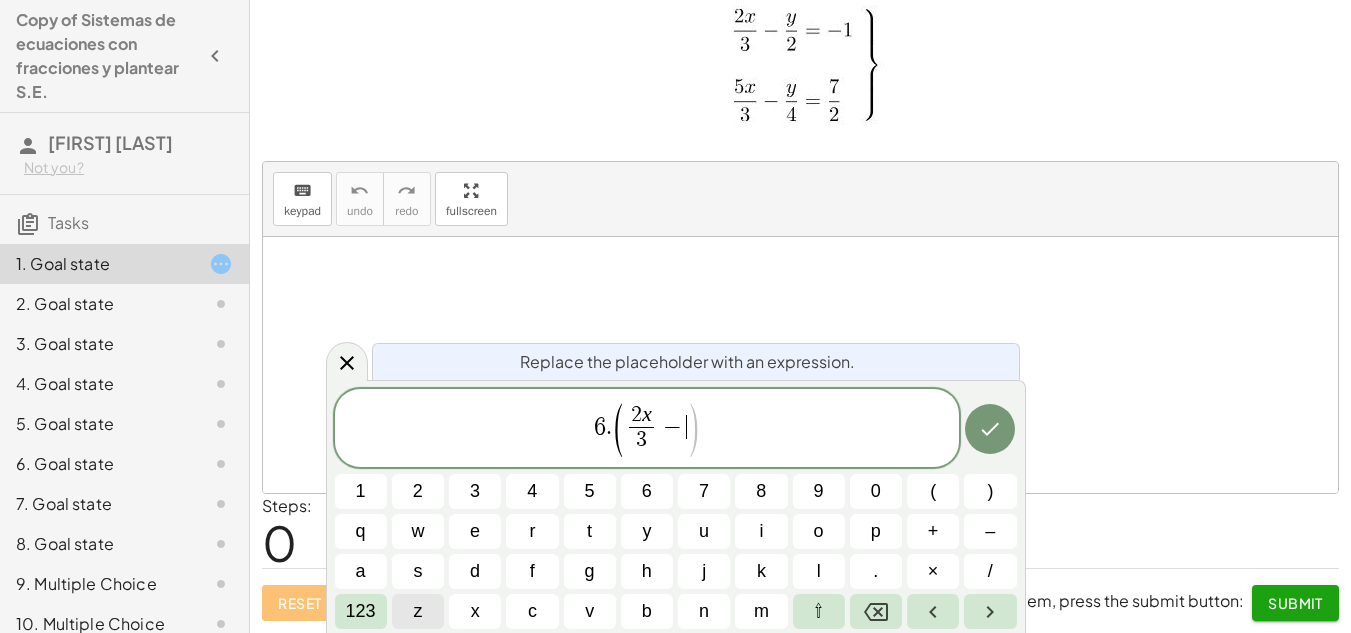 click on "z" at bounding box center [418, 611] 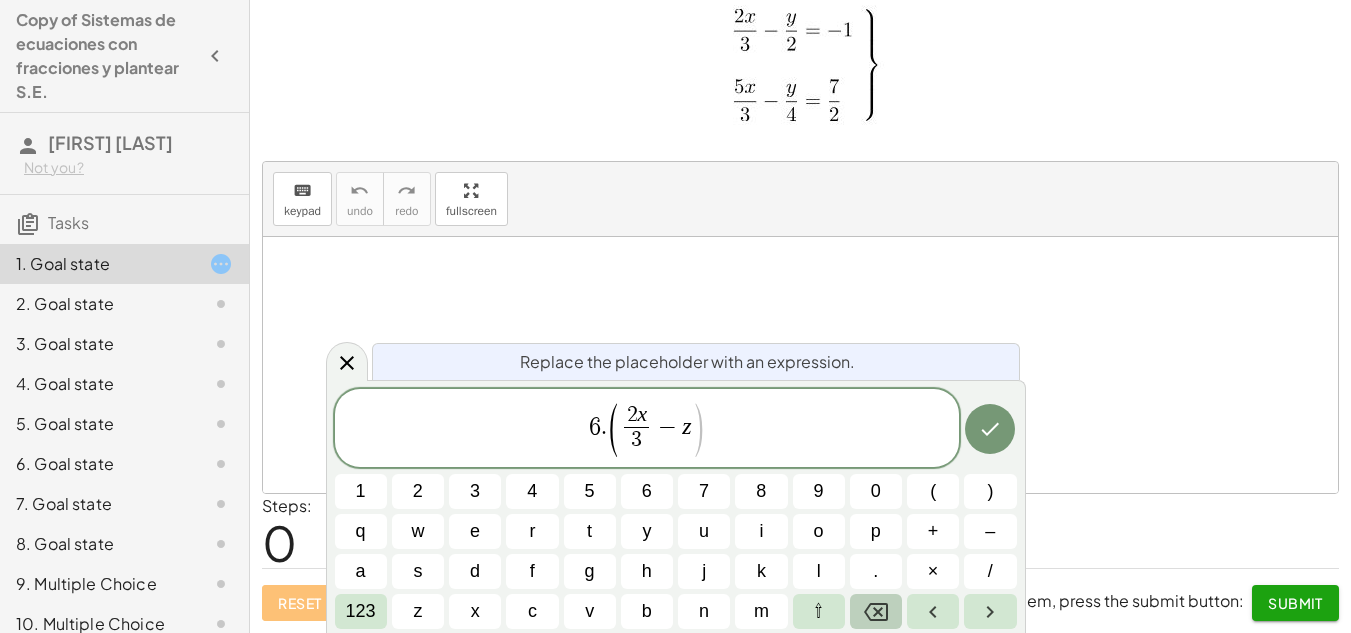 click 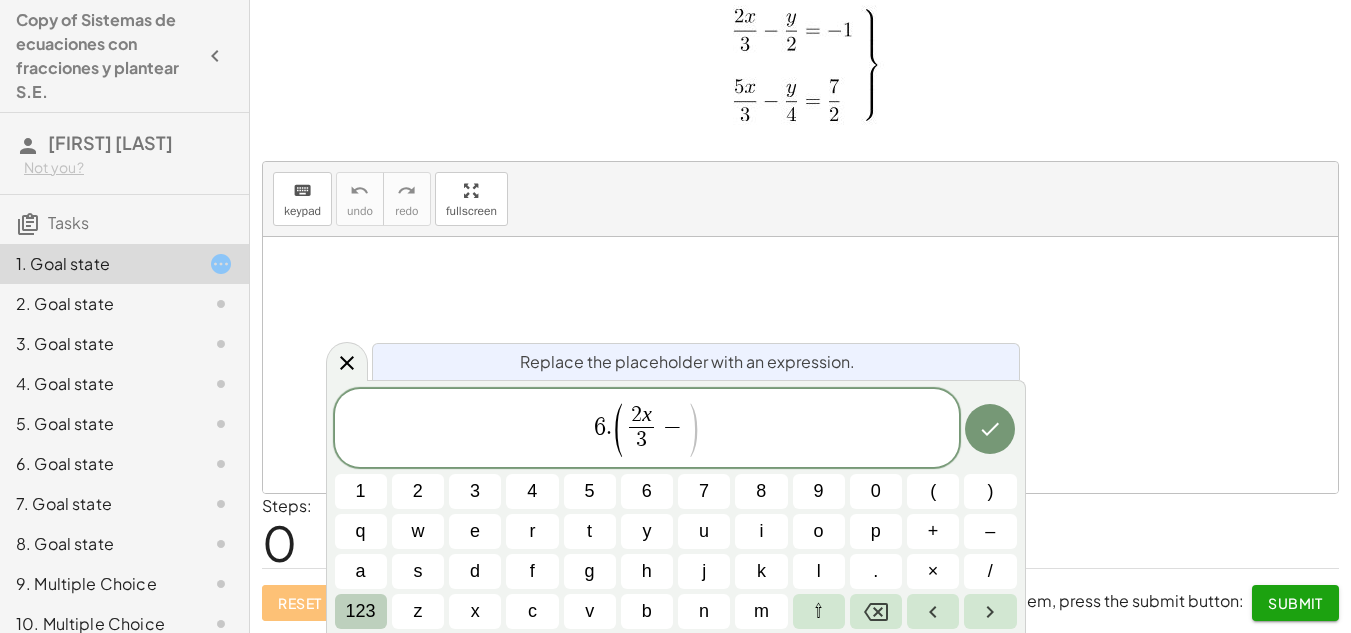 click on "123" at bounding box center [361, 611] 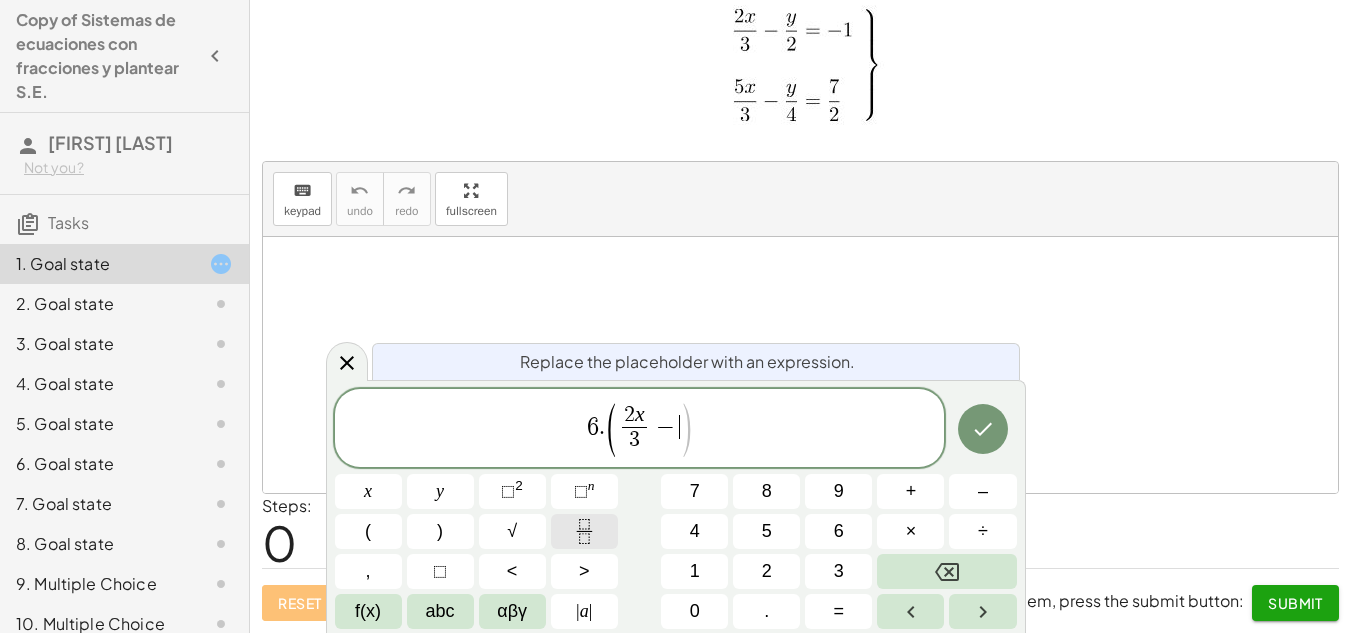 click at bounding box center (584, 531) 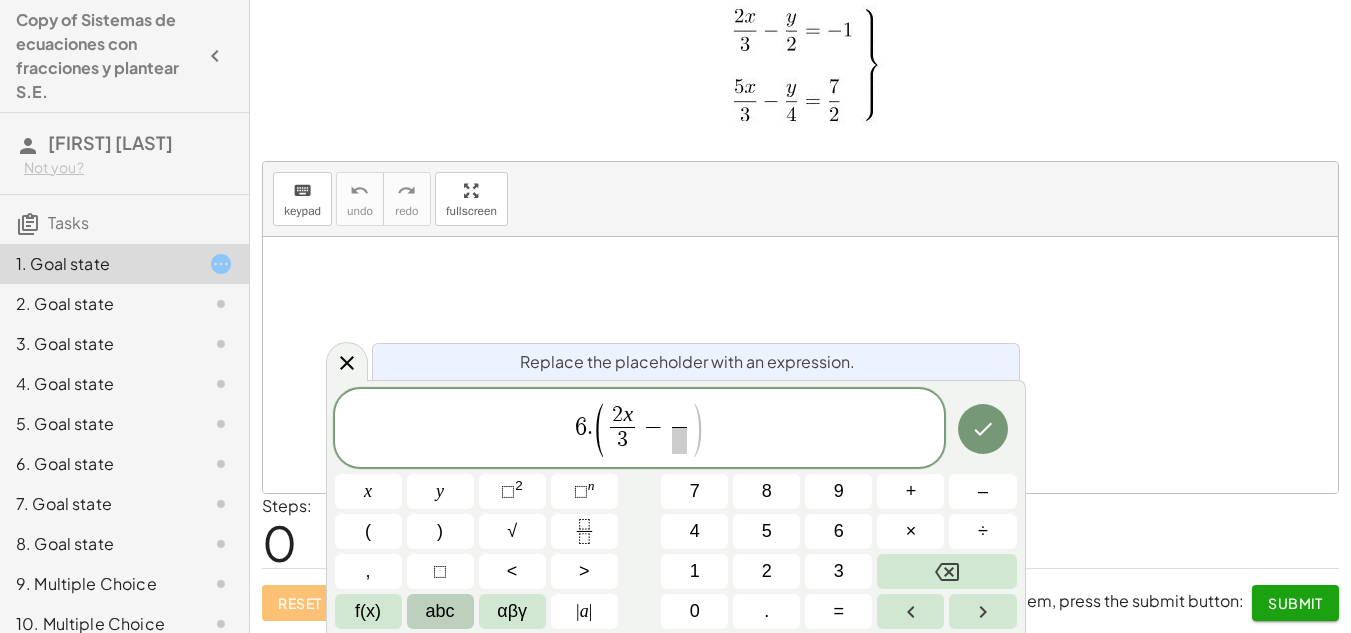 click on "abc" at bounding box center (440, 611) 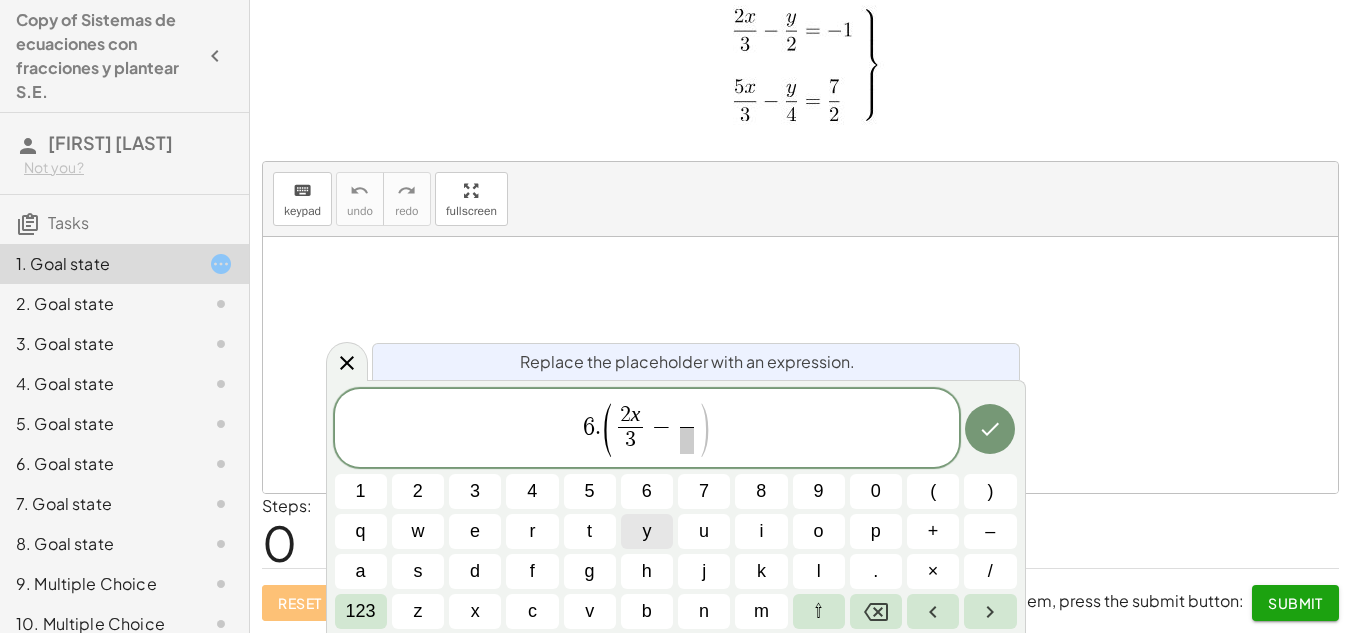 click on "y" at bounding box center (647, 531) 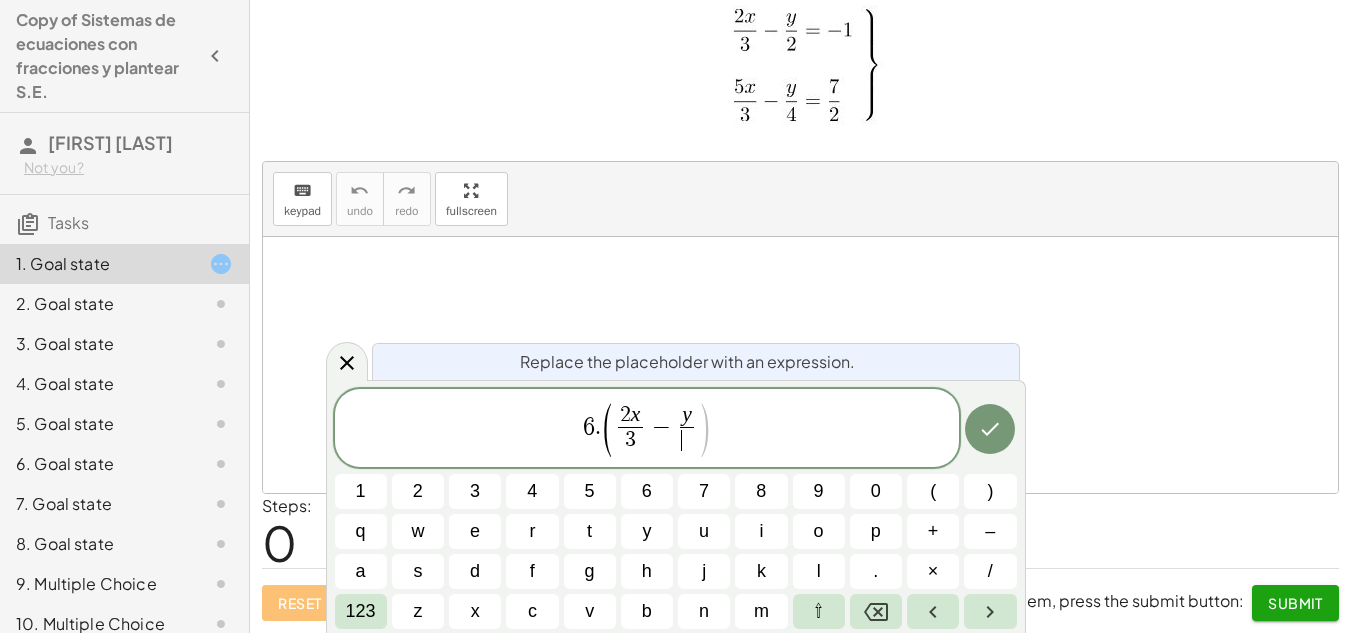 click on "​" at bounding box center [687, 440] 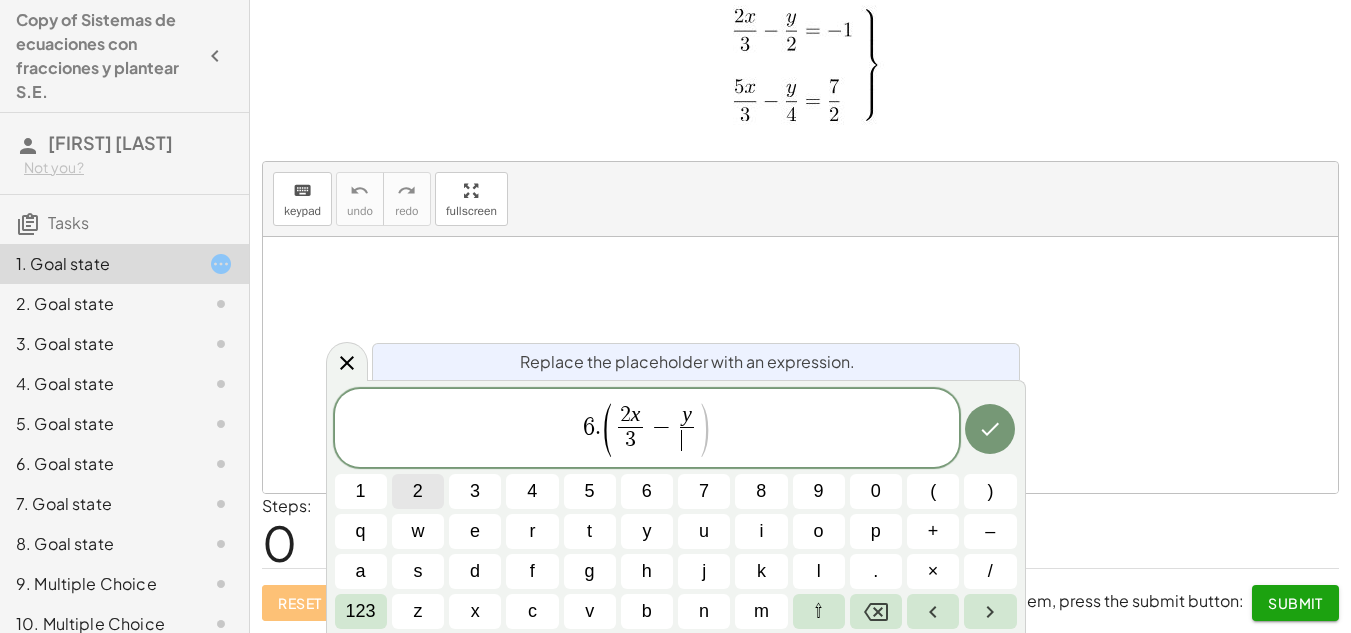click on "2" at bounding box center [418, 491] 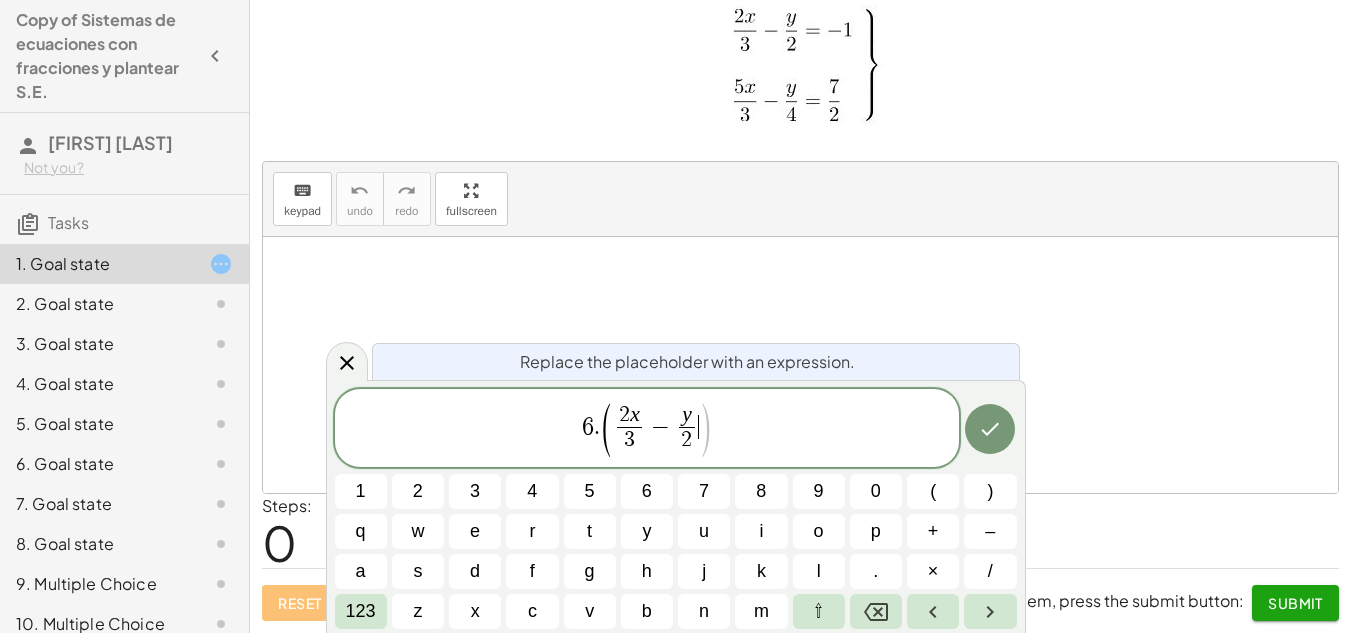 click on ")" at bounding box center [705, 430] 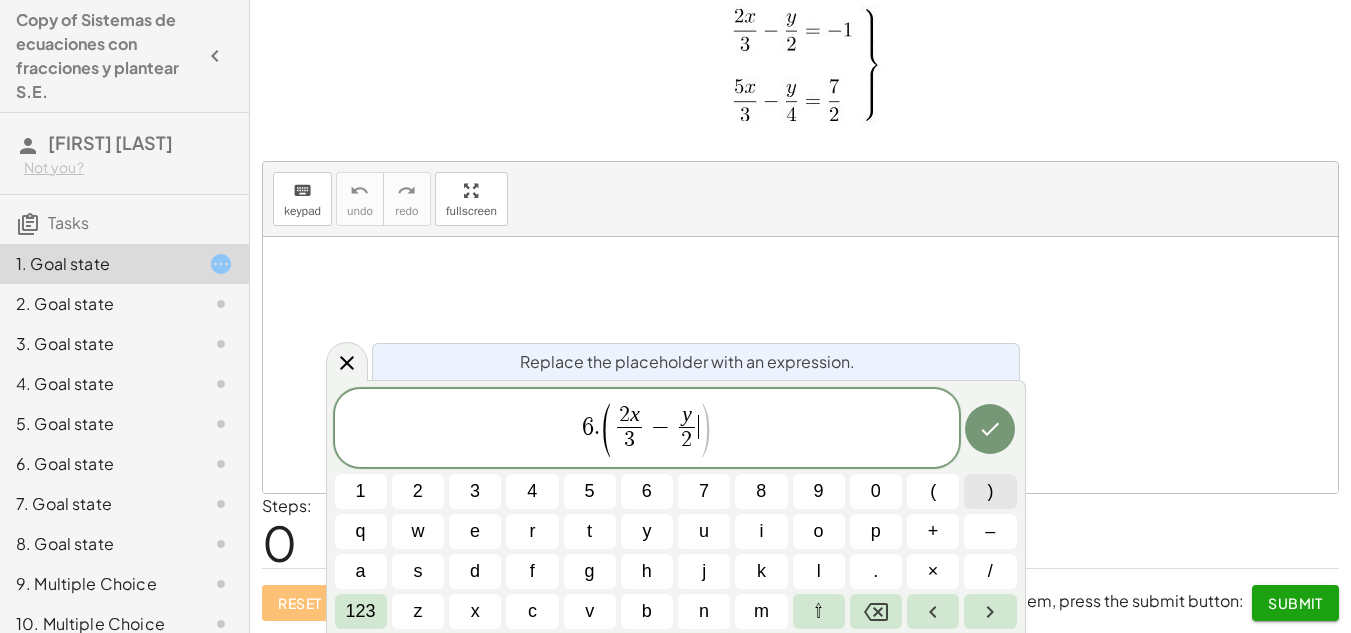click on ")" at bounding box center (990, 491) 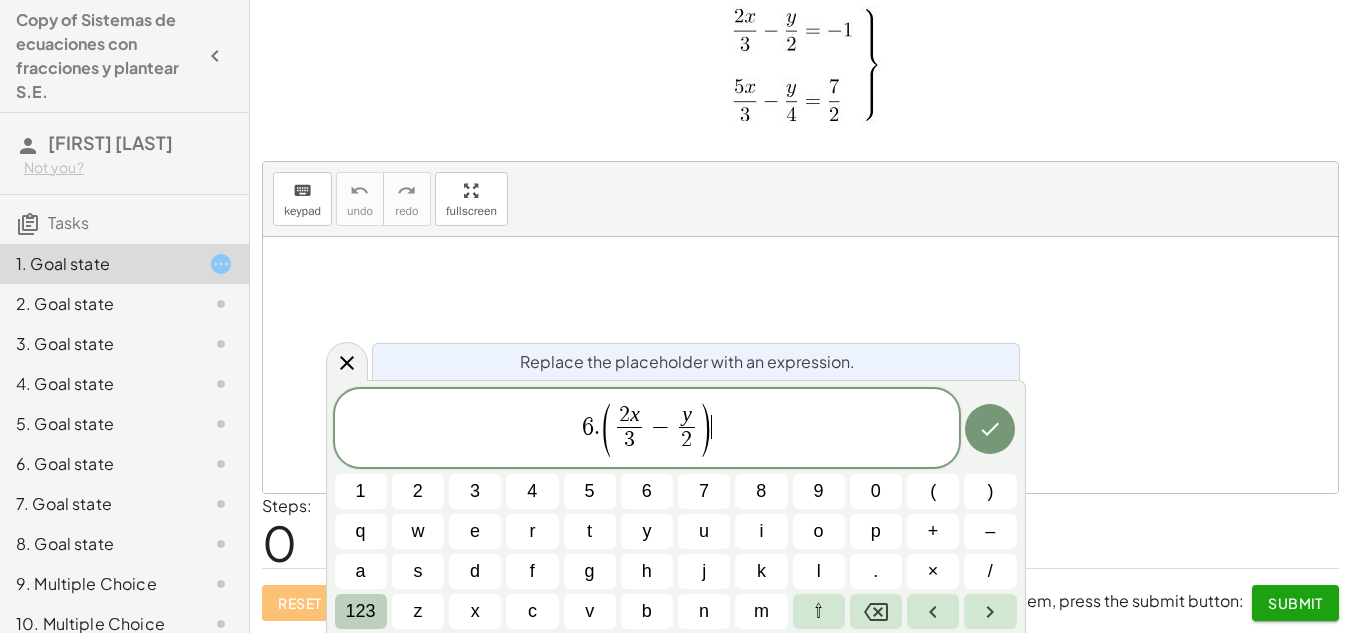 click on "123" at bounding box center (361, 611) 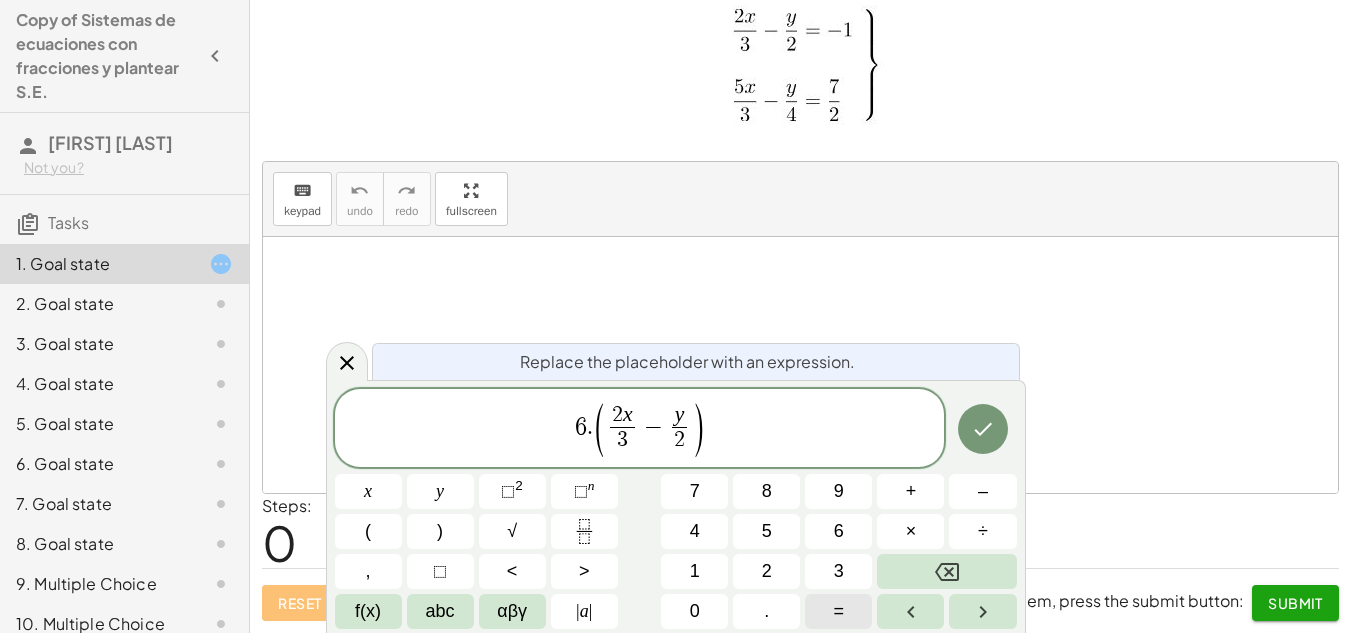click on "=" at bounding box center [838, 611] 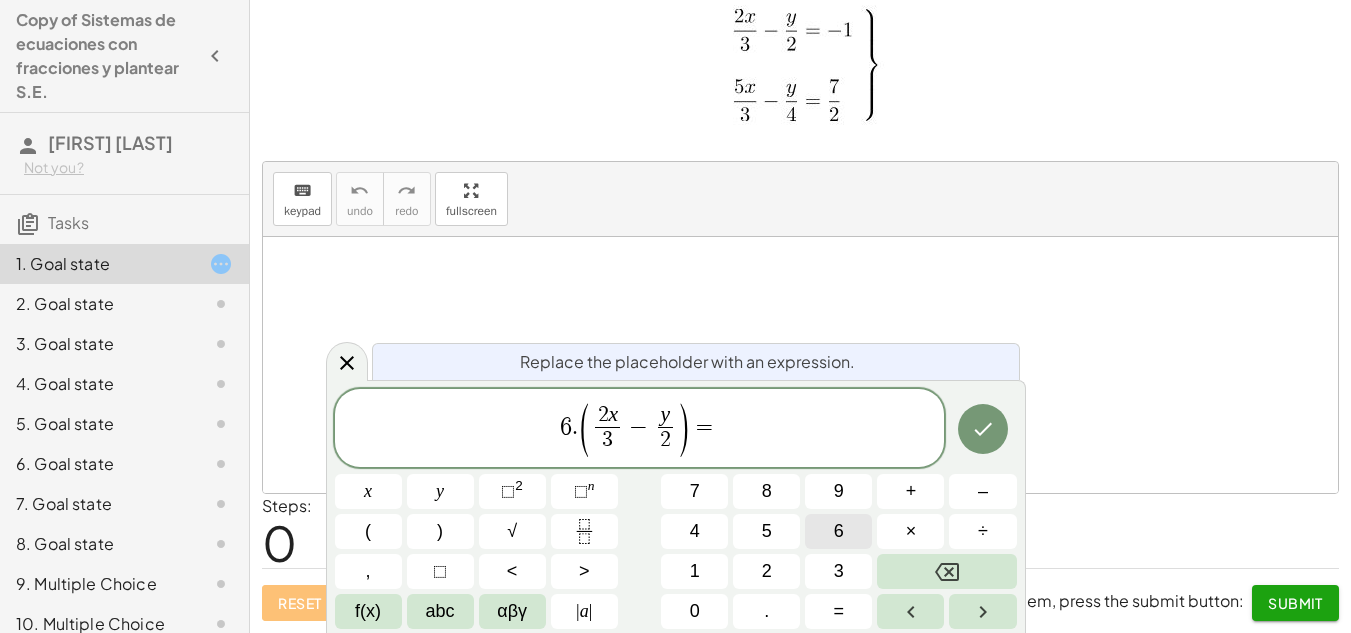 click on "6" at bounding box center [838, 531] 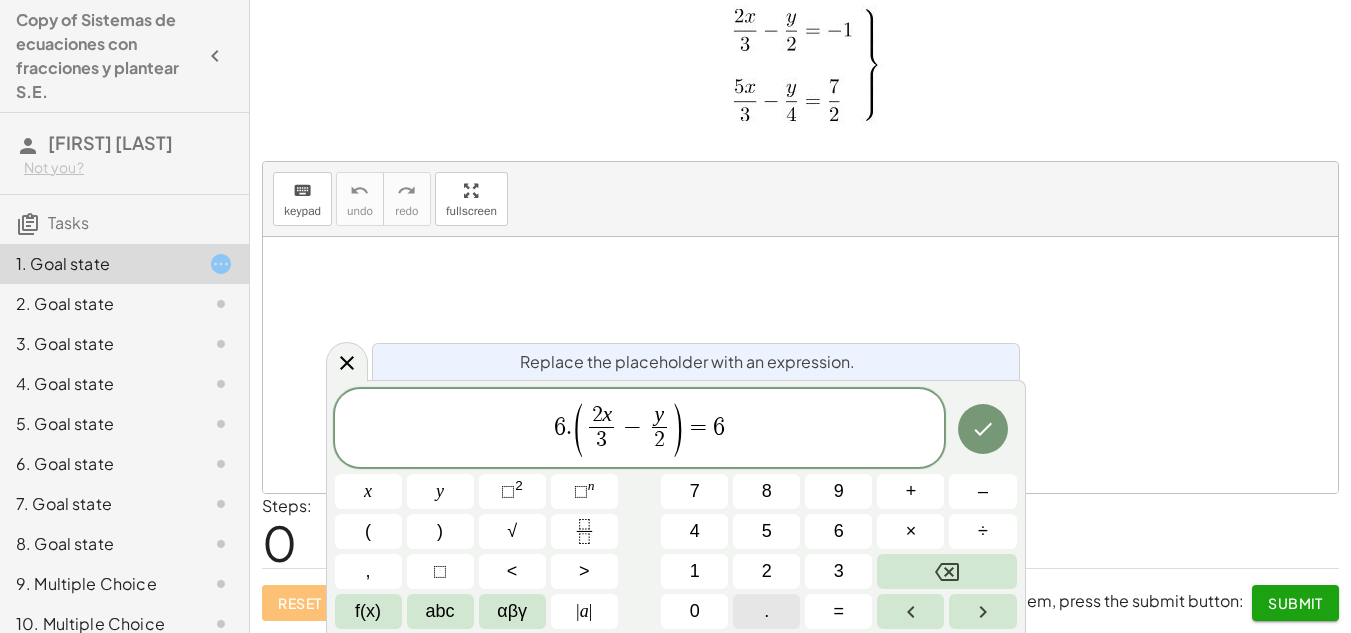 click on "." at bounding box center [766, 611] 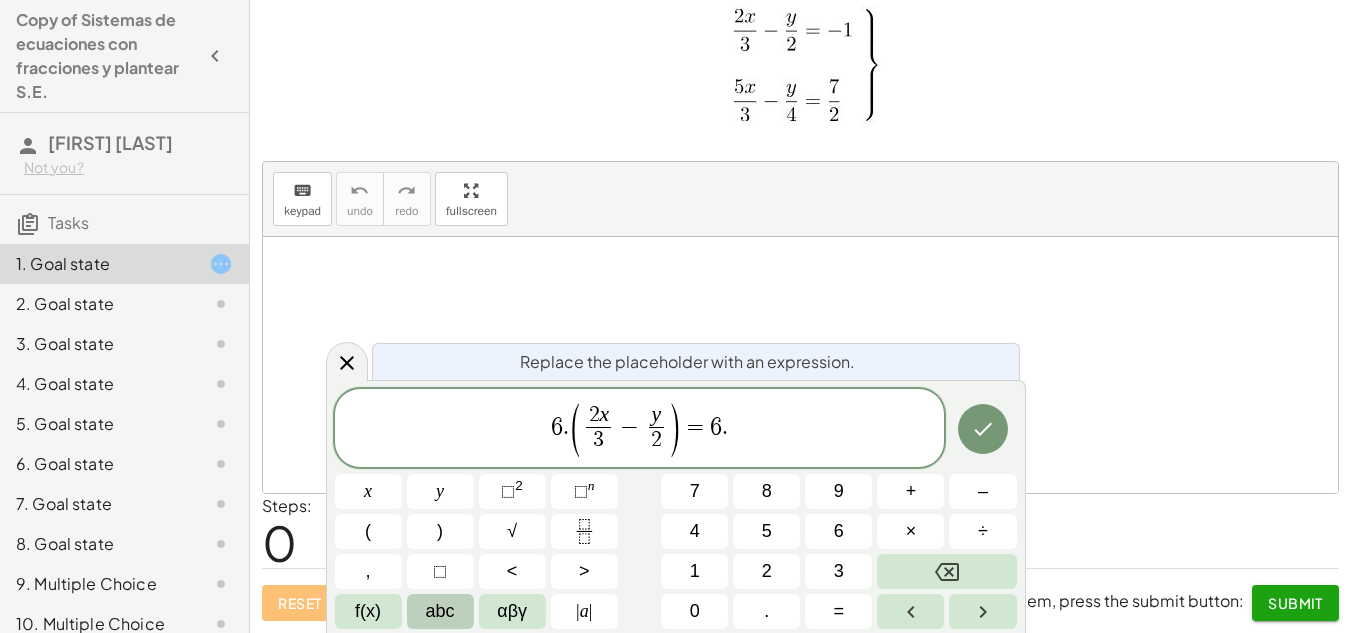 click on "abc" at bounding box center [440, 611] 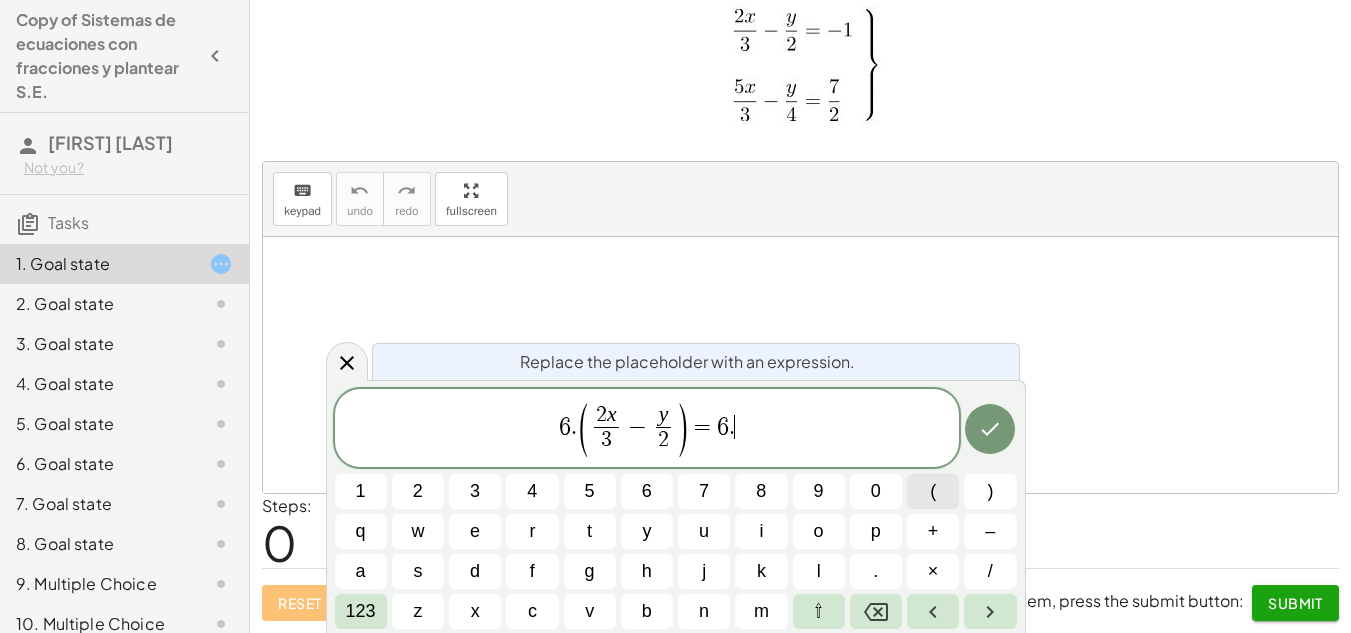 click on "(" at bounding box center (933, 491) 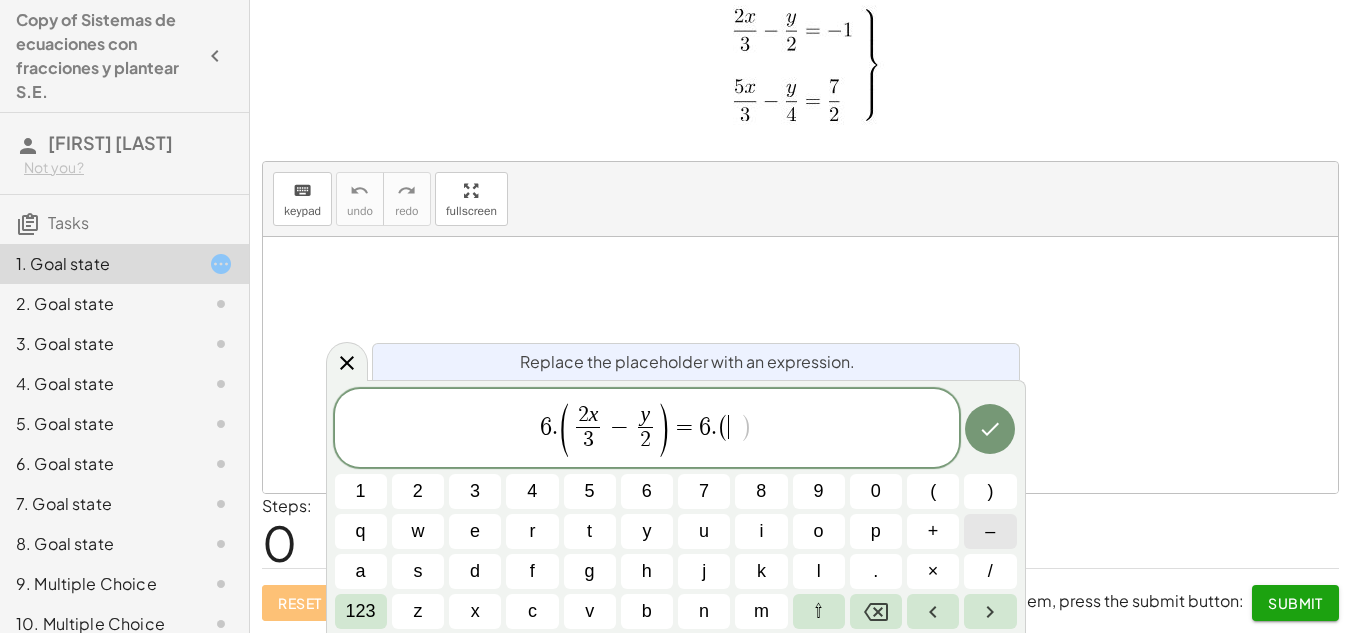 click on "–" at bounding box center (990, 531) 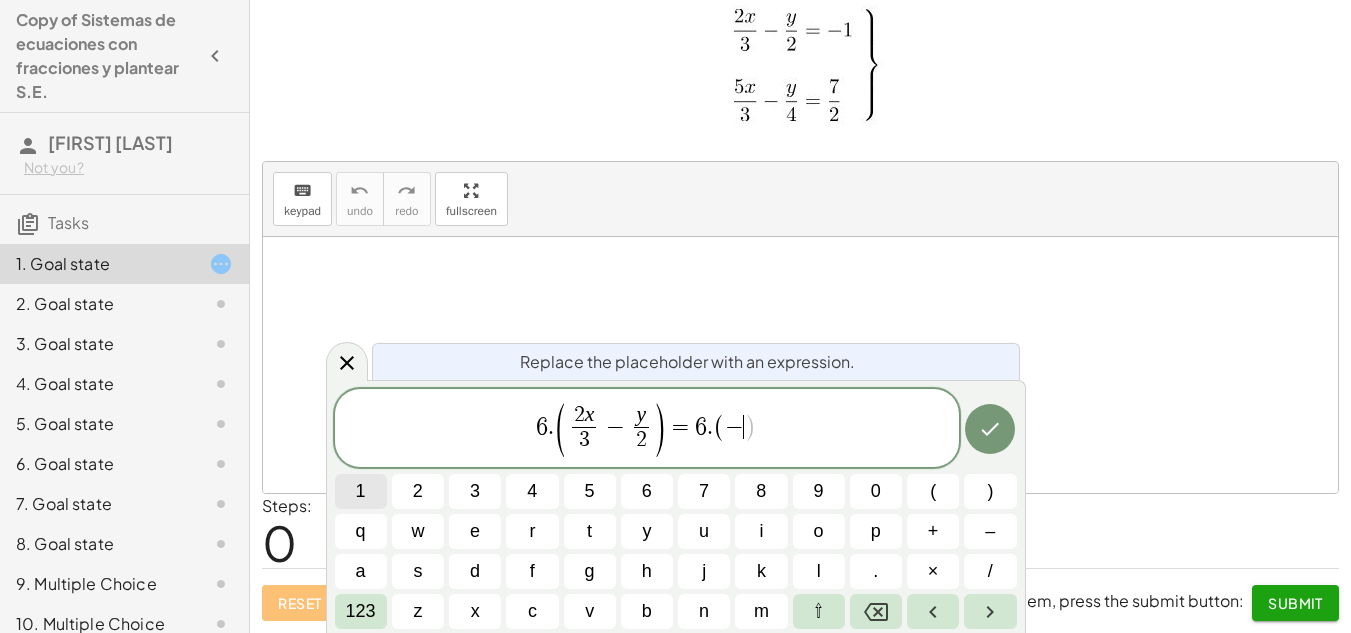 click on "1" at bounding box center (361, 491) 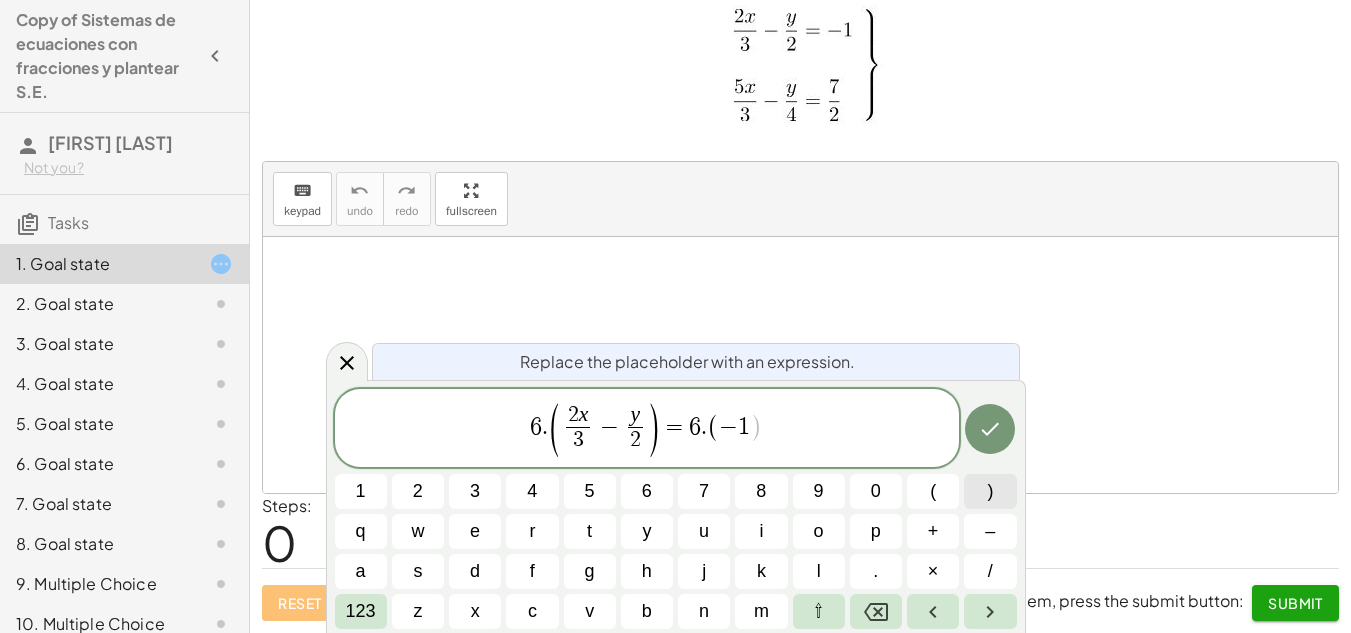 click on ")" at bounding box center [990, 491] 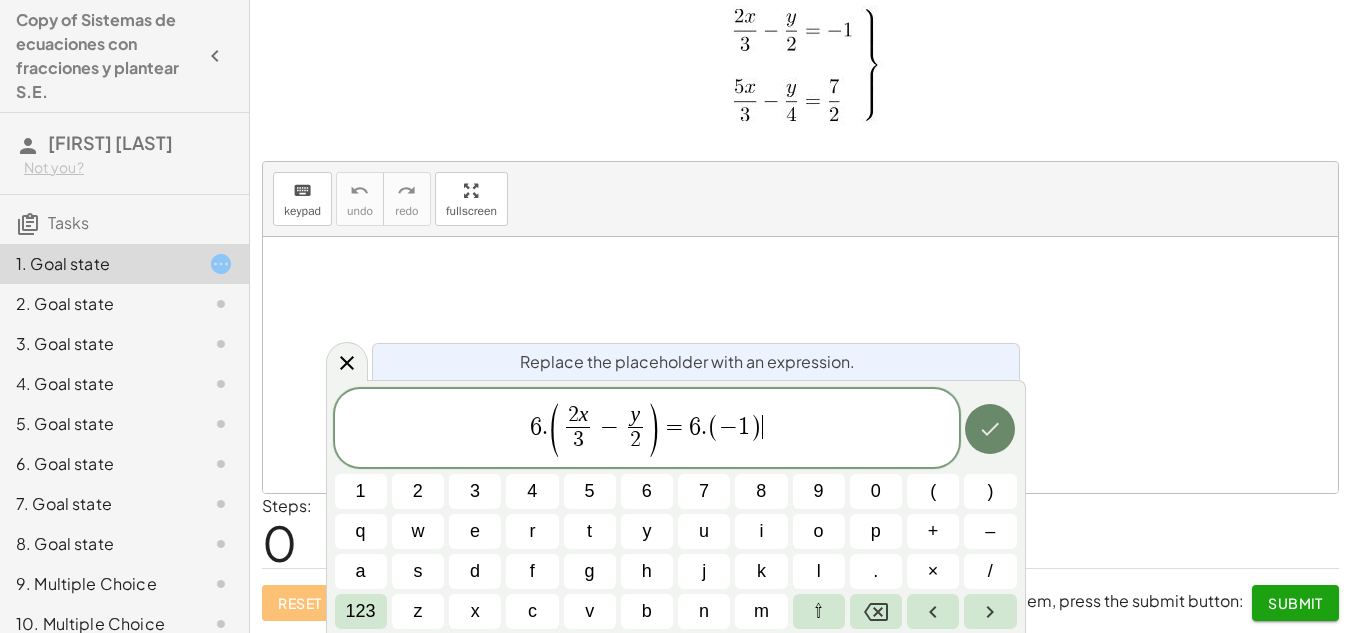 click at bounding box center (990, 429) 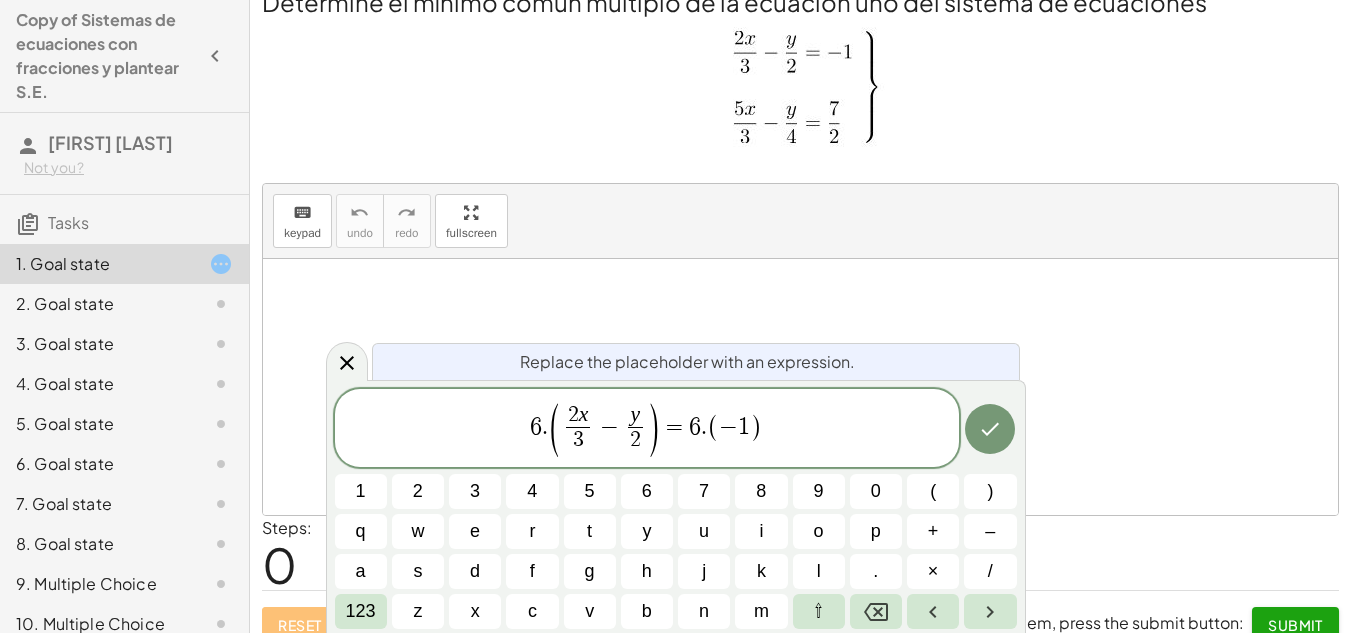 scroll, scrollTop: 49, scrollLeft: 0, axis: vertical 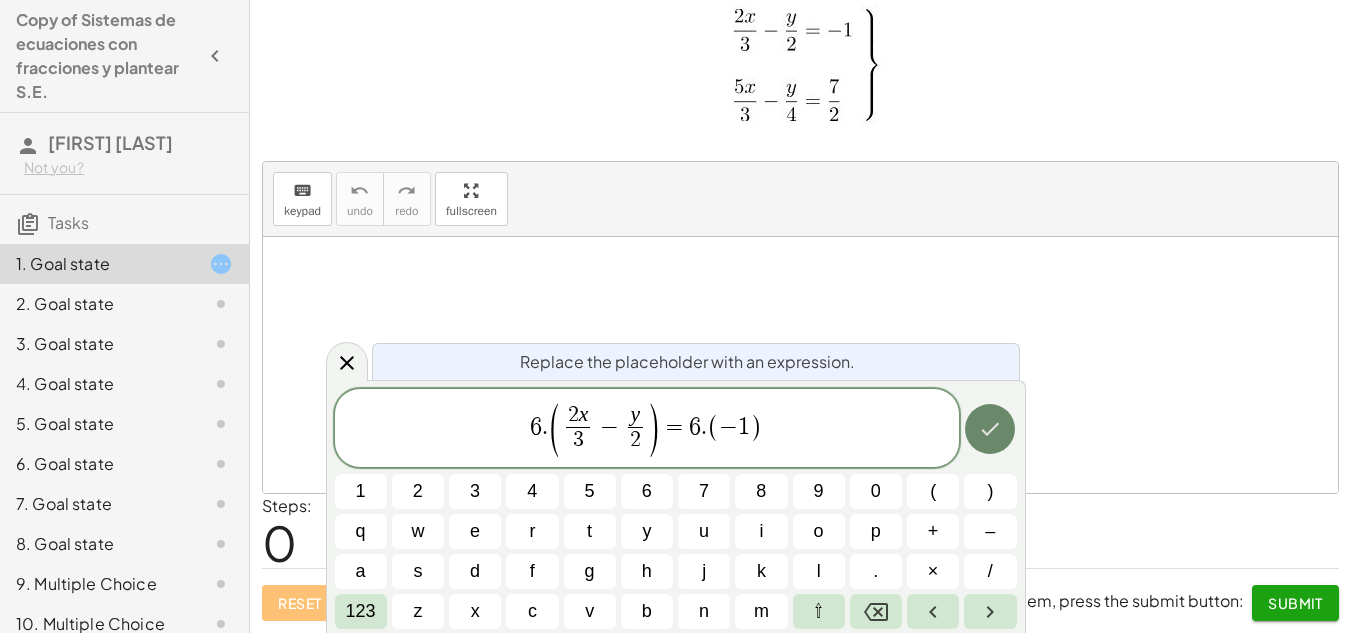 click at bounding box center (990, 429) 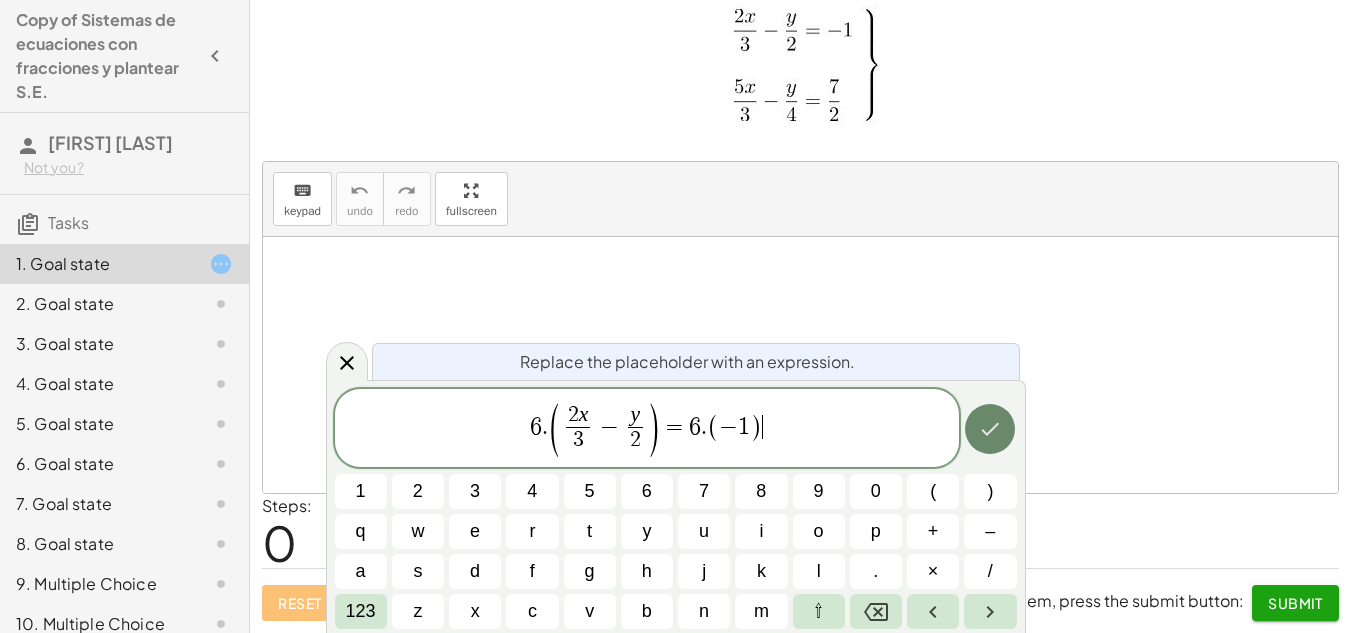 click at bounding box center [990, 429] 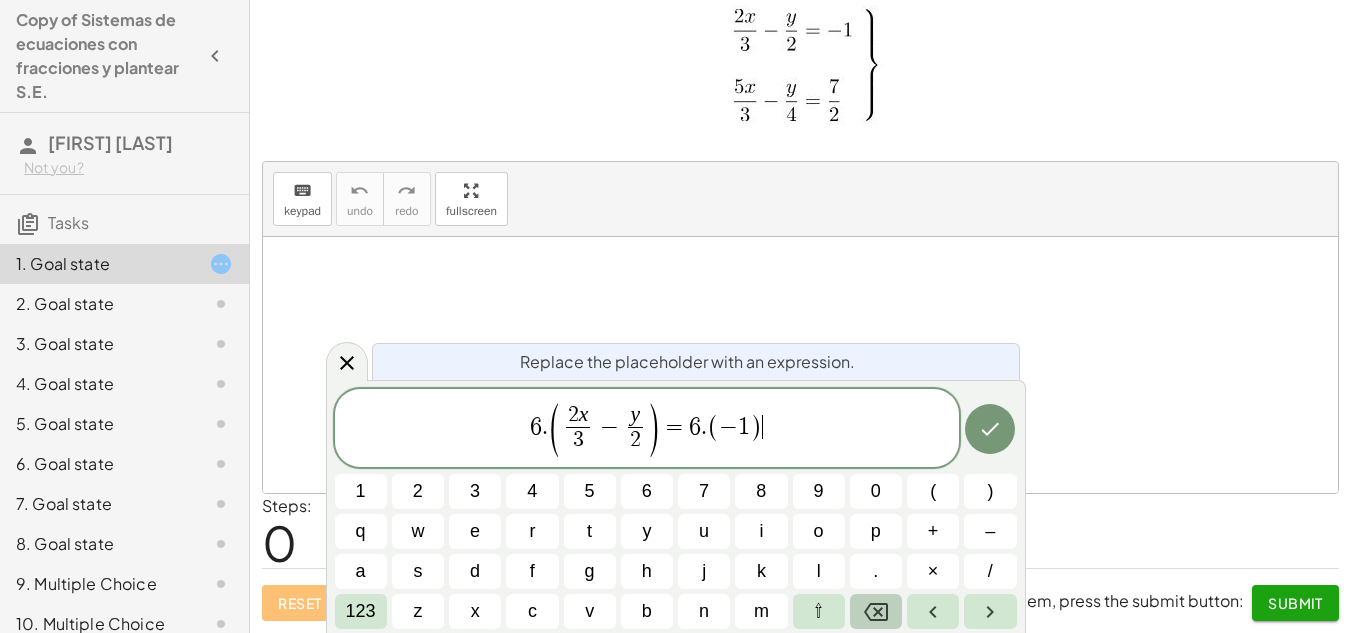 click 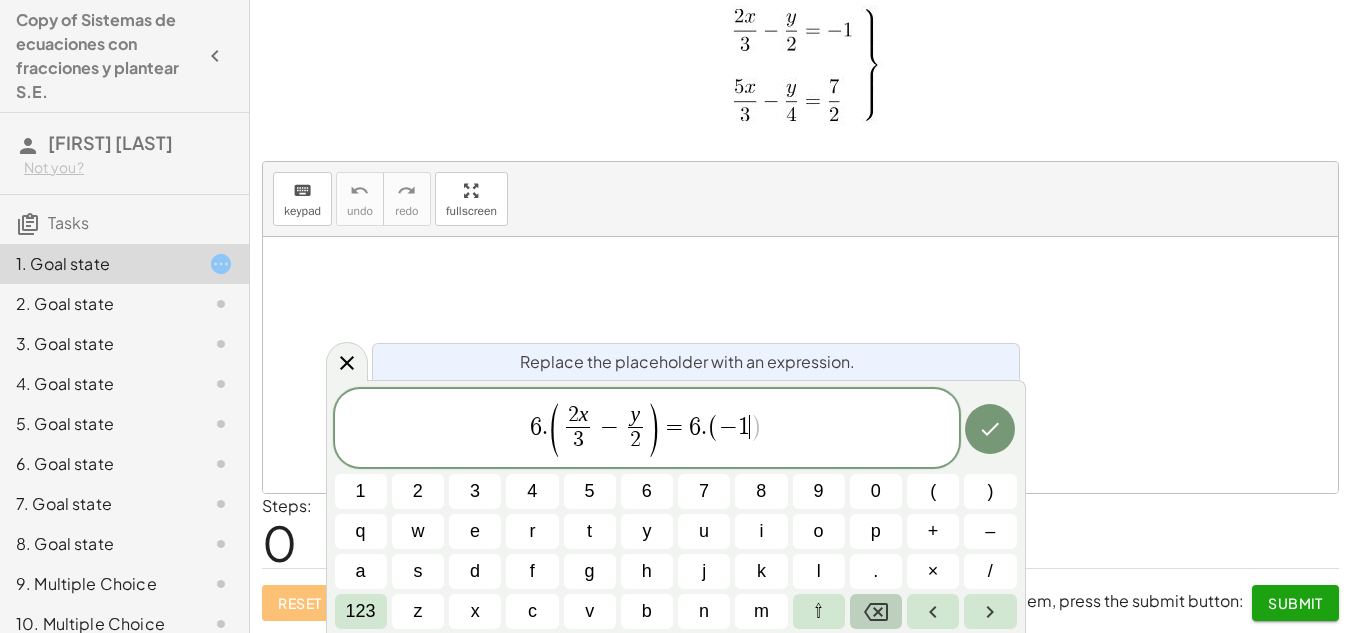 click 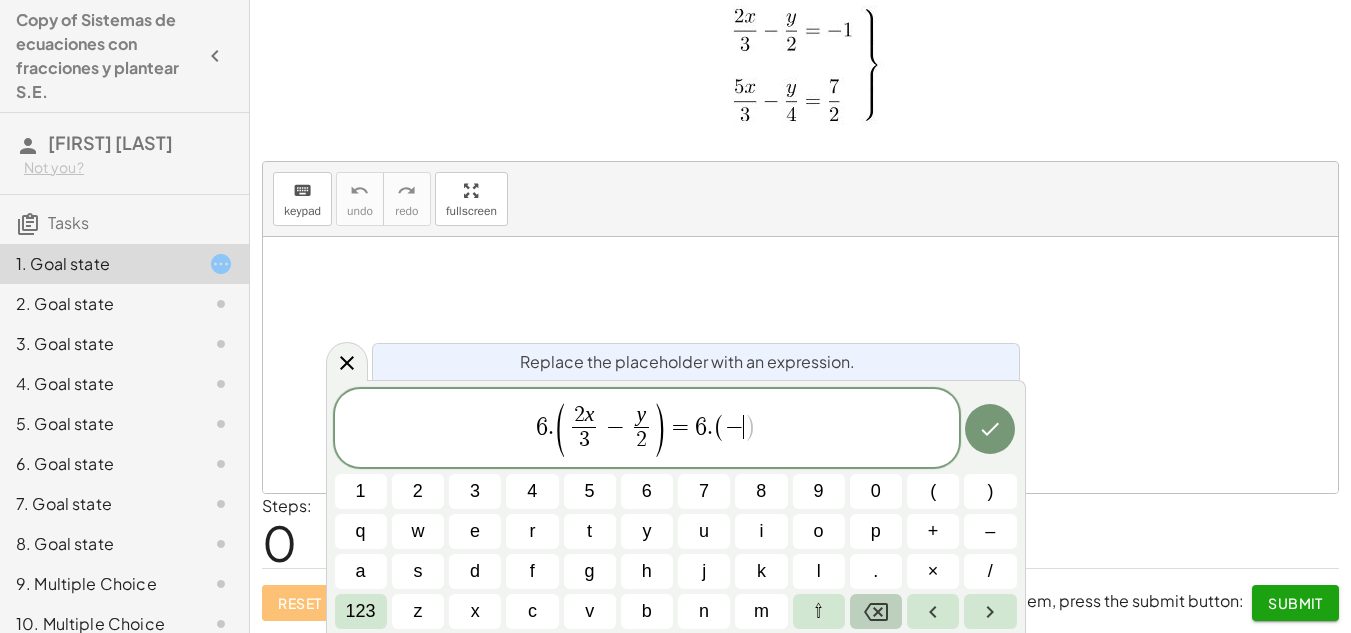 click 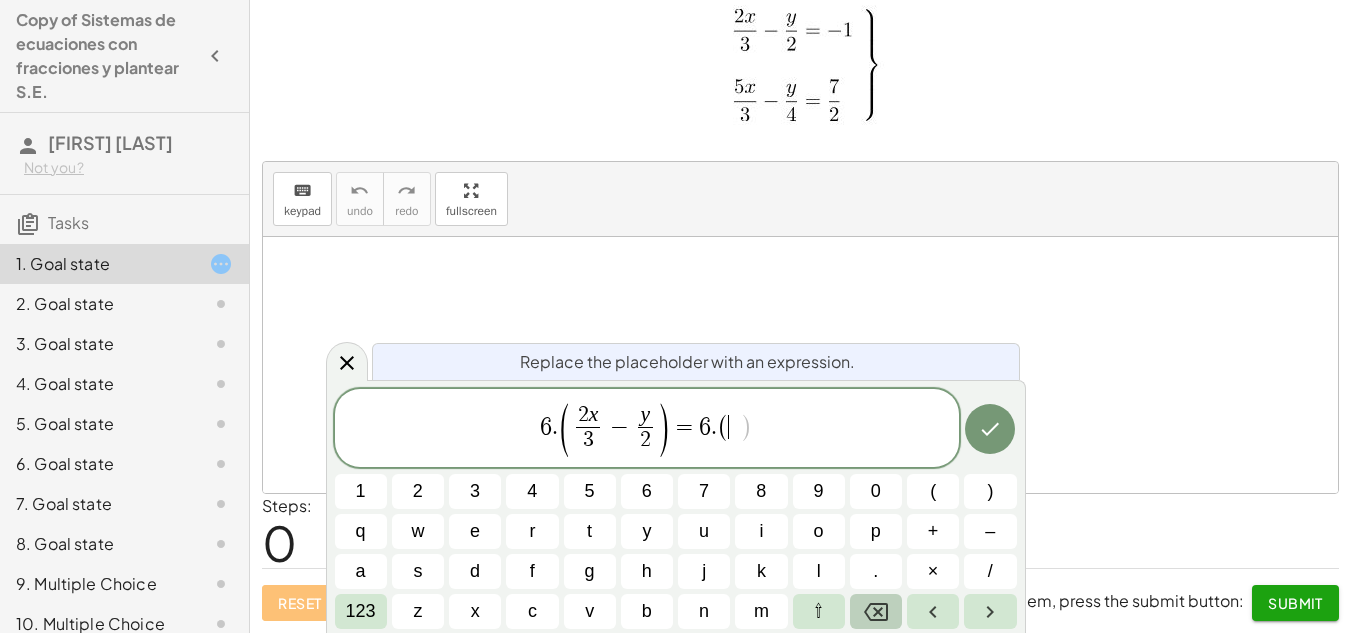 click 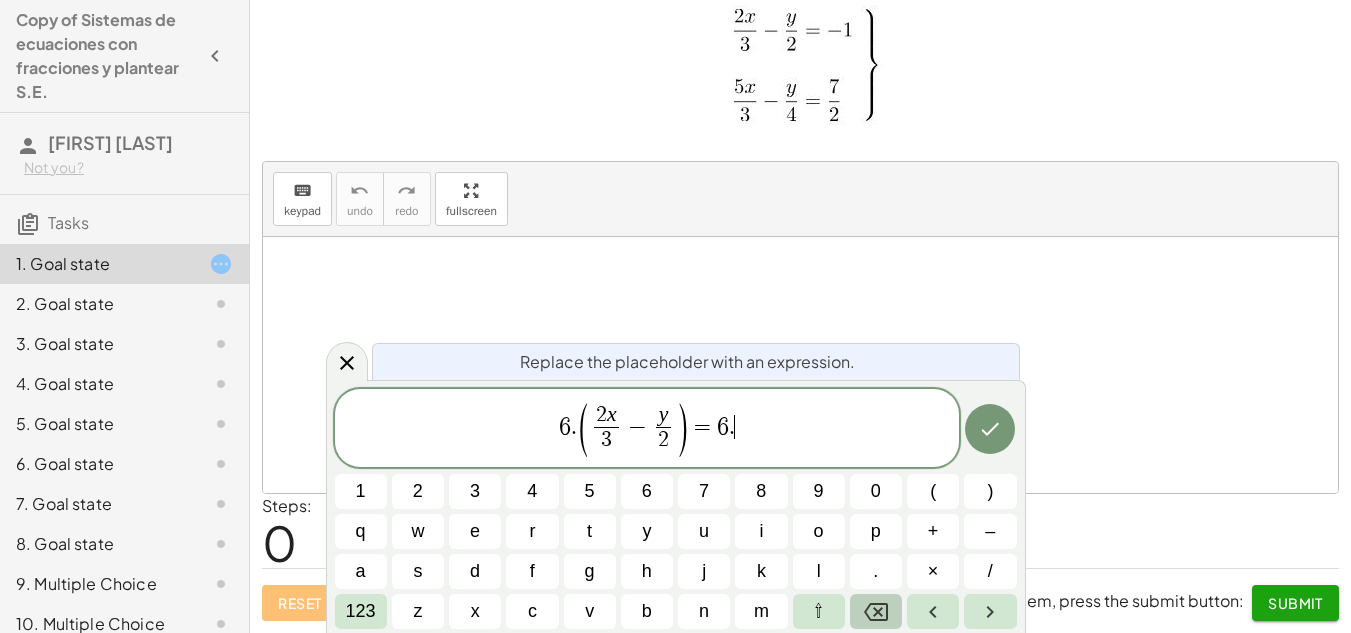click 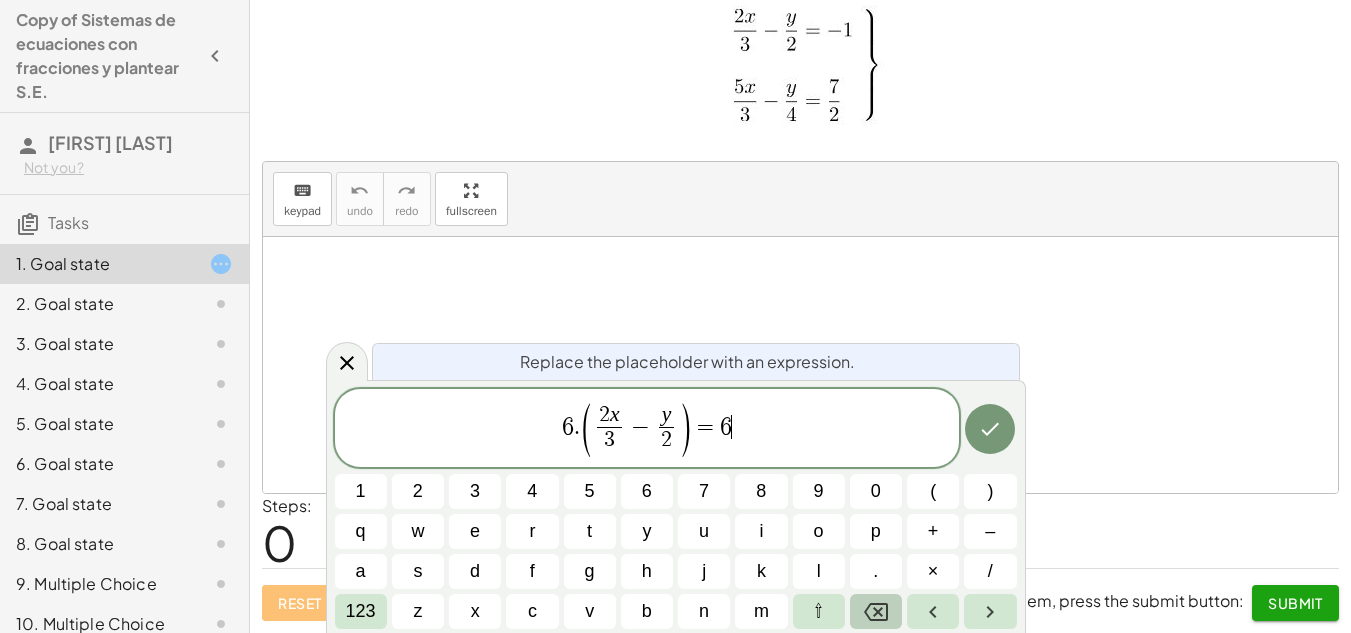 click 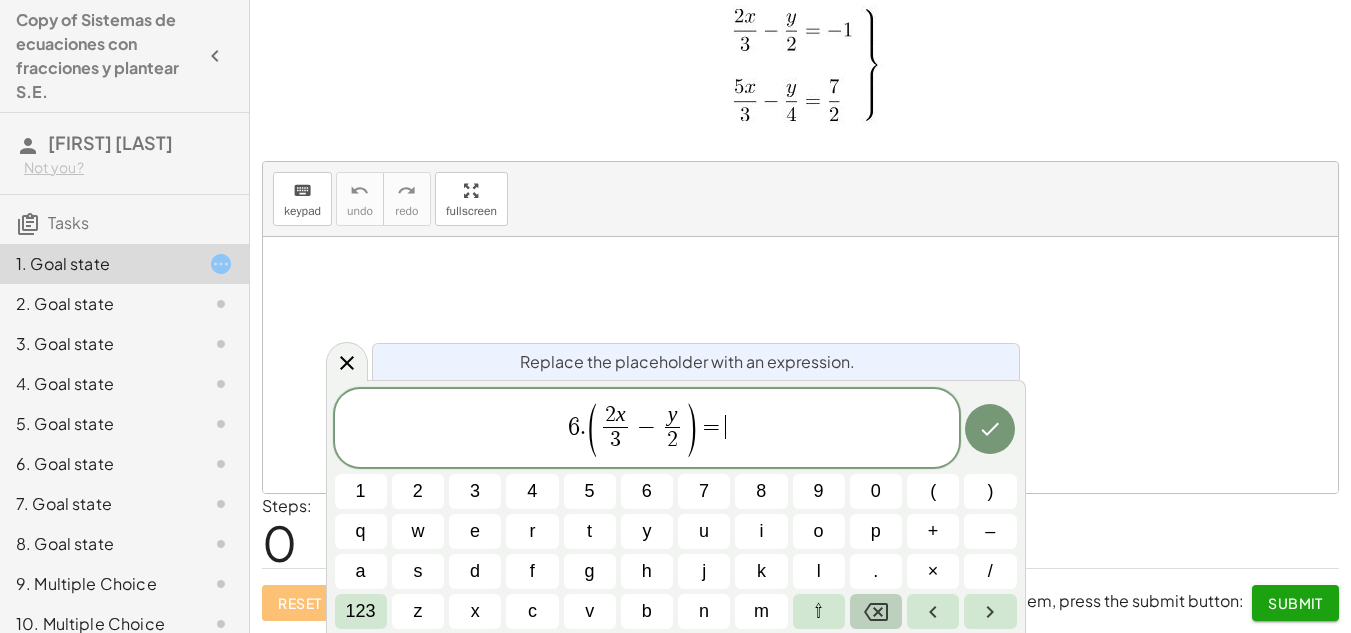 click 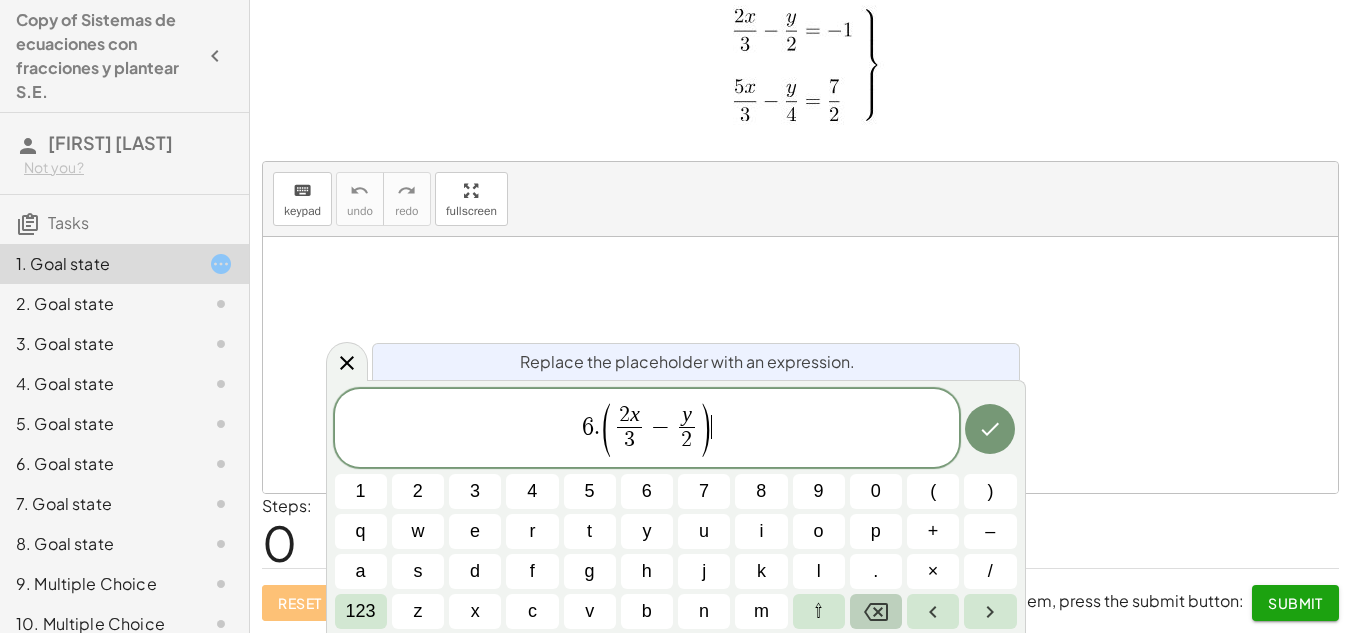 click 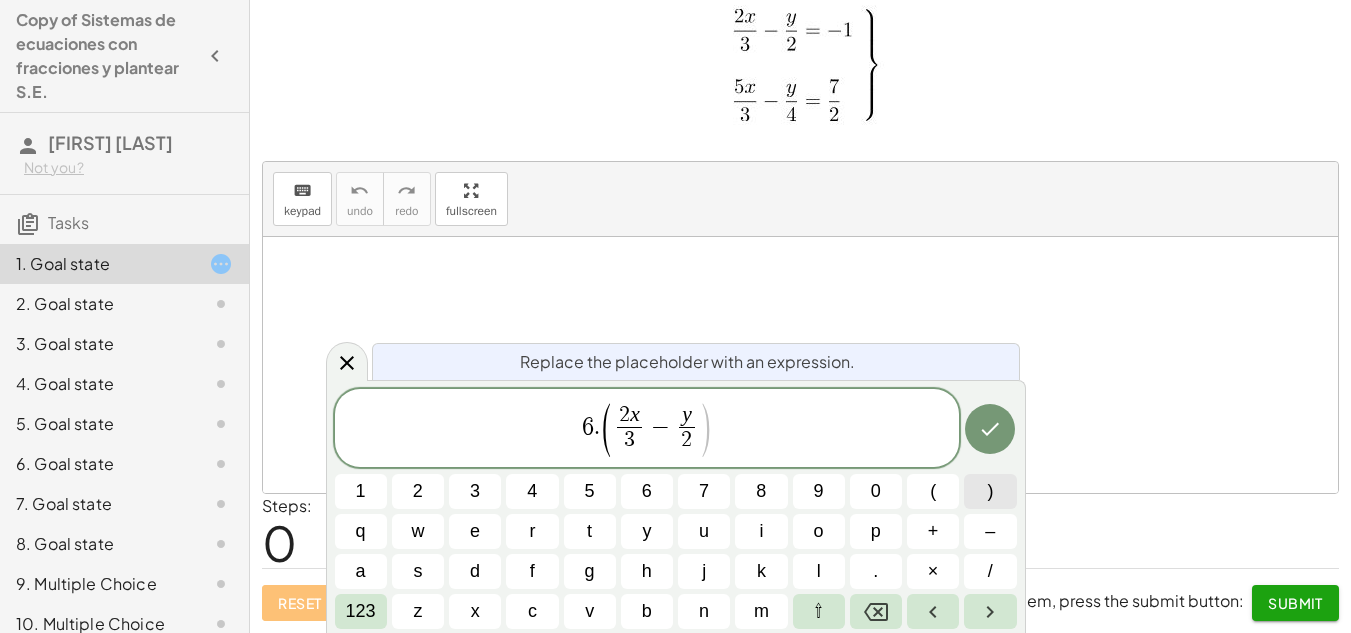 click on ")" at bounding box center [990, 491] 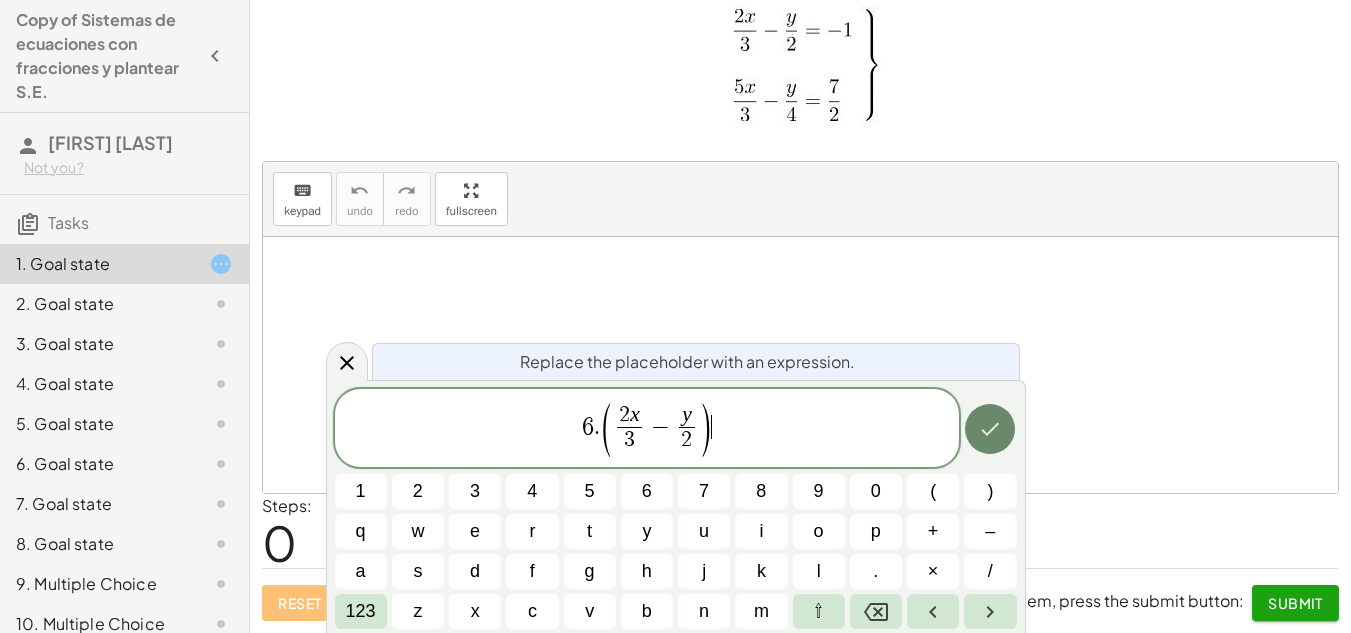 click 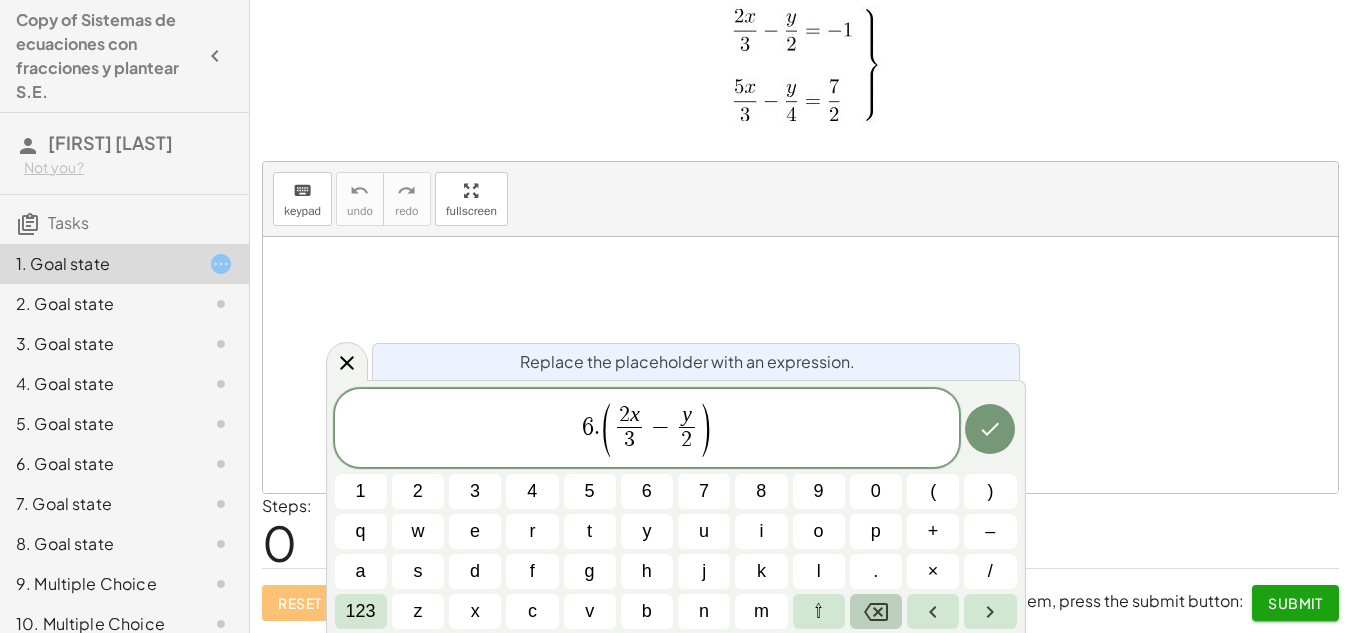 click at bounding box center [876, 611] 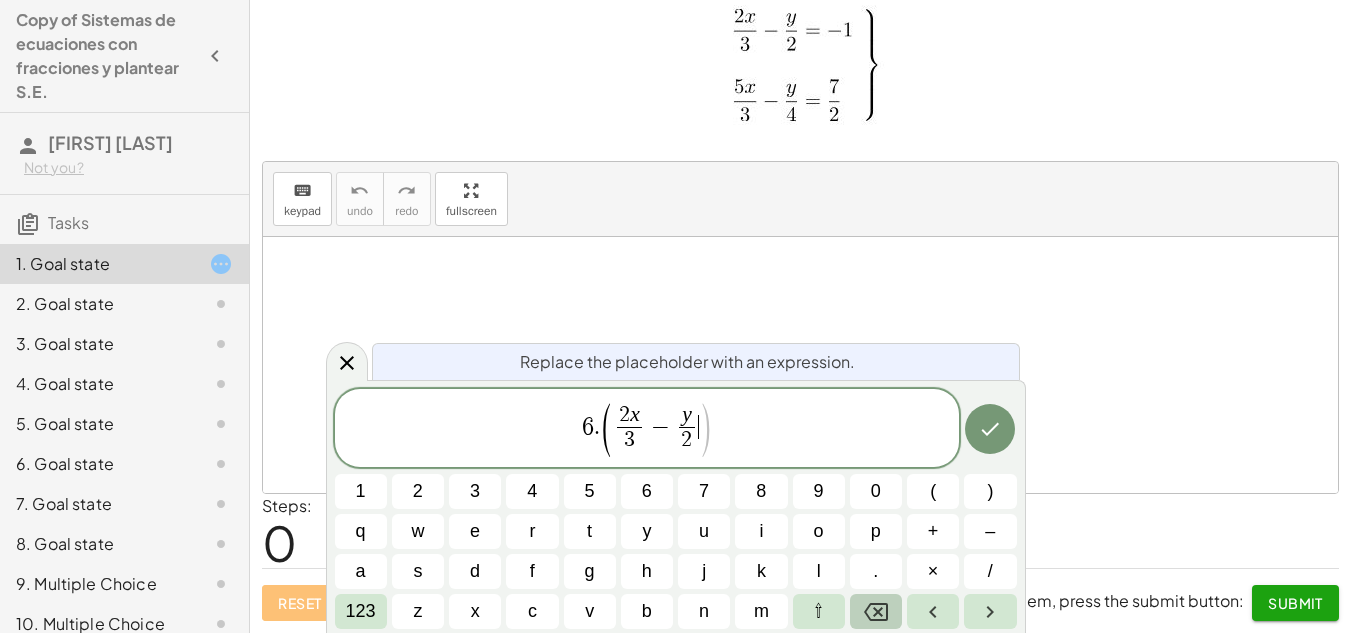 click at bounding box center (876, 611) 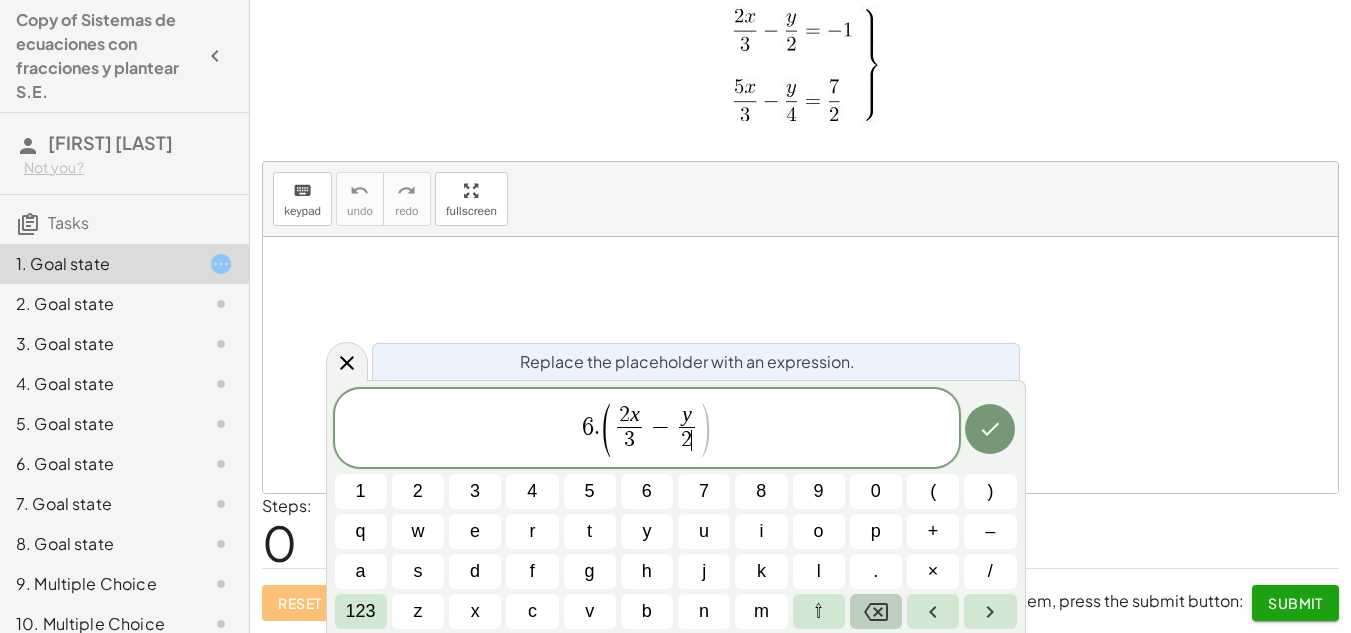 click at bounding box center (876, 611) 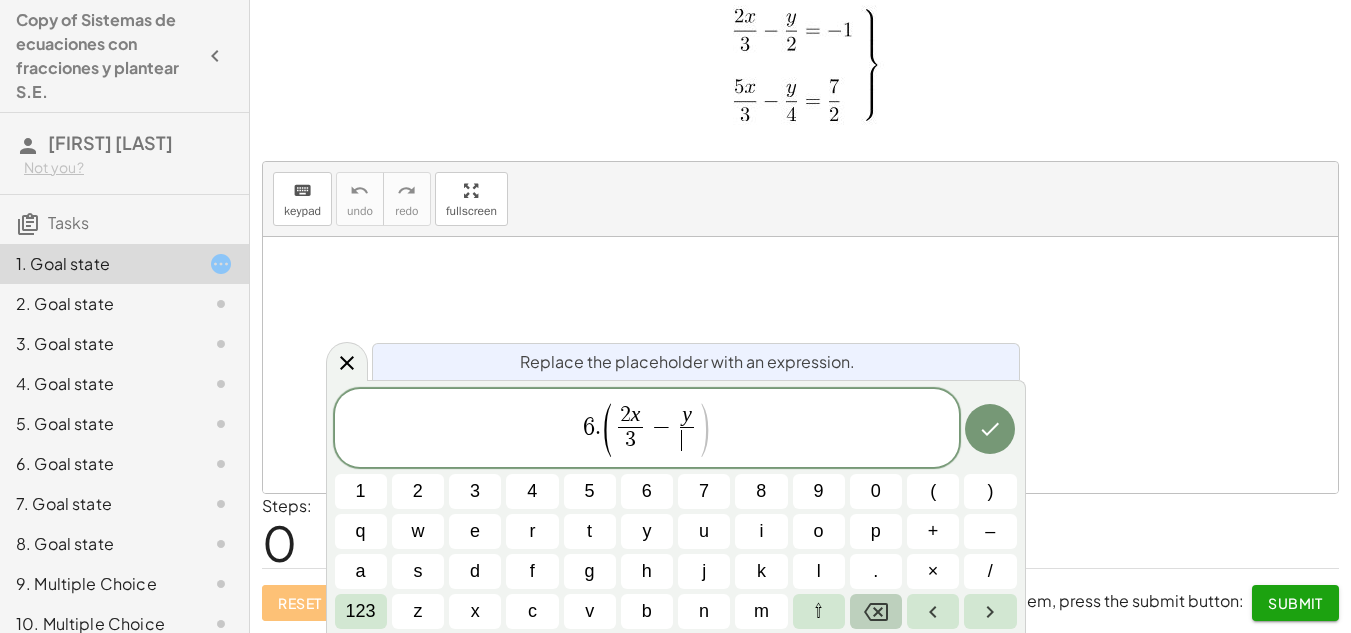 click at bounding box center (876, 611) 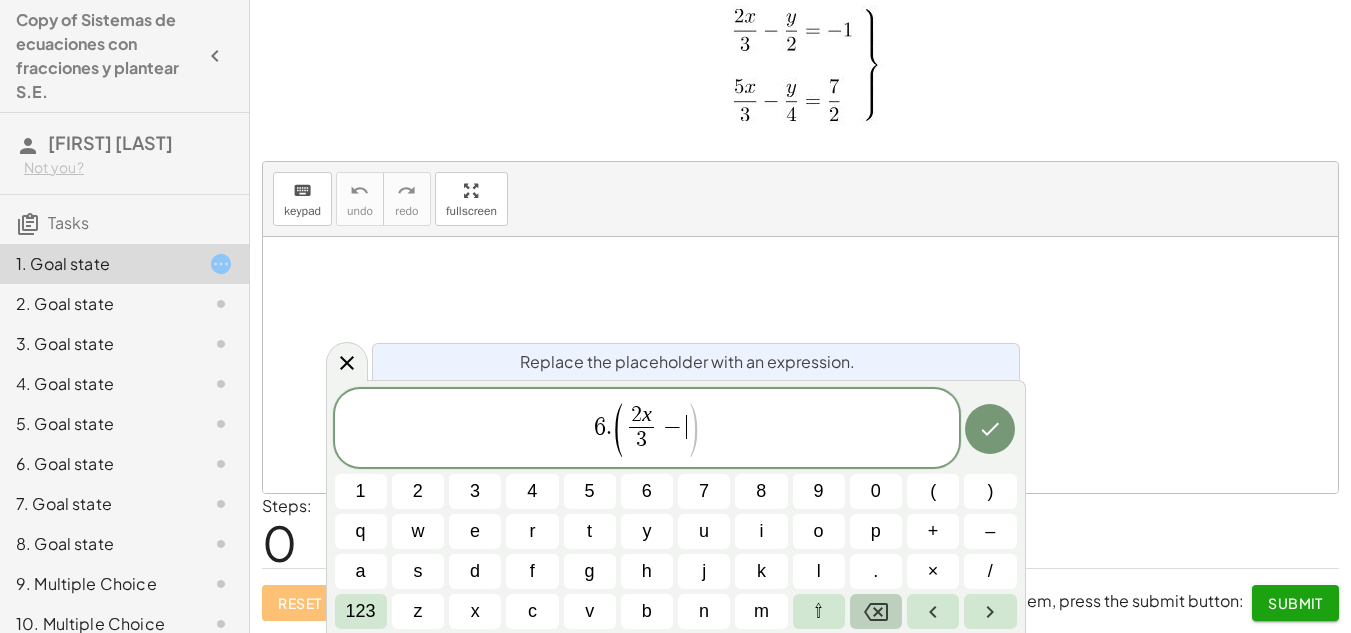 click at bounding box center (876, 611) 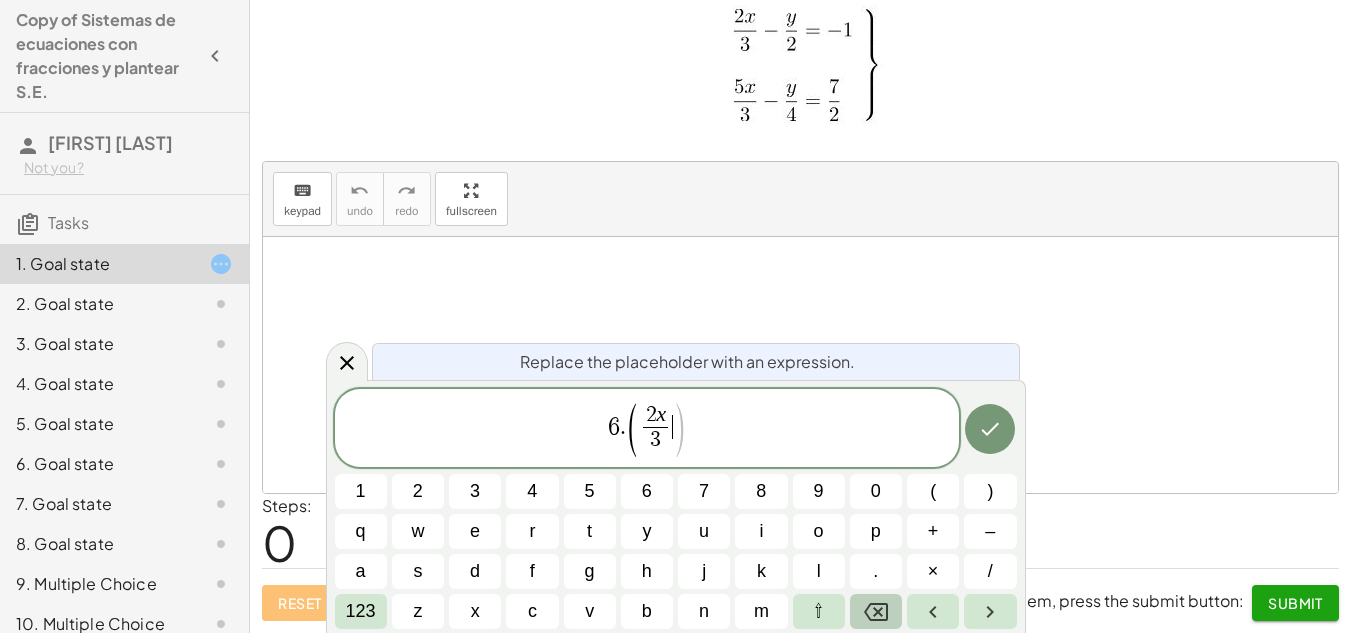 click at bounding box center [876, 611] 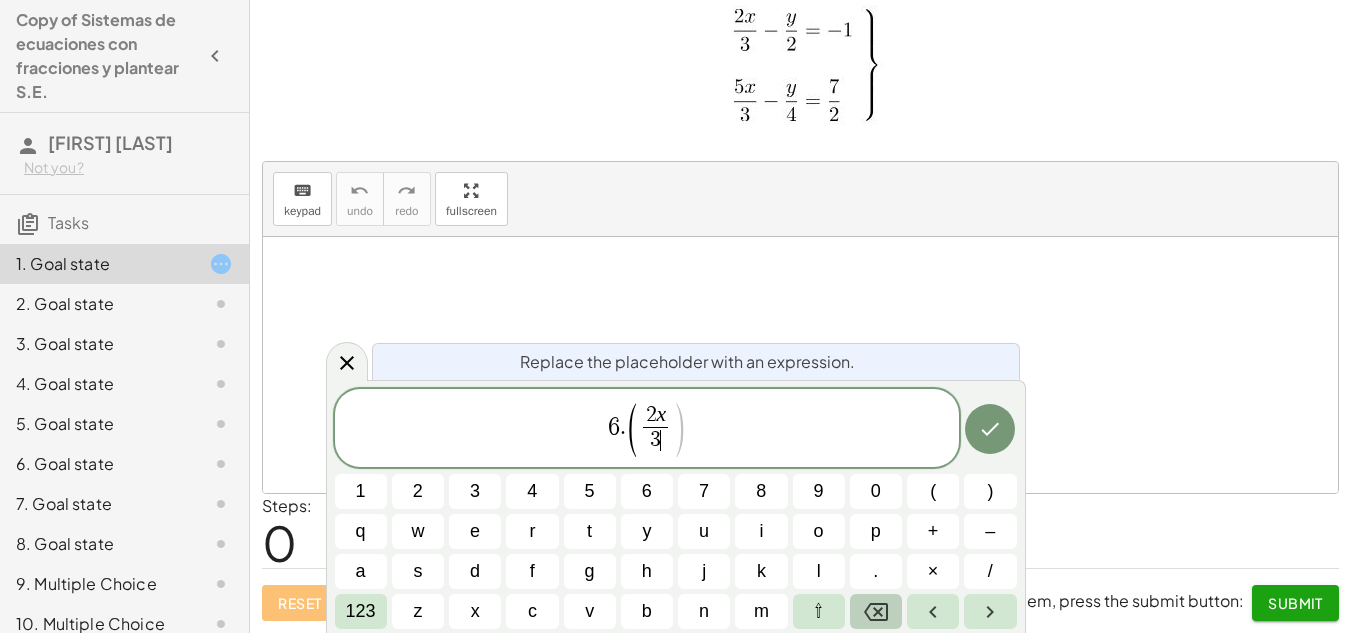 click at bounding box center [876, 611] 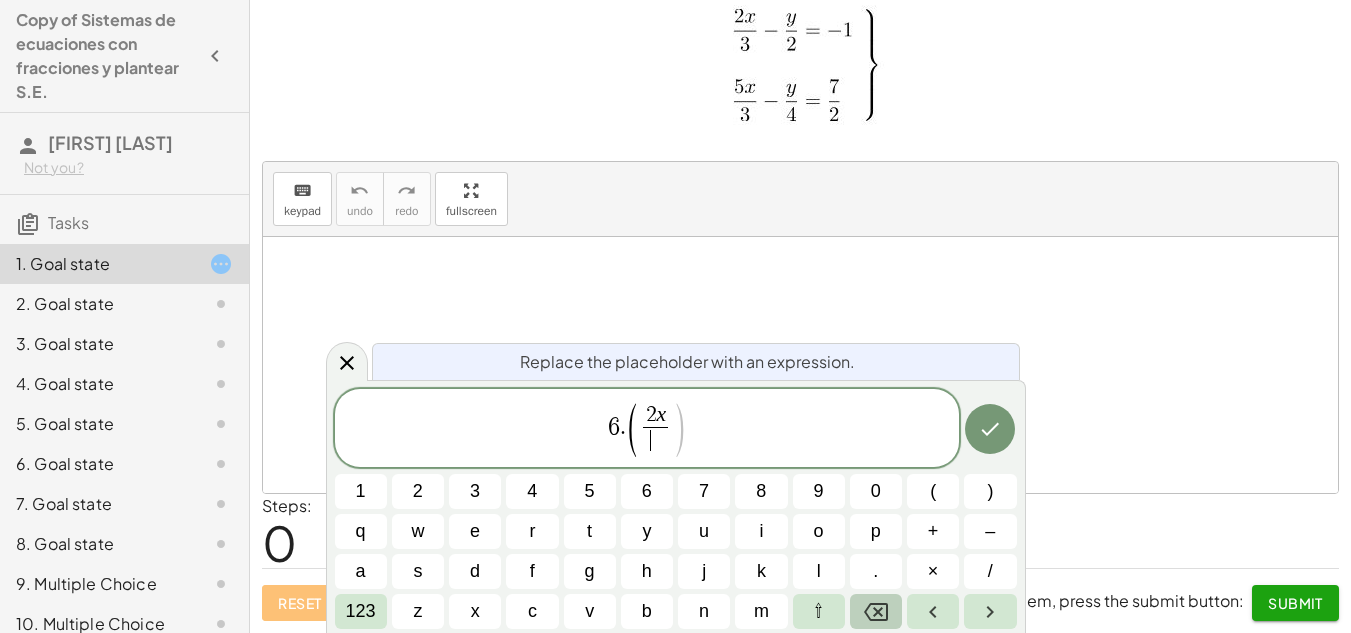 click at bounding box center [876, 611] 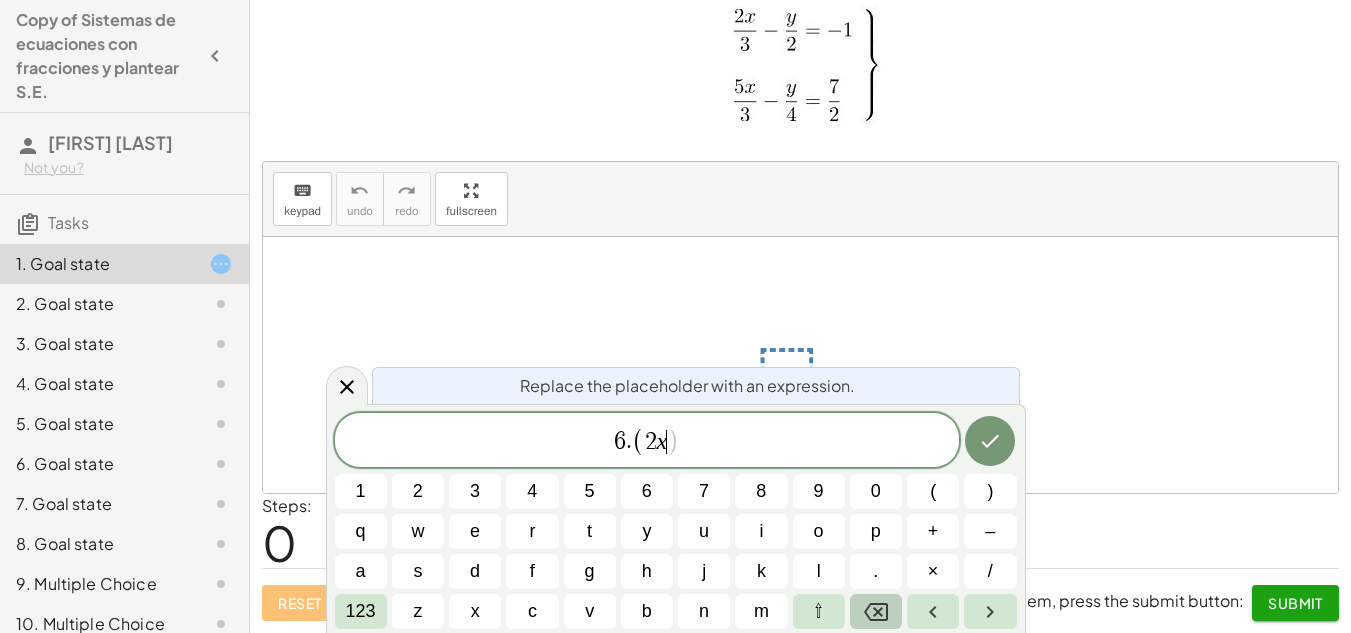 click at bounding box center [876, 611] 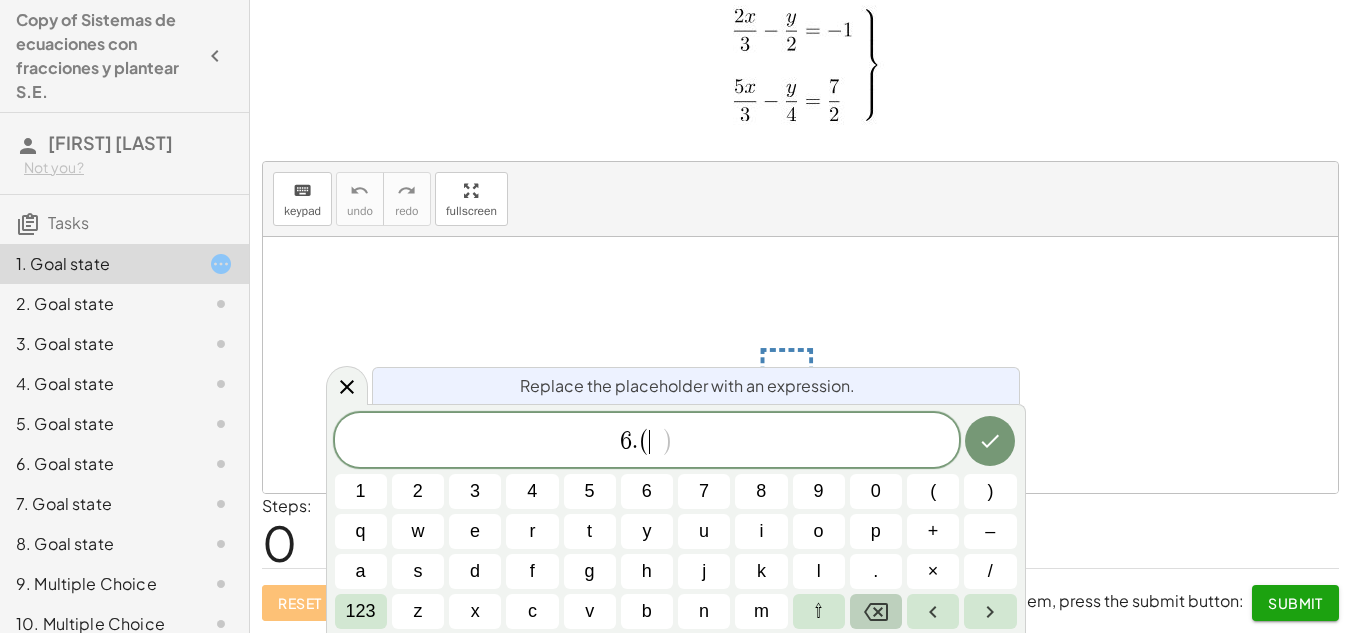 click at bounding box center (876, 611) 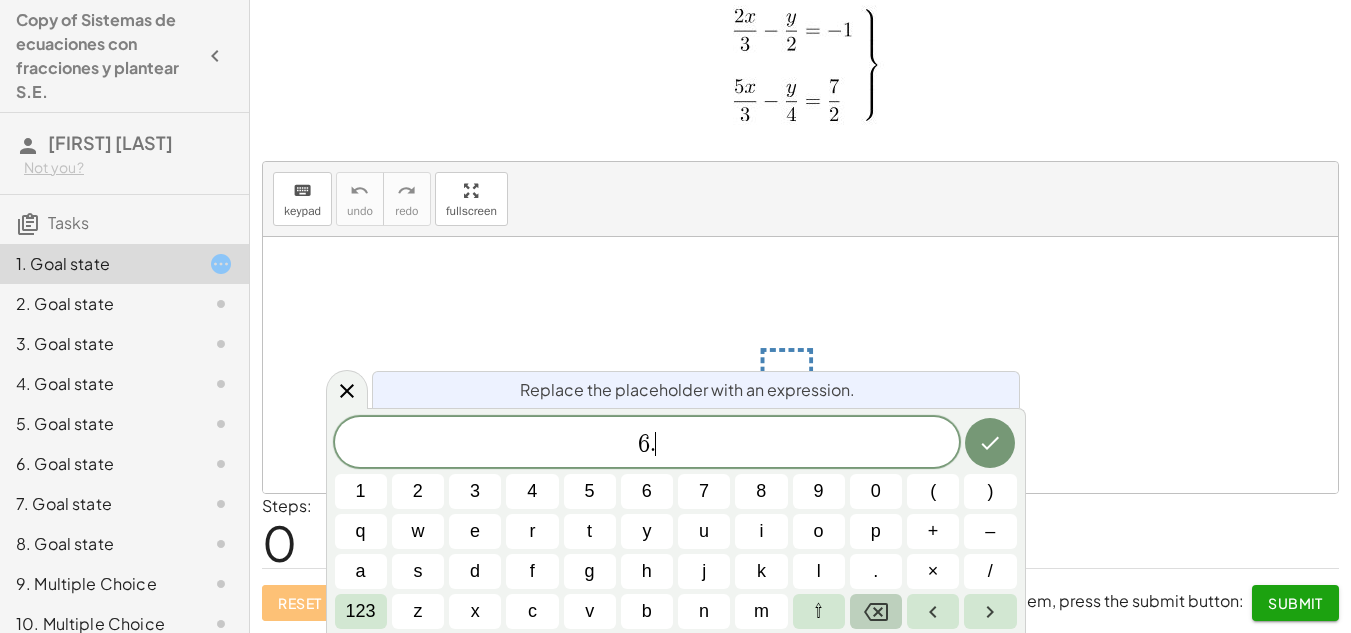 click at bounding box center (876, 611) 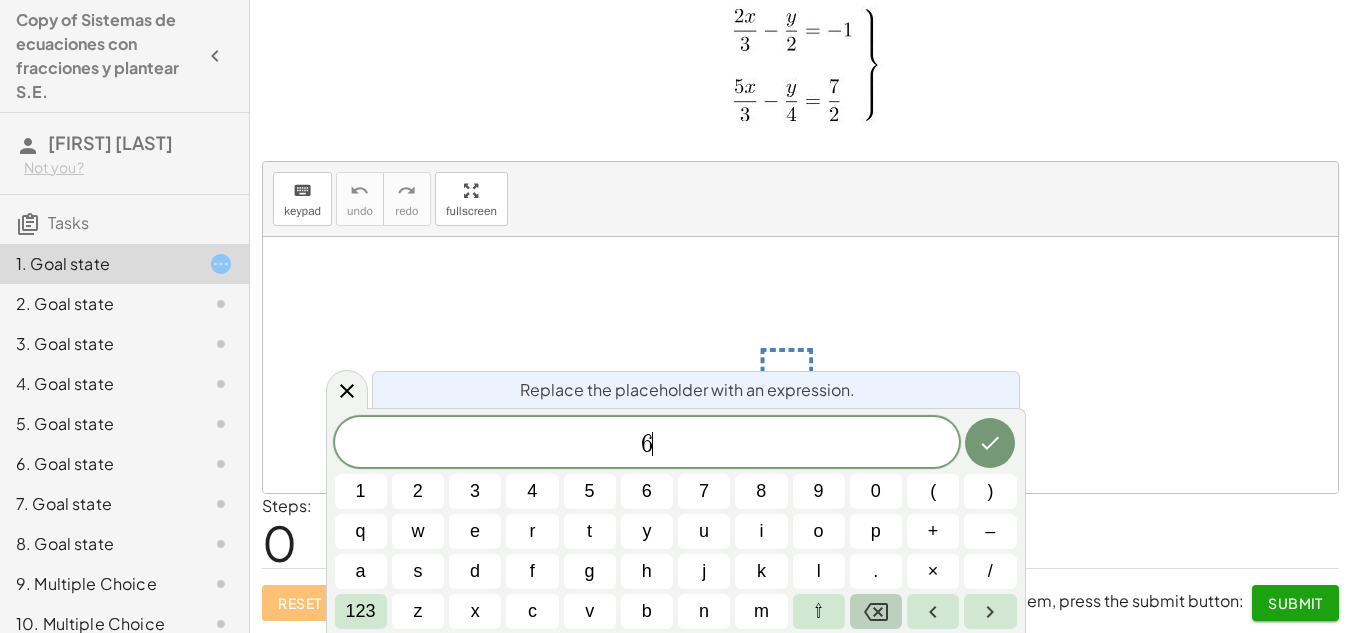 click at bounding box center (876, 611) 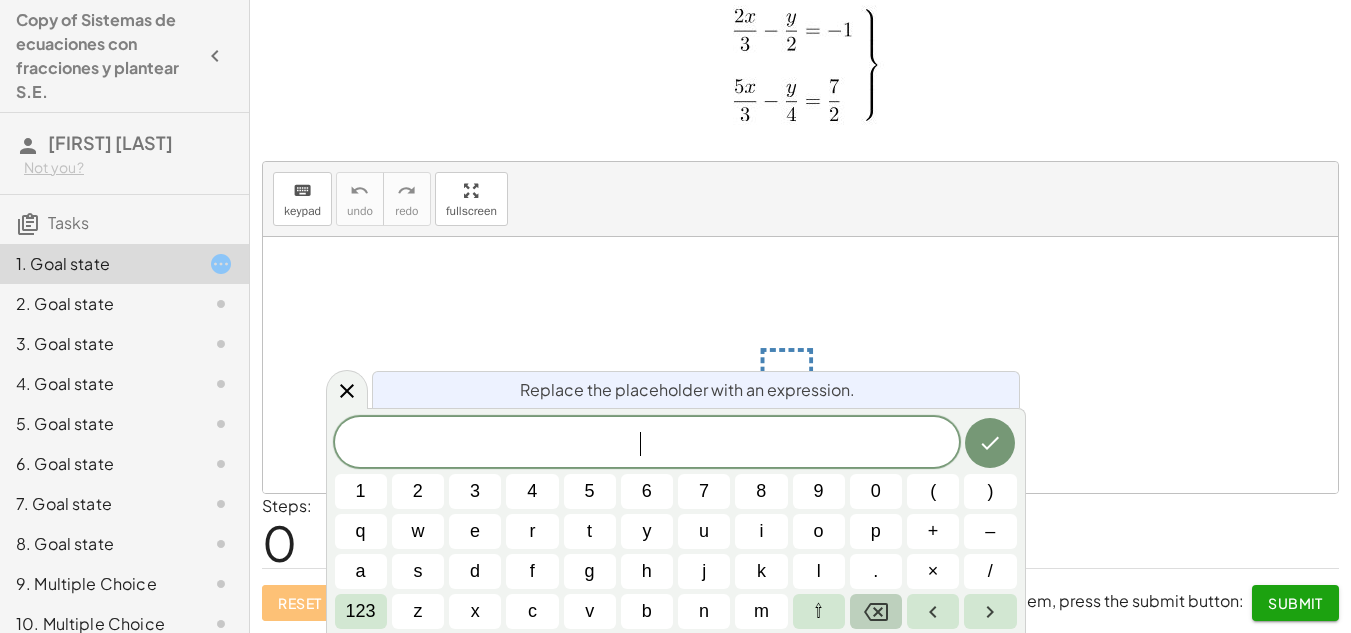 click at bounding box center [876, 611] 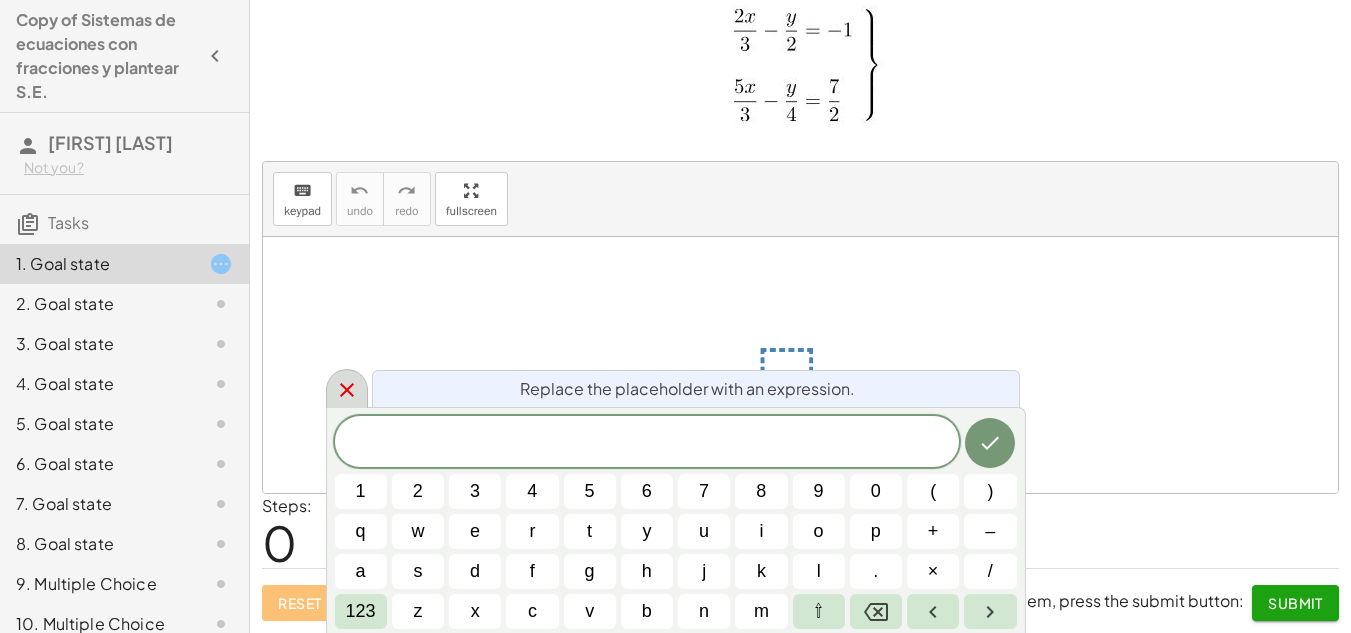 click 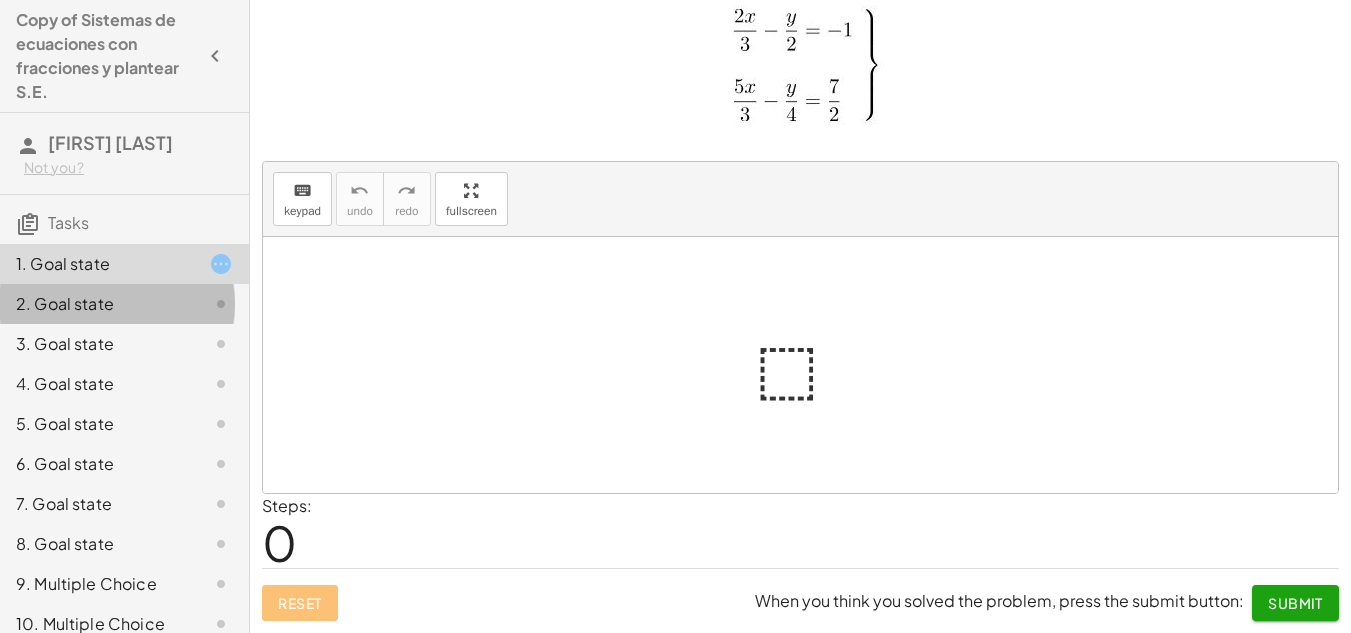 click on "2. Goal state" 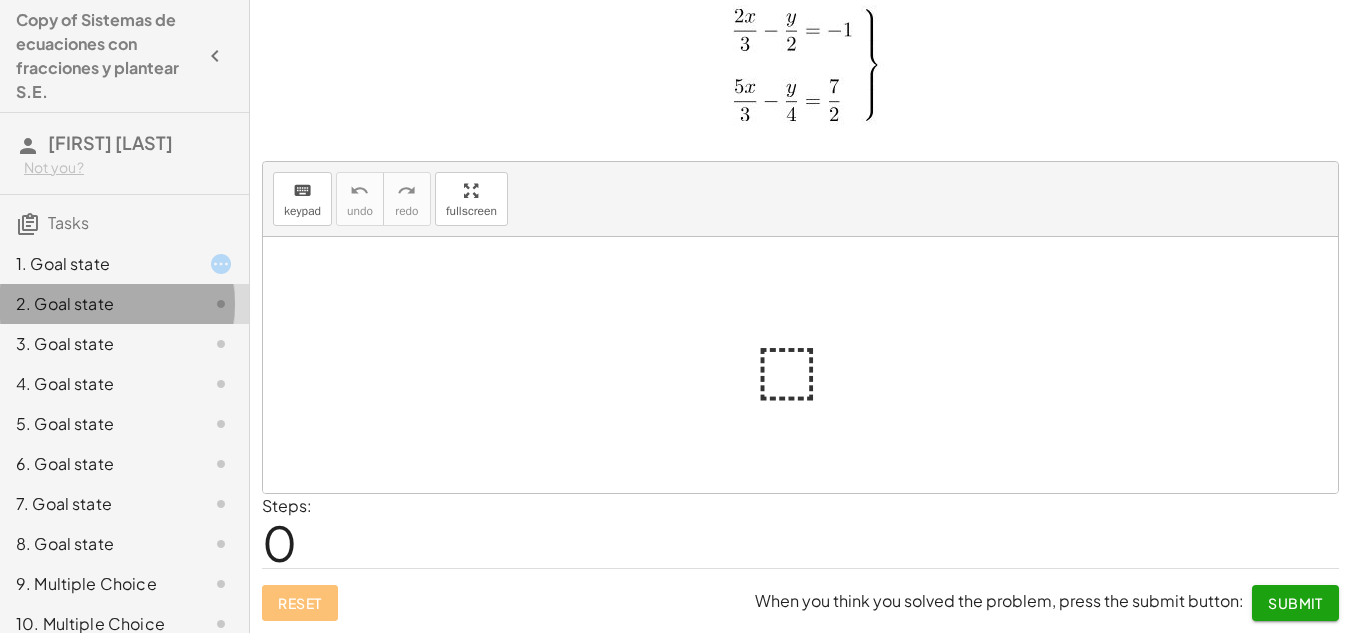 click on "2. Goal state" 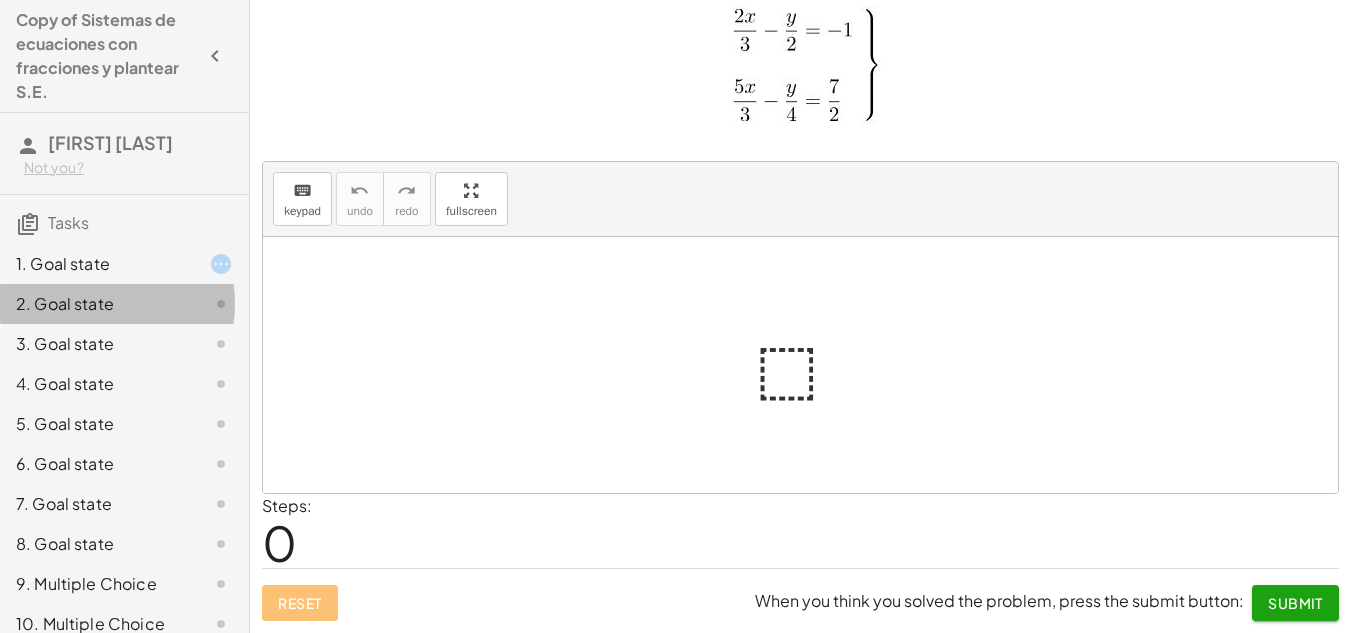 click on "2. Goal state" 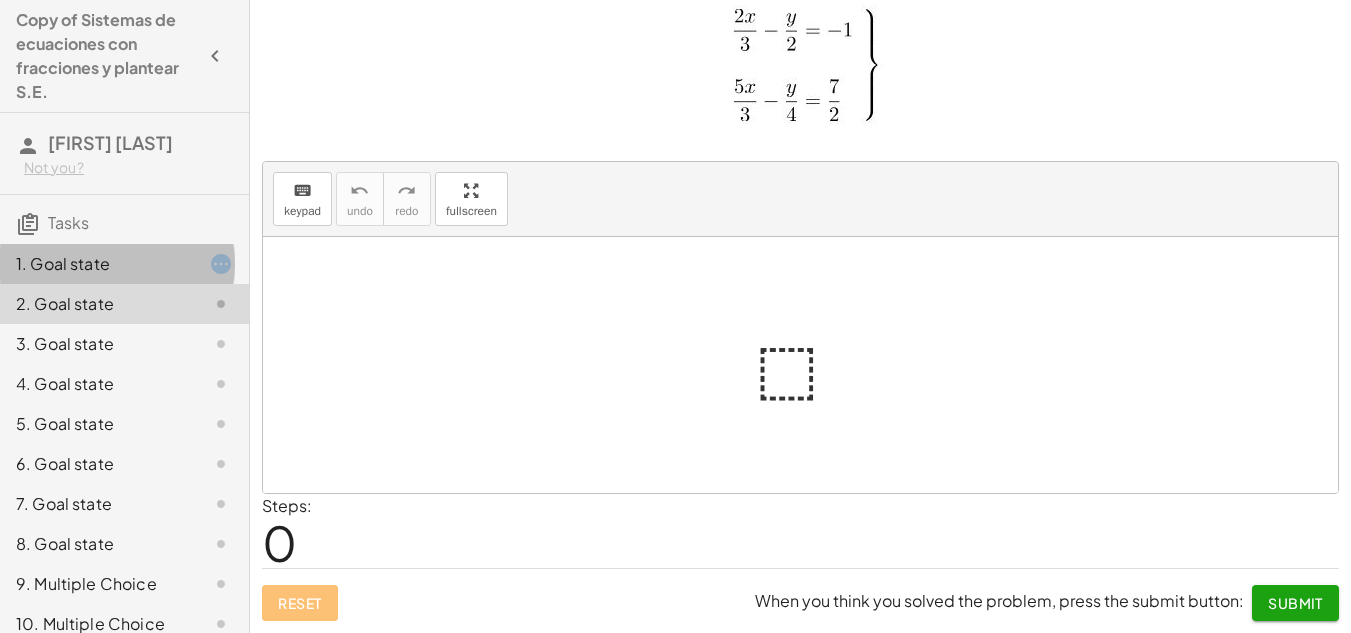 click on "1. Goal state" 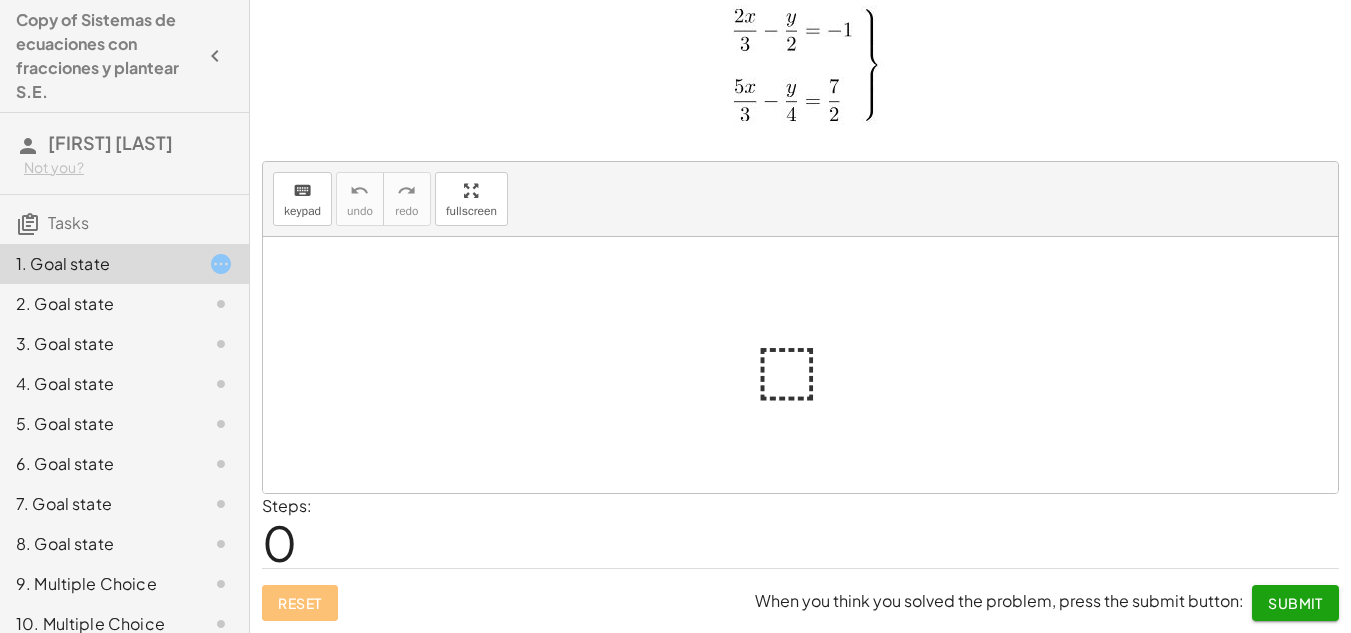 scroll, scrollTop: 0, scrollLeft: 0, axis: both 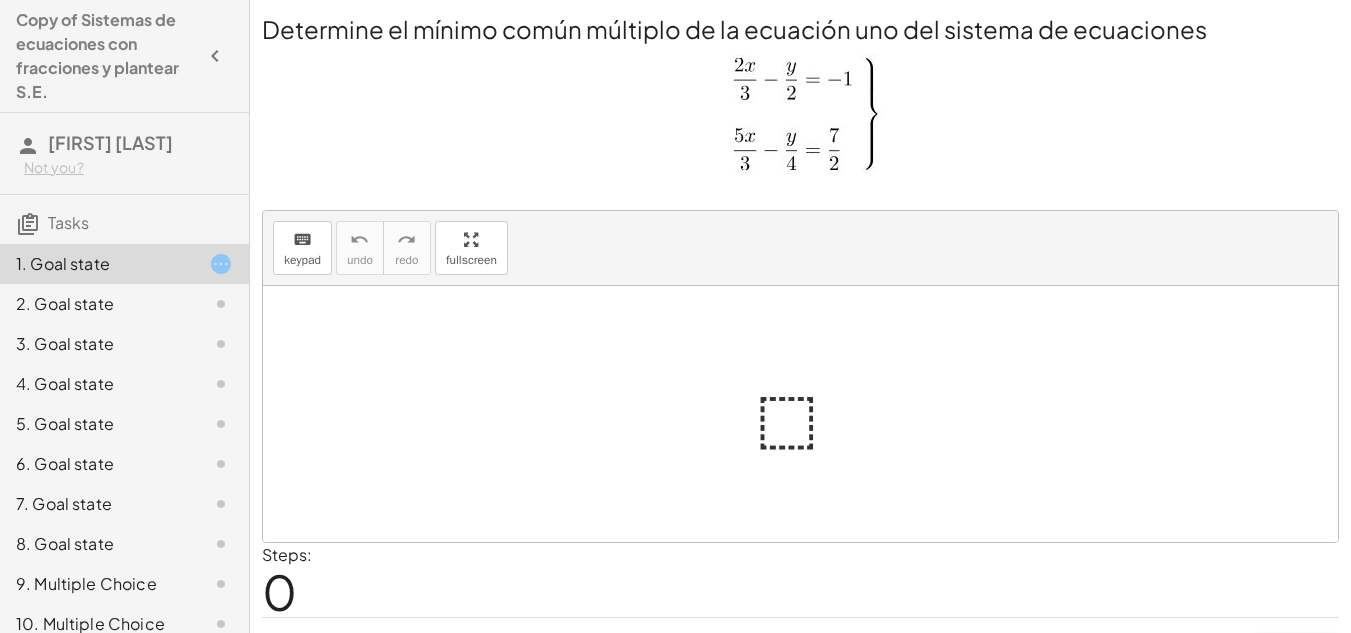 click at bounding box center [808, 414] 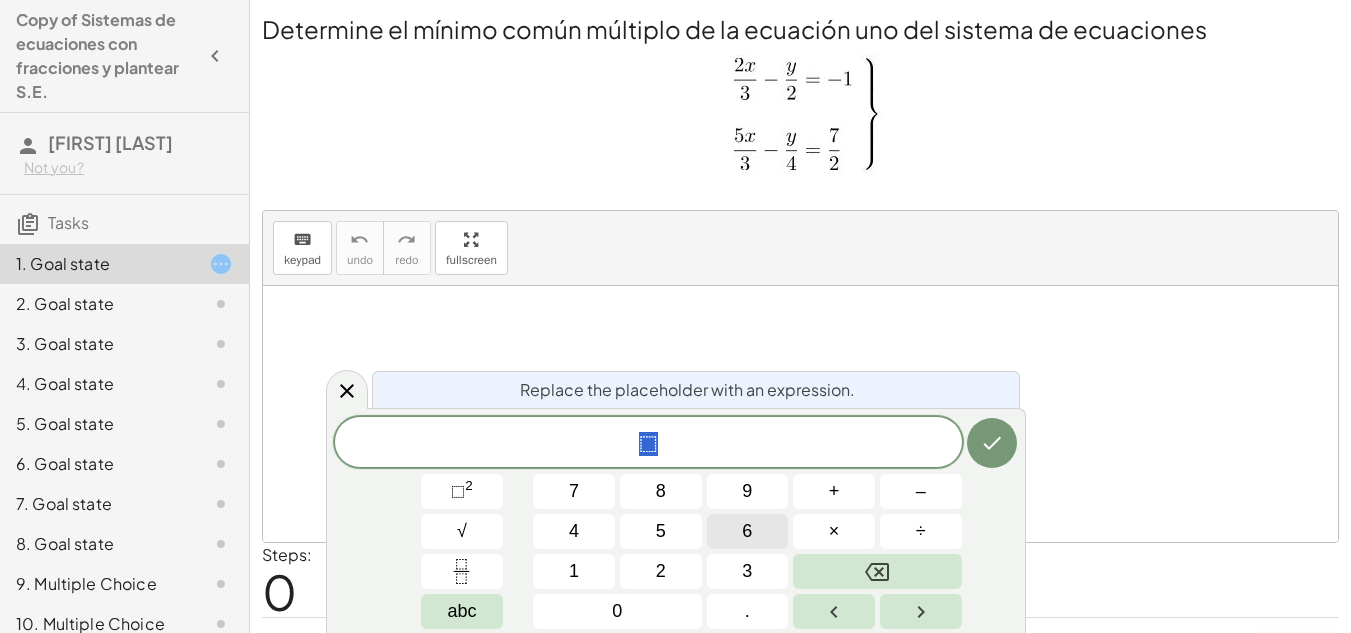 click on "6" at bounding box center (748, 531) 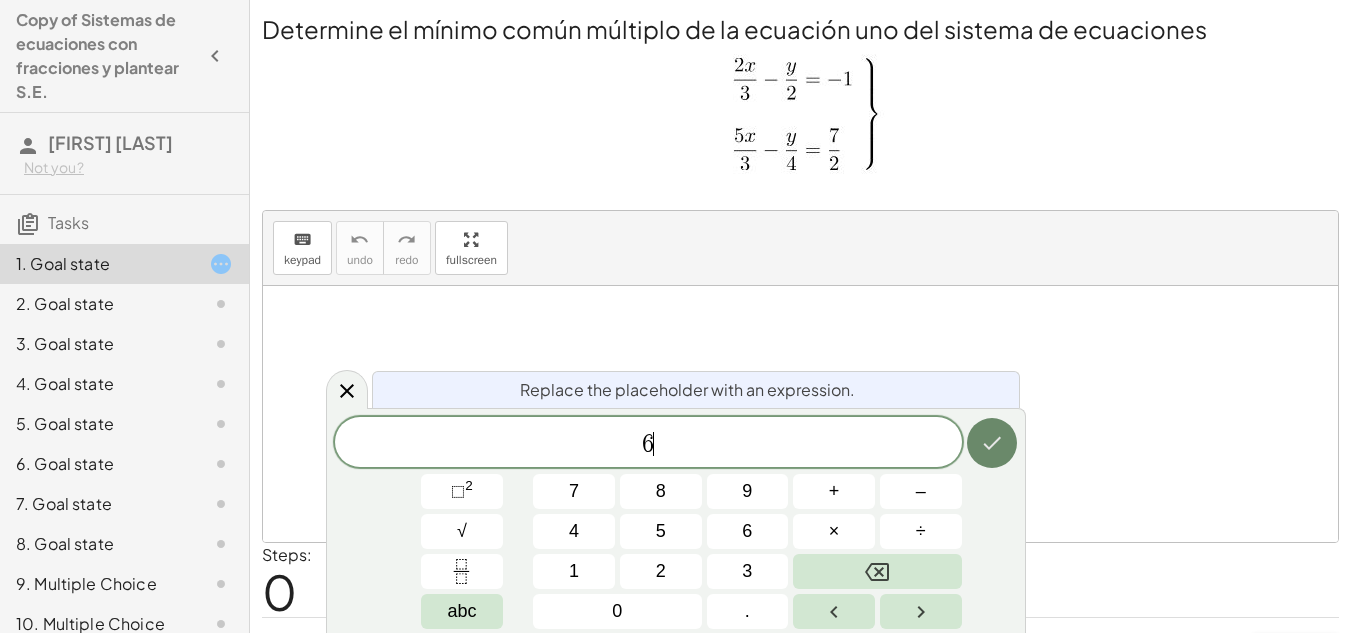 click at bounding box center (992, 443) 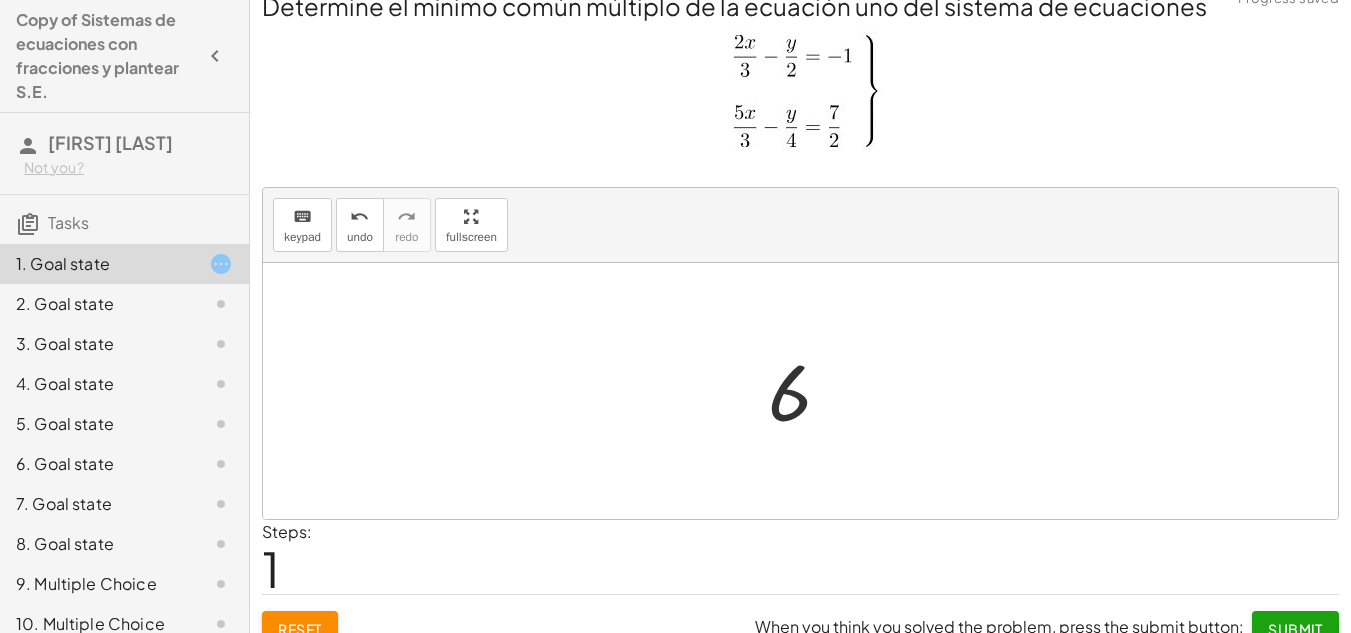 scroll, scrollTop: 18, scrollLeft: 0, axis: vertical 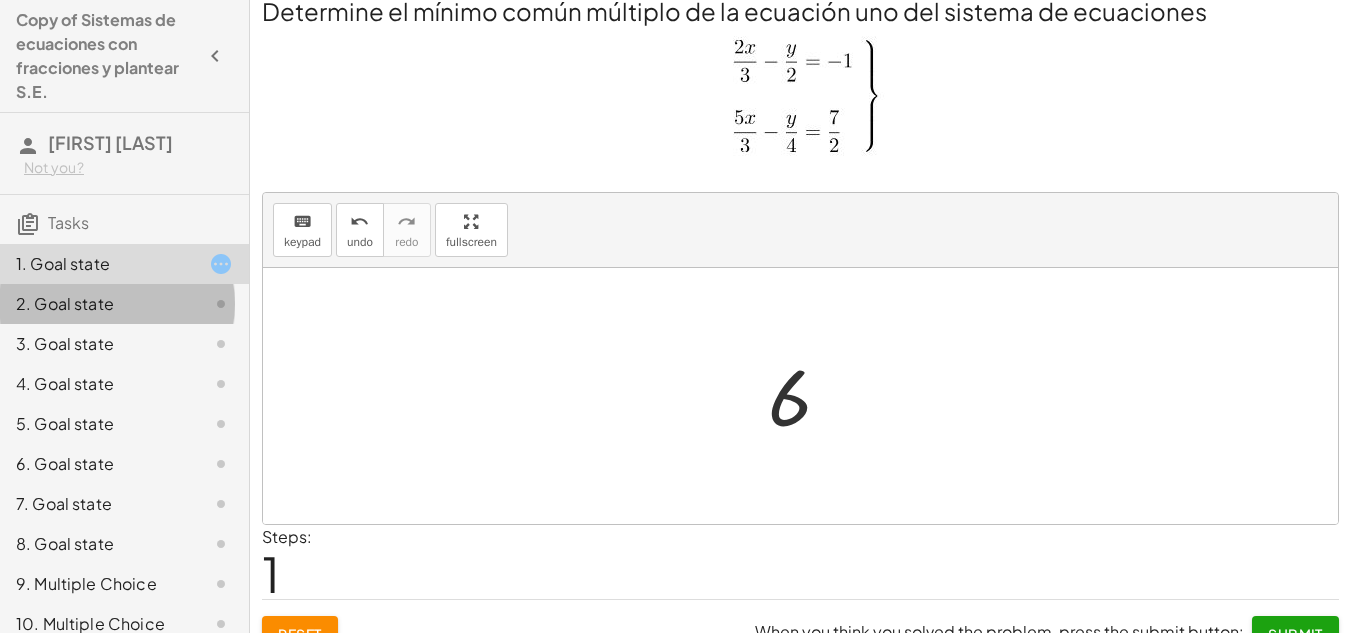click on "2. Goal state" 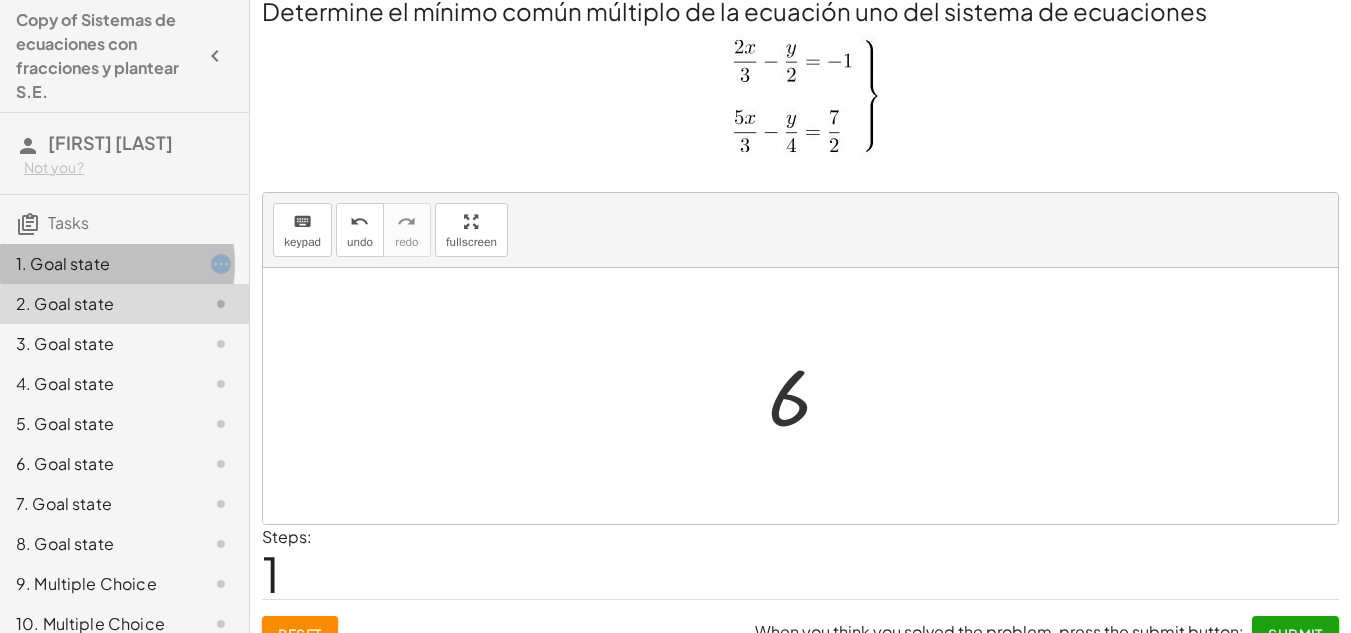 click on "1. Goal state" 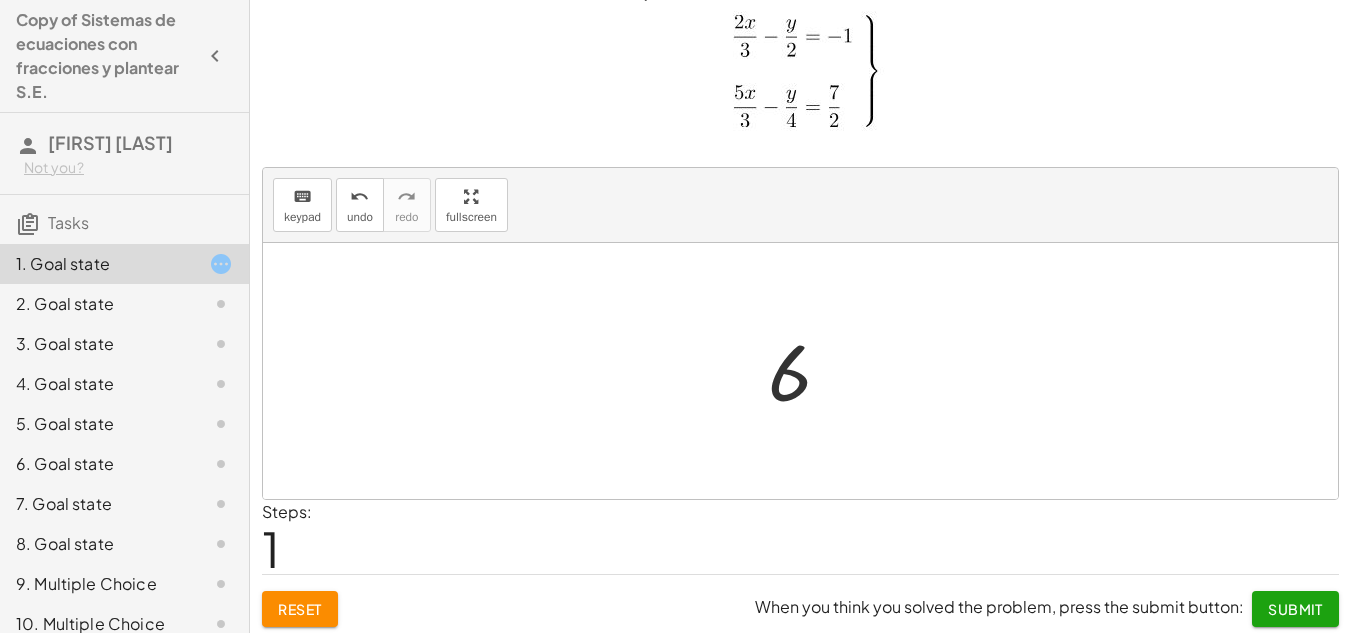 scroll, scrollTop: 49, scrollLeft: 0, axis: vertical 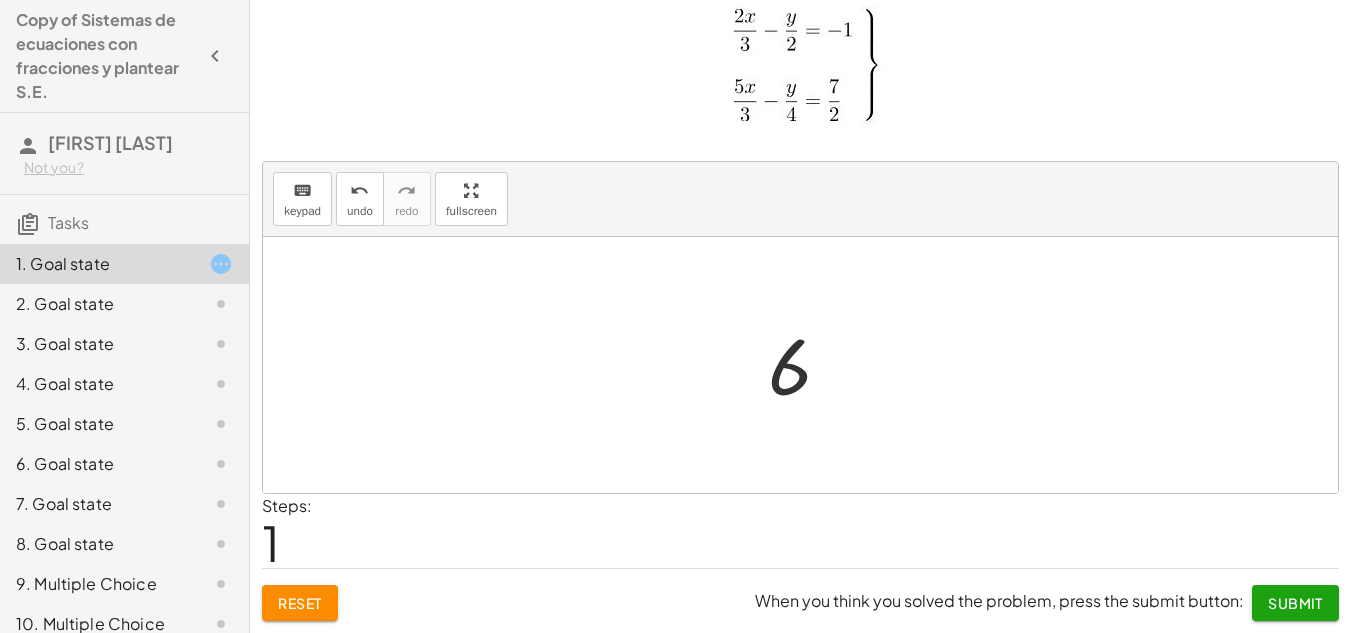 click on "Reset" 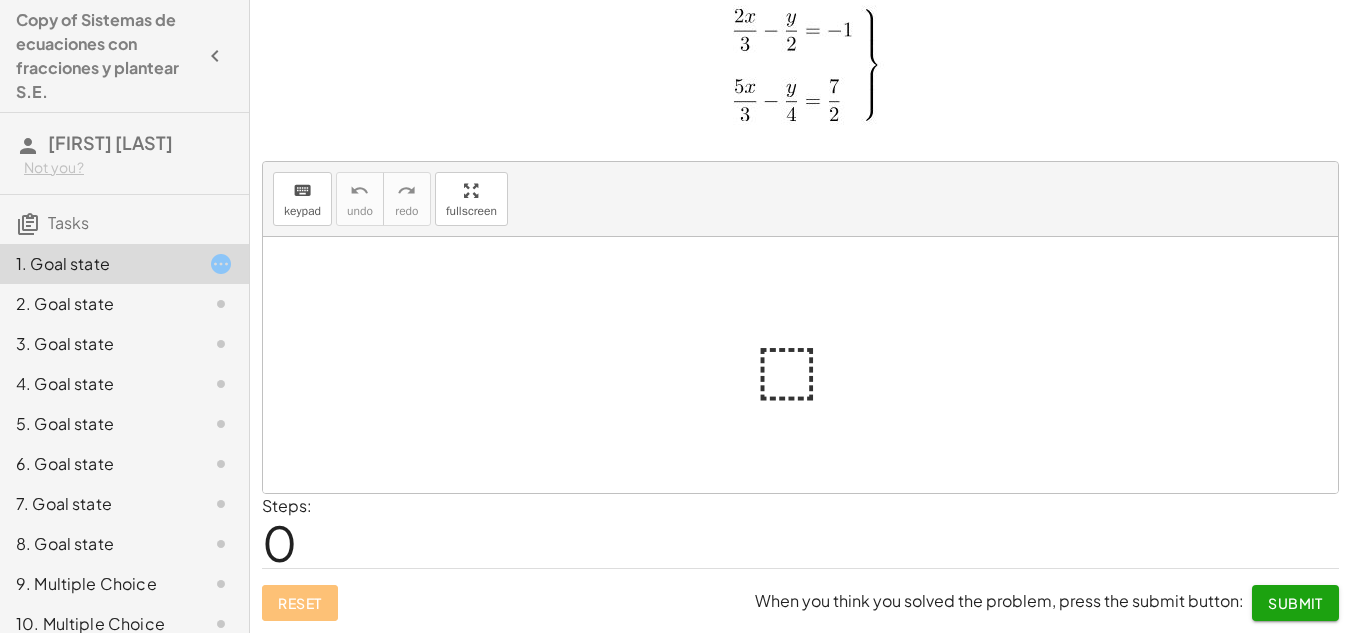 scroll, scrollTop: 0, scrollLeft: 0, axis: both 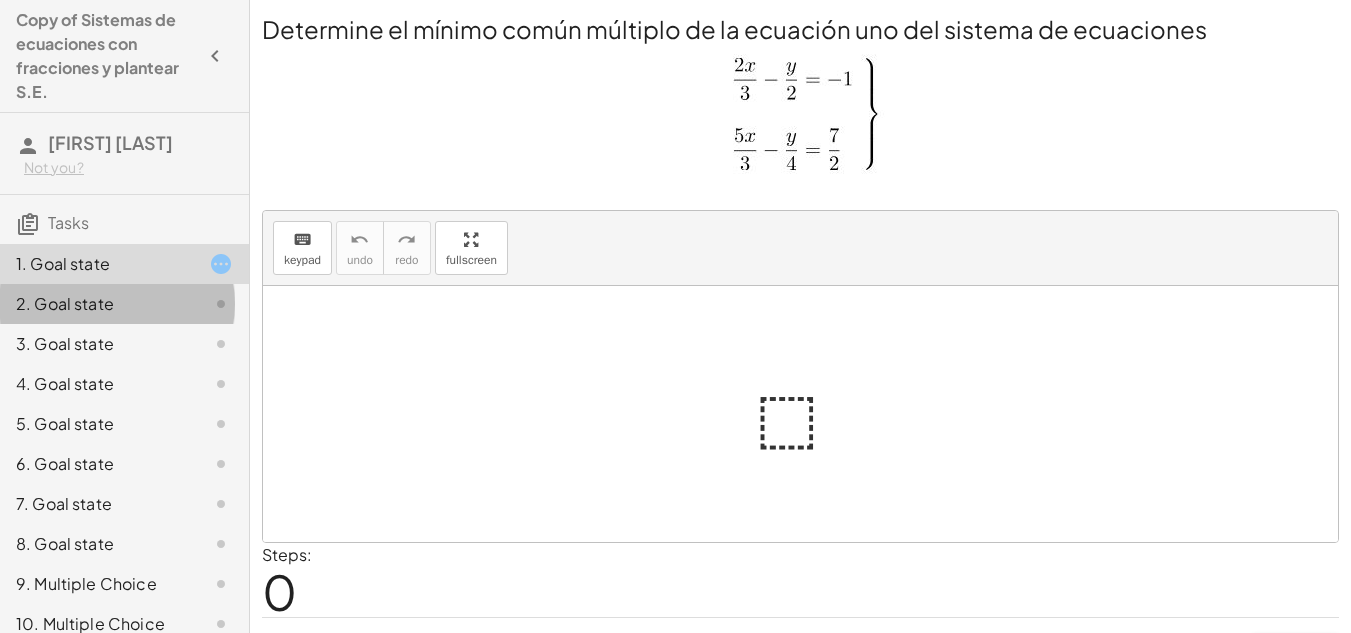 click on "2. Goal state" 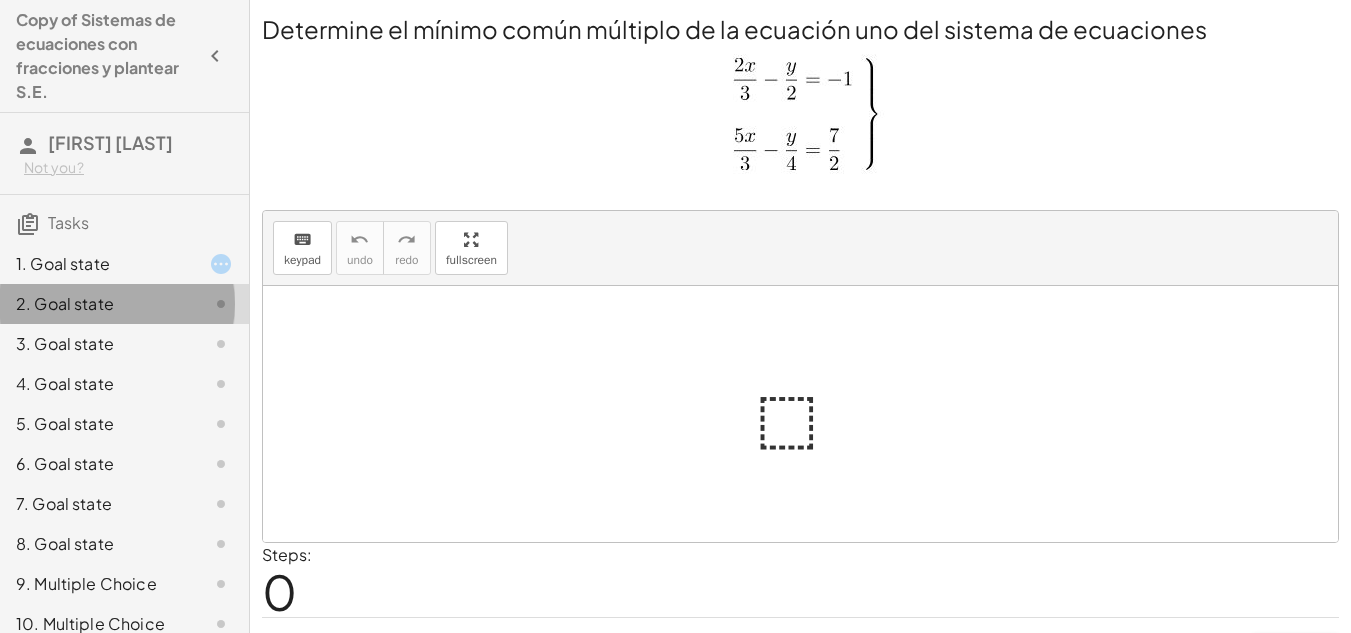 click on "2. Goal state" 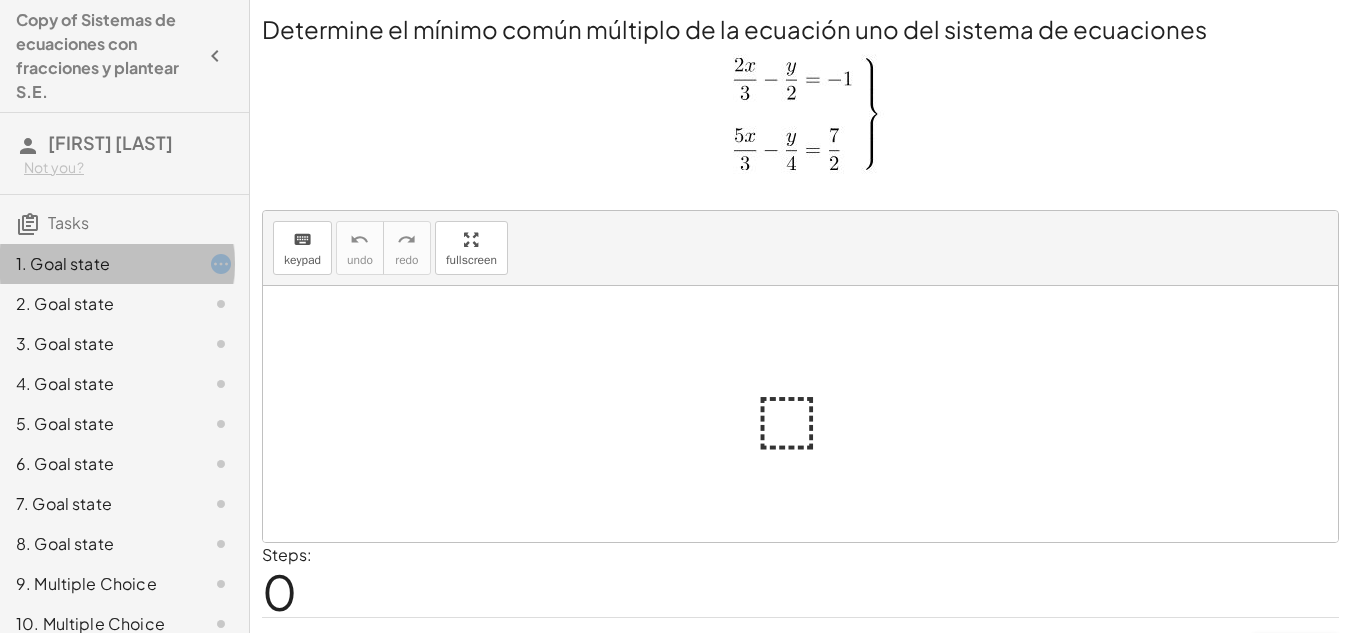 click on "1. Goal state" 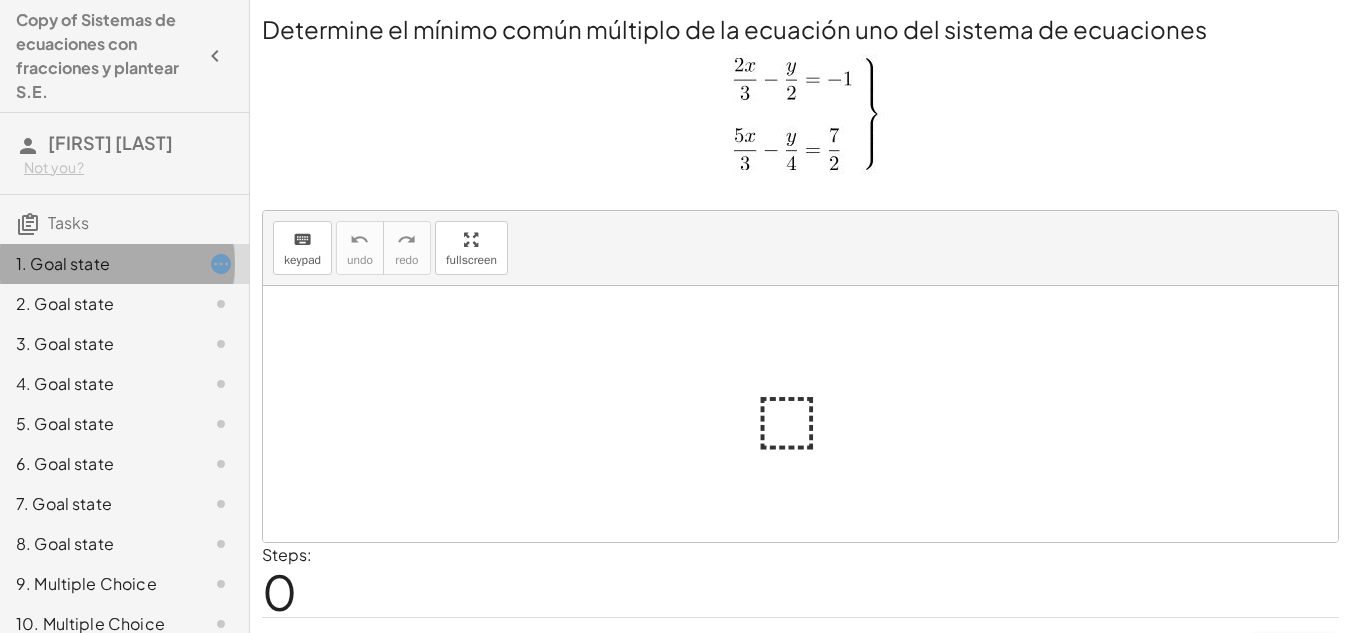 click on "1. Goal state" 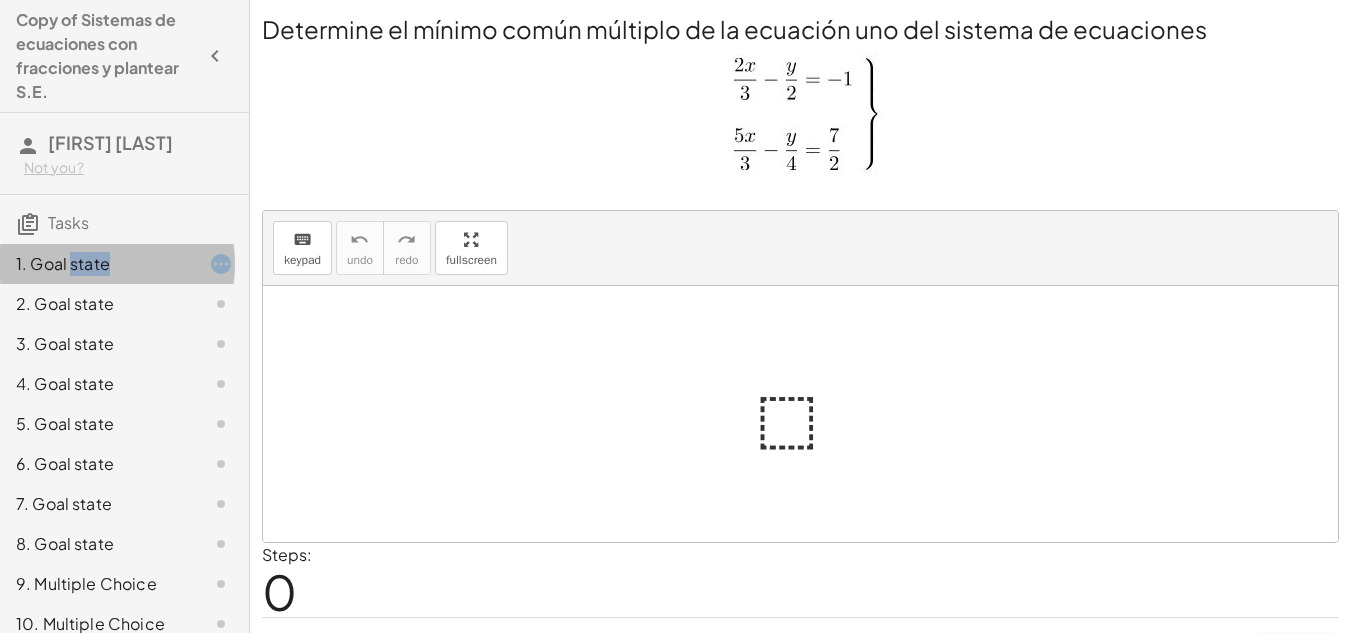 click on "1. Goal state" 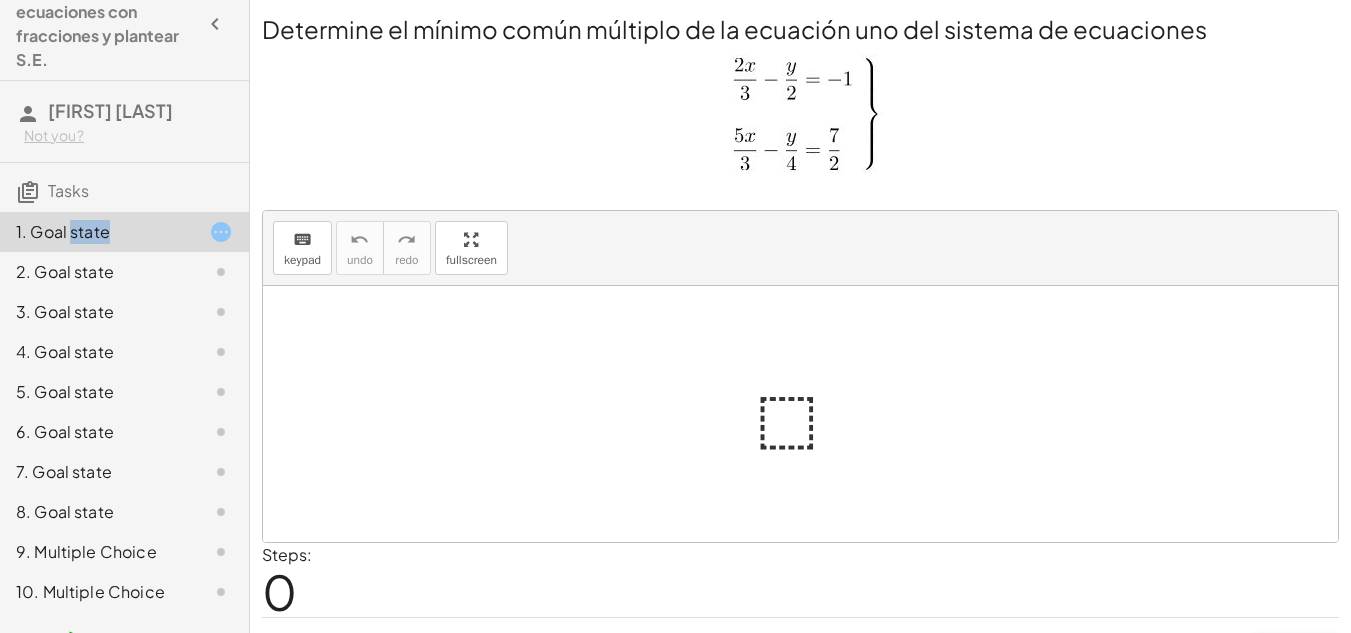 scroll, scrollTop: 14, scrollLeft: 0, axis: vertical 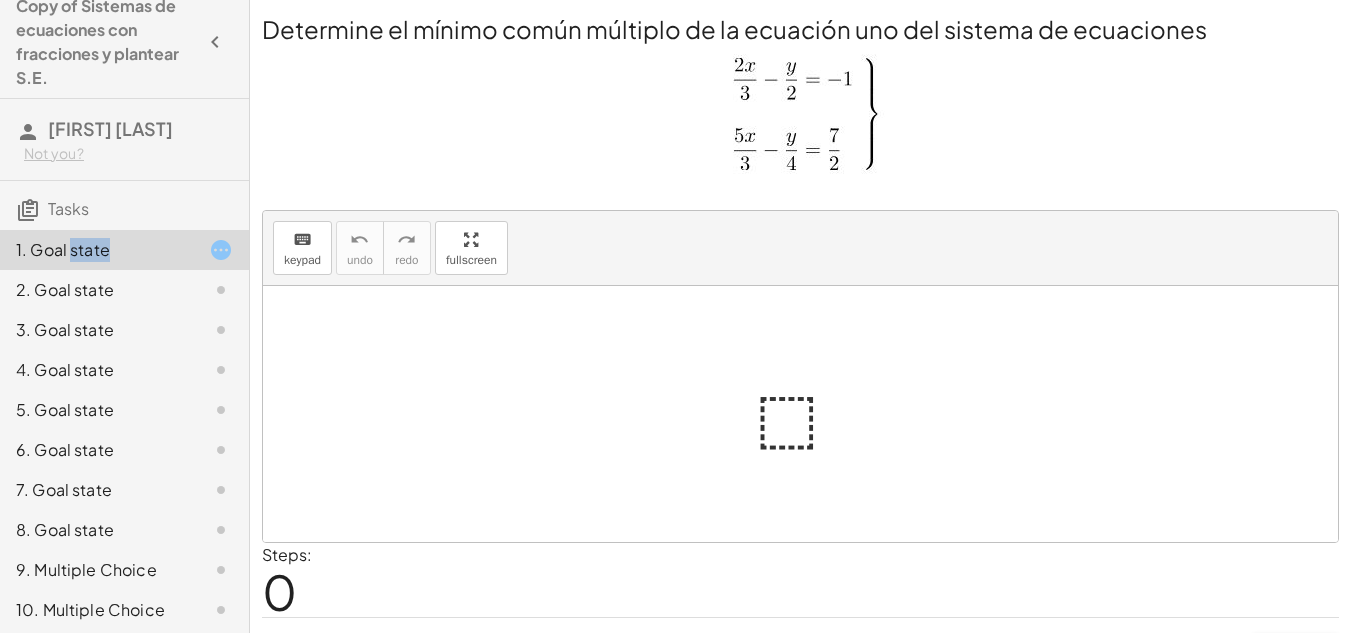 click on "1. Goal state" 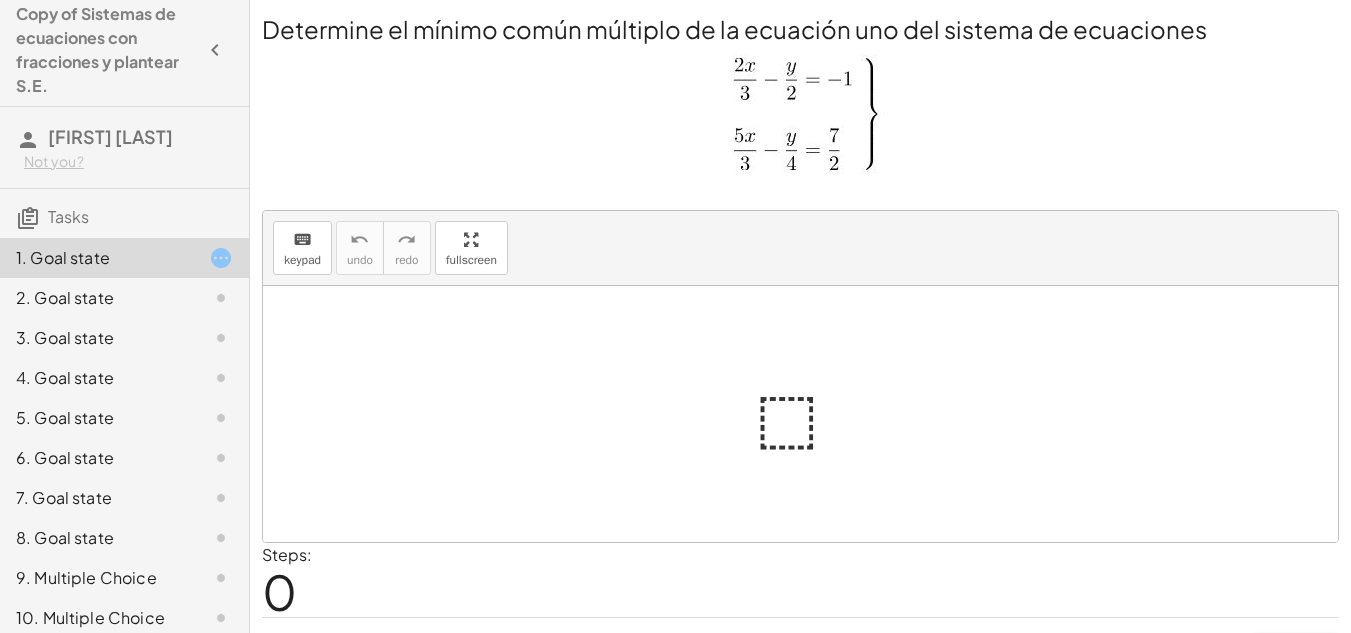 scroll, scrollTop: 71, scrollLeft: 0, axis: vertical 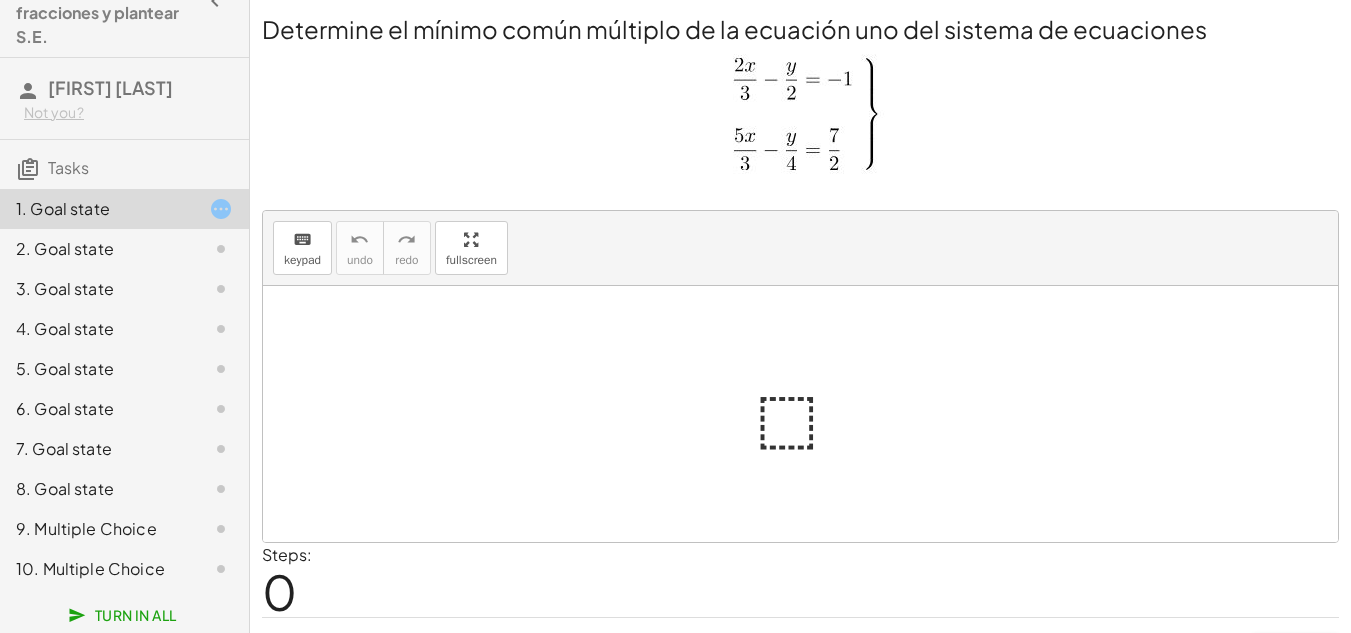 click at bounding box center [808, 414] 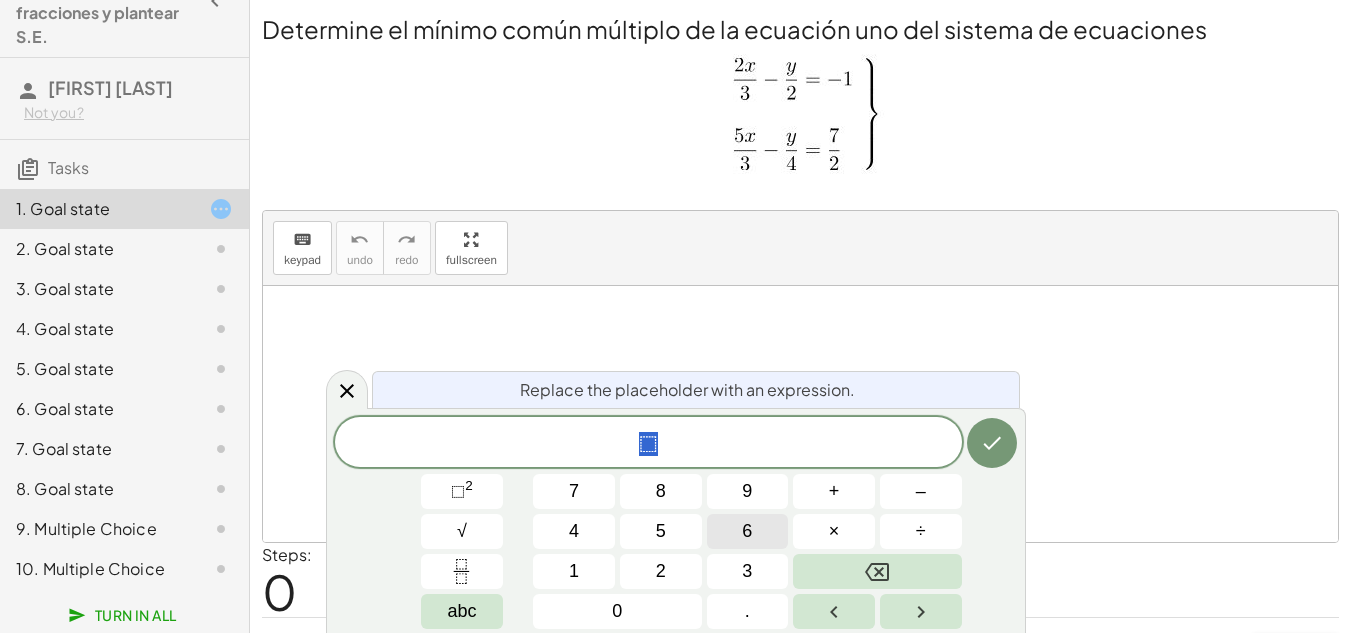 click on "6" at bounding box center [748, 531] 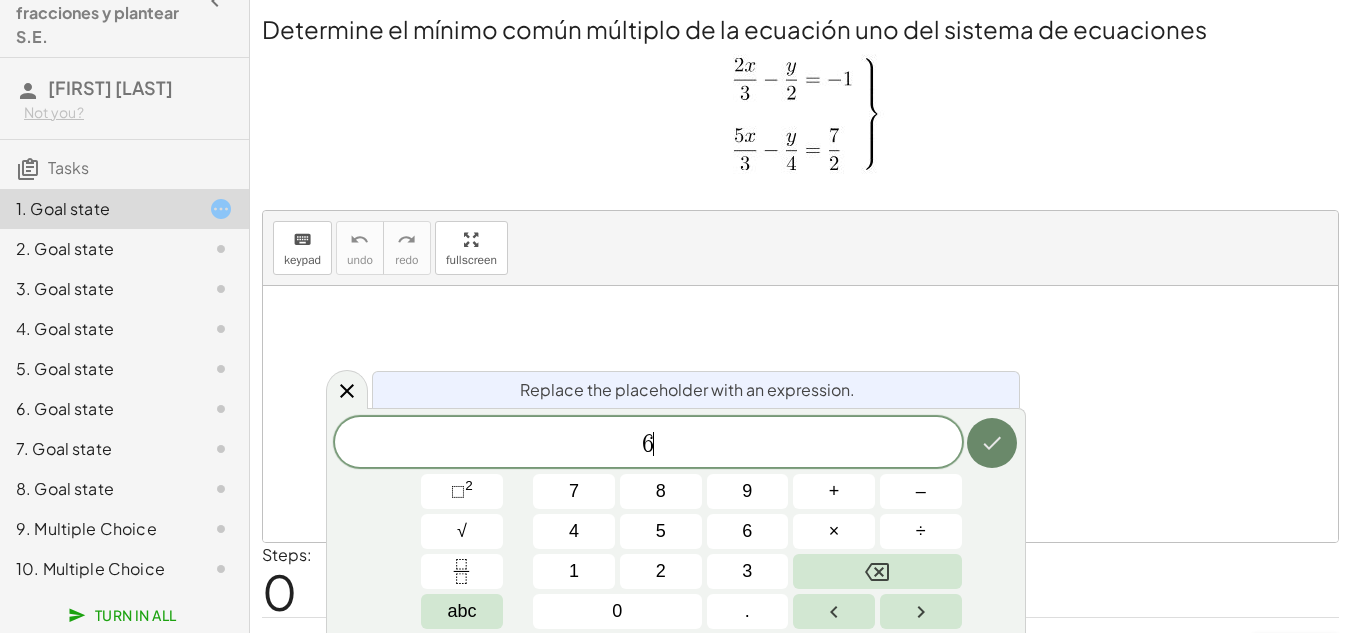 click at bounding box center (992, 443) 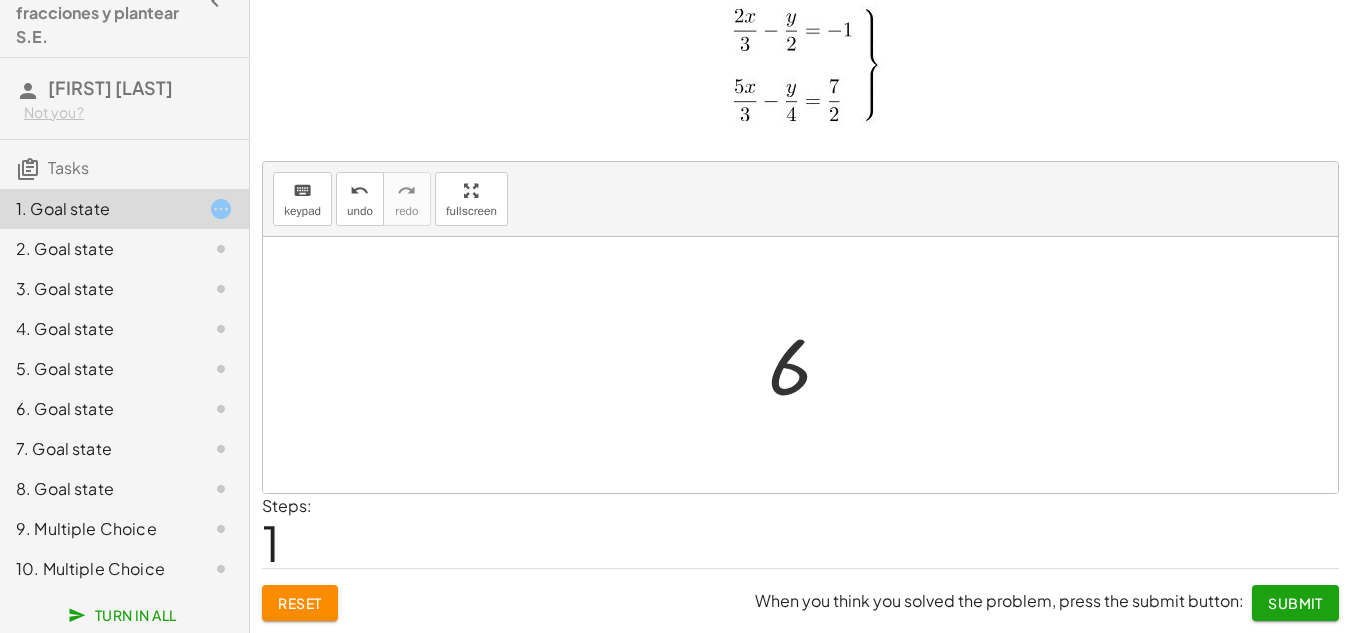 scroll, scrollTop: 0, scrollLeft: 0, axis: both 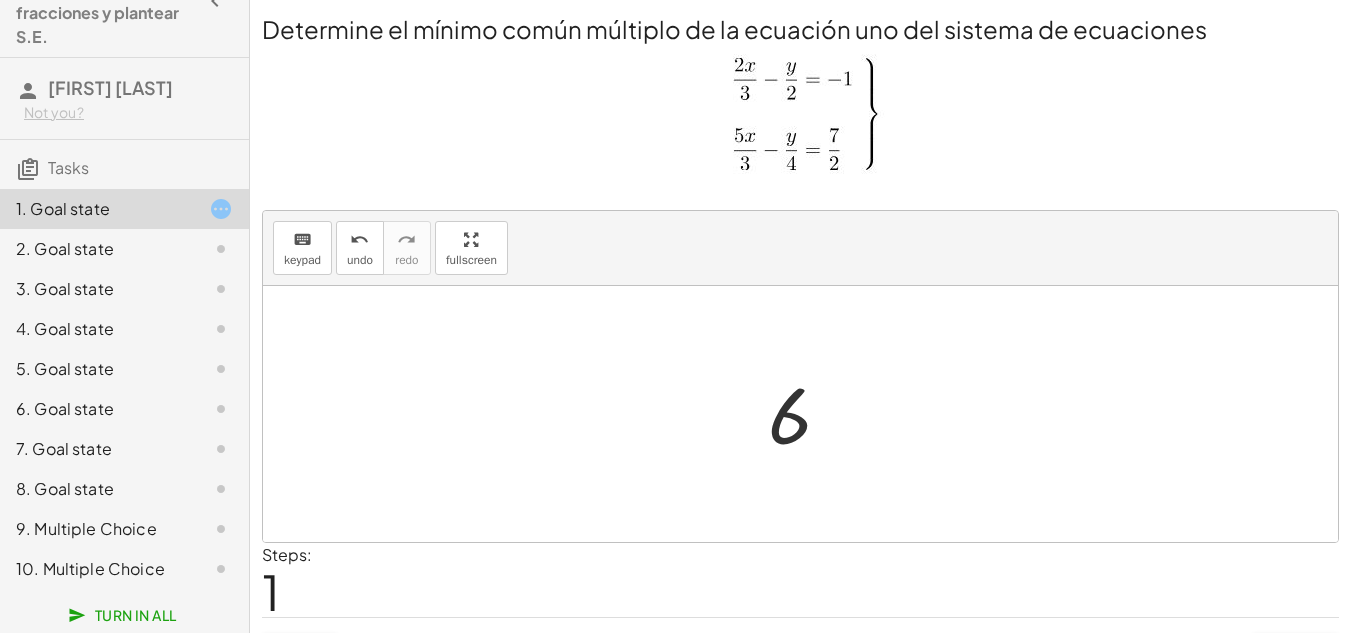 click on "2. Goal state" 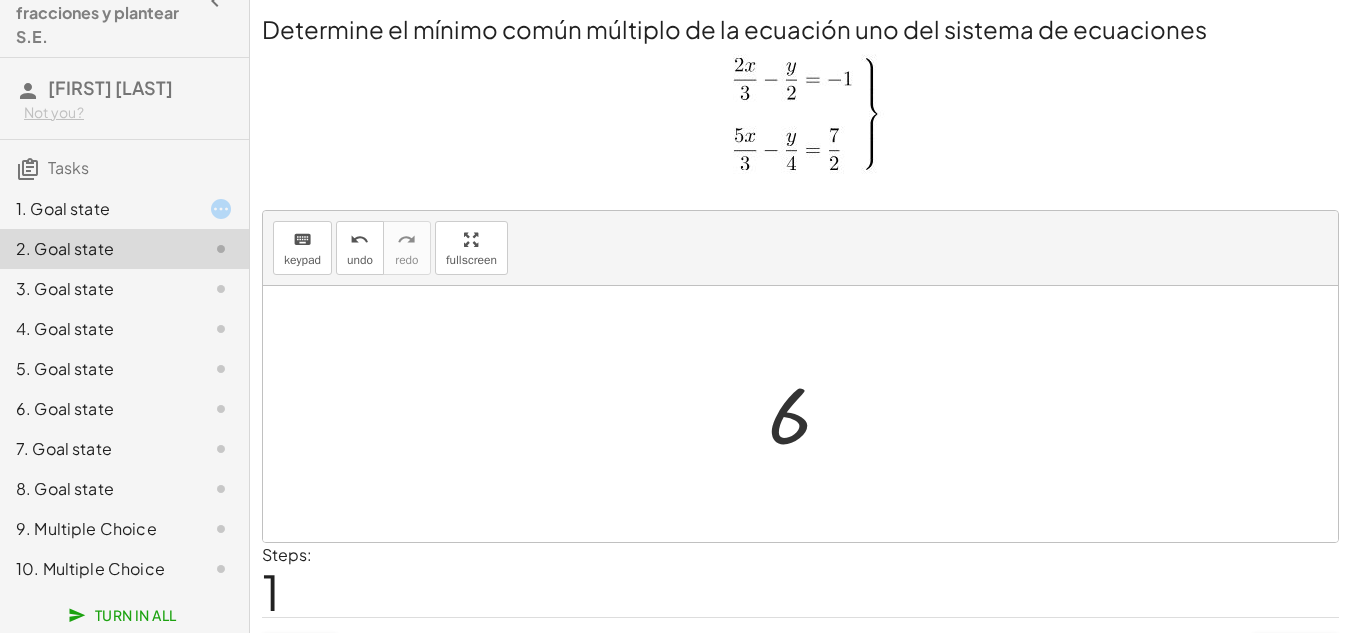 click on "2. Goal state" 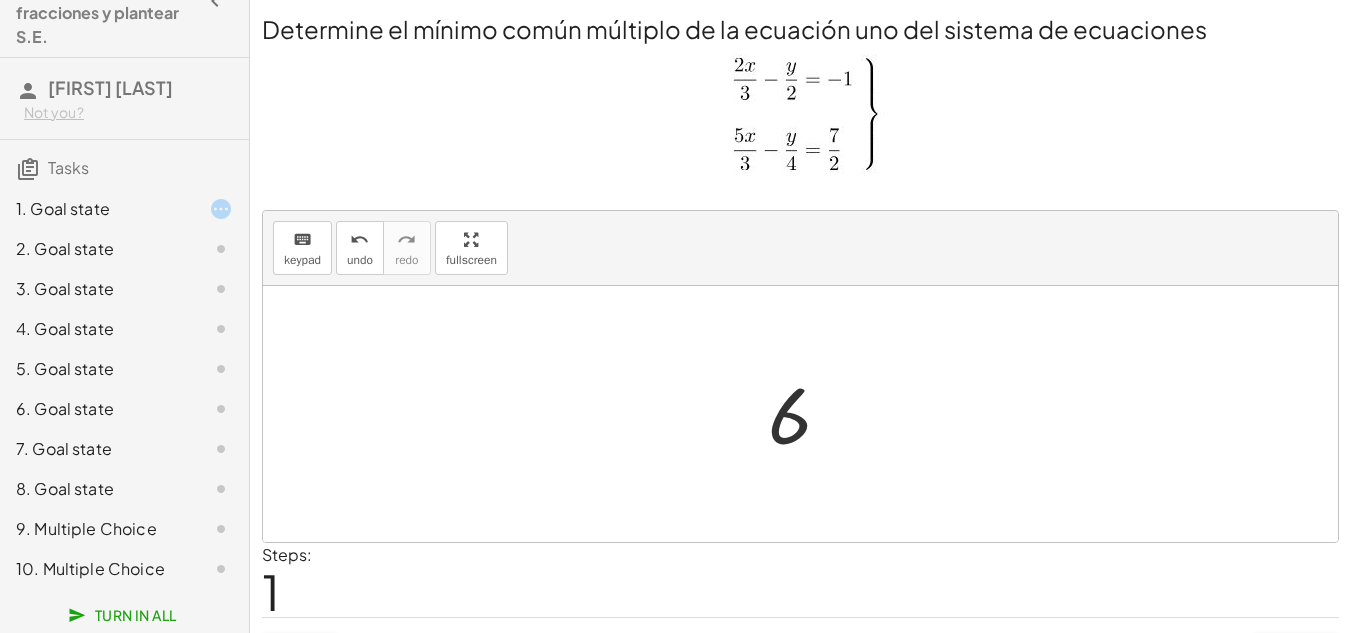 click 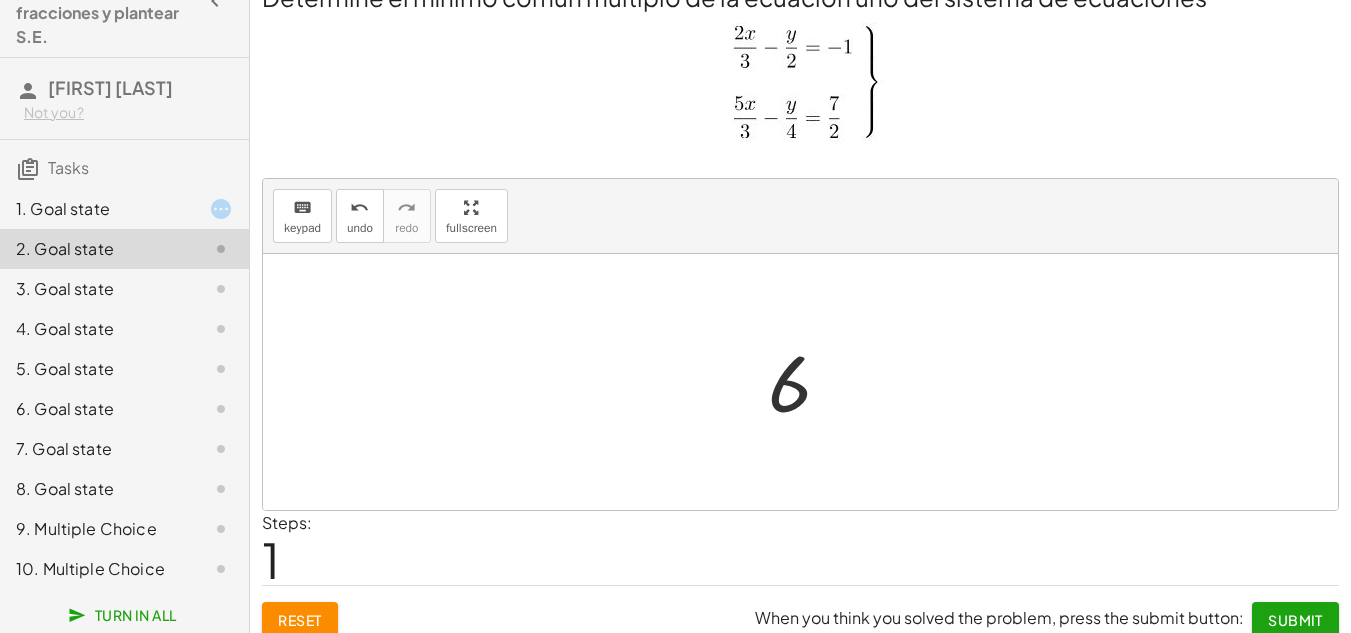 scroll, scrollTop: 49, scrollLeft: 0, axis: vertical 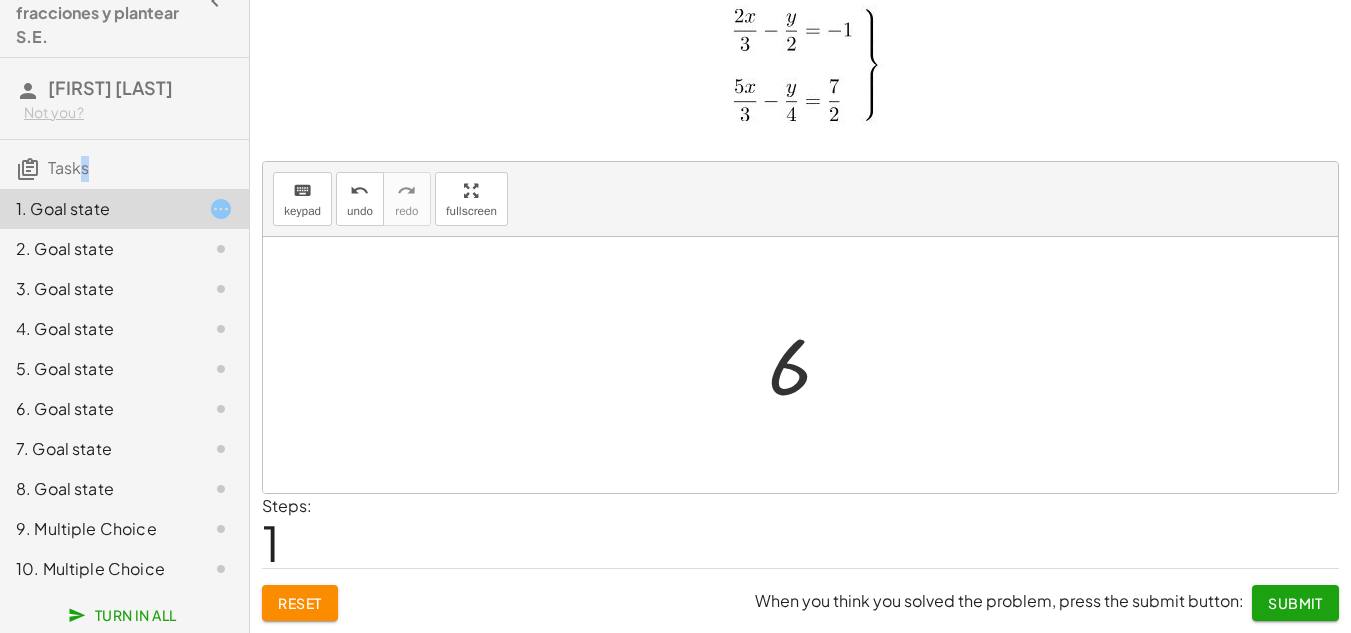 drag, startPoint x: 86, startPoint y: 137, endPoint x: 81, endPoint y: 149, distance: 13 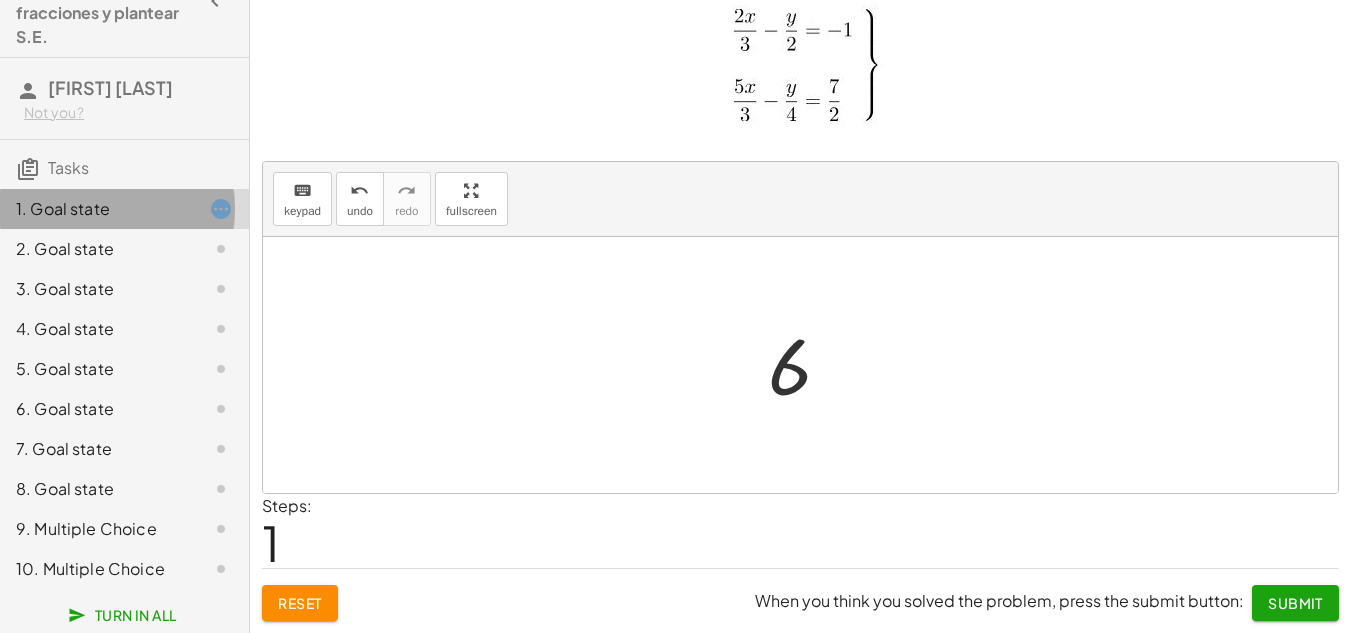 click on "1. Goal state" 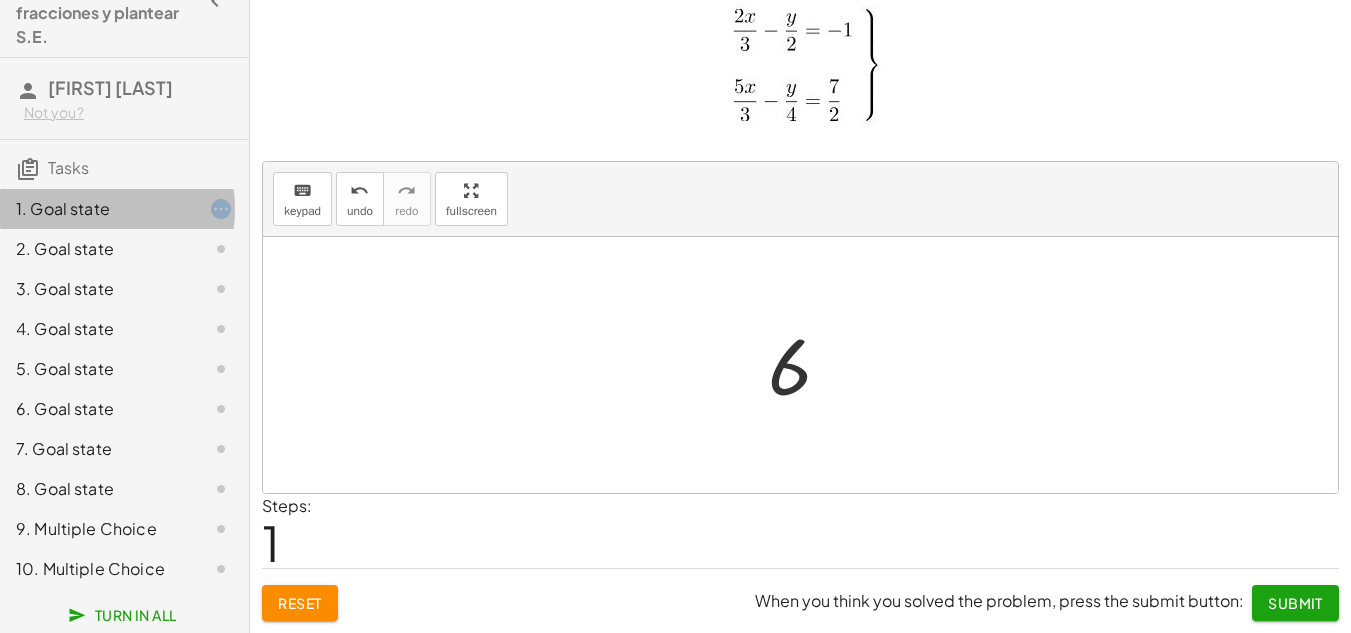 click on "1. Goal state" 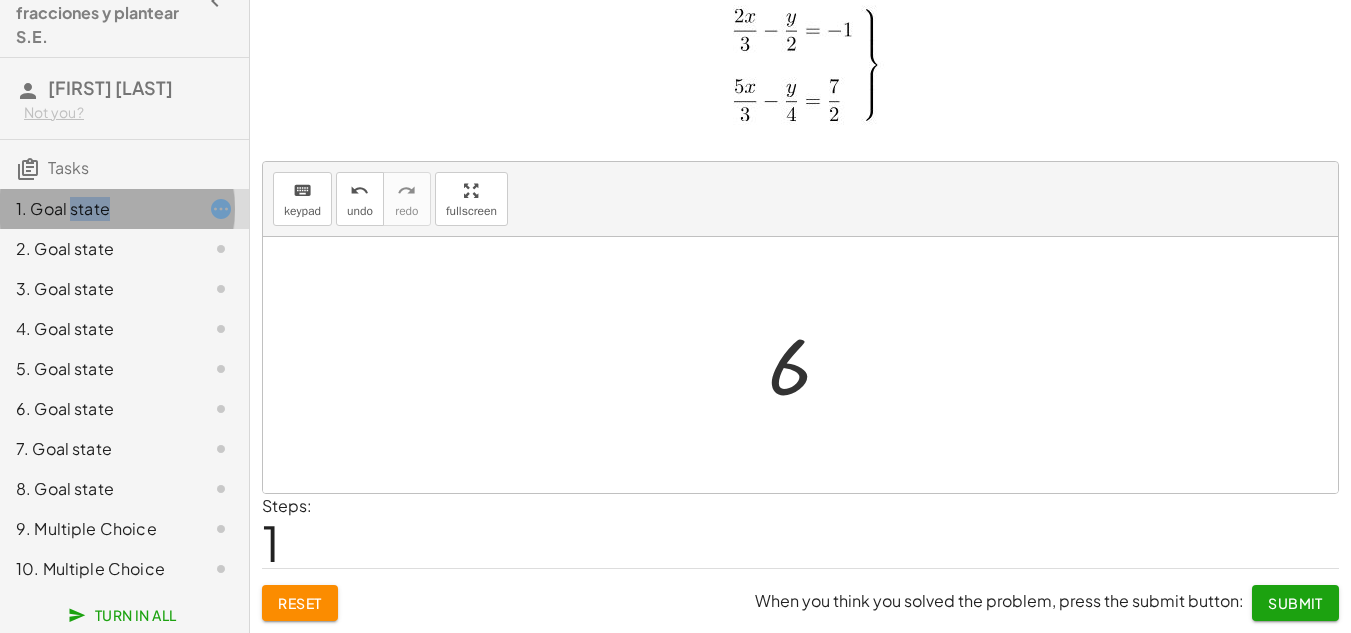 click on "1. Goal state" 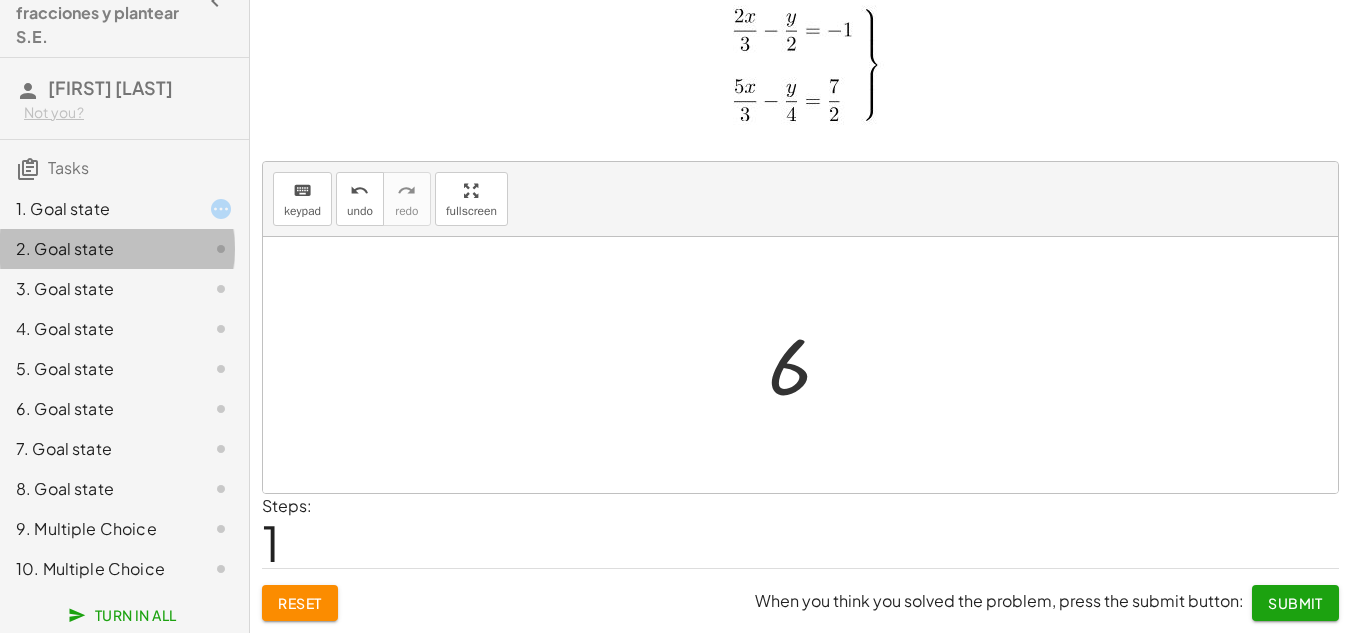 click on "2. Goal state" 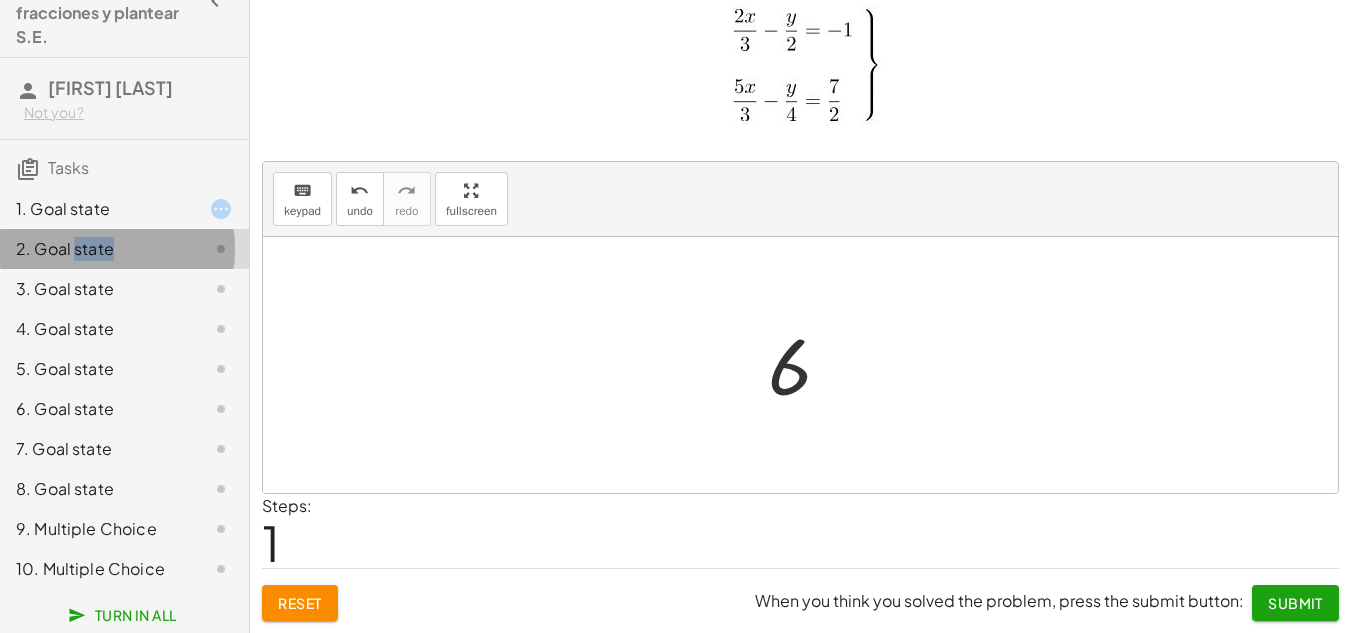 click on "2. Goal state" 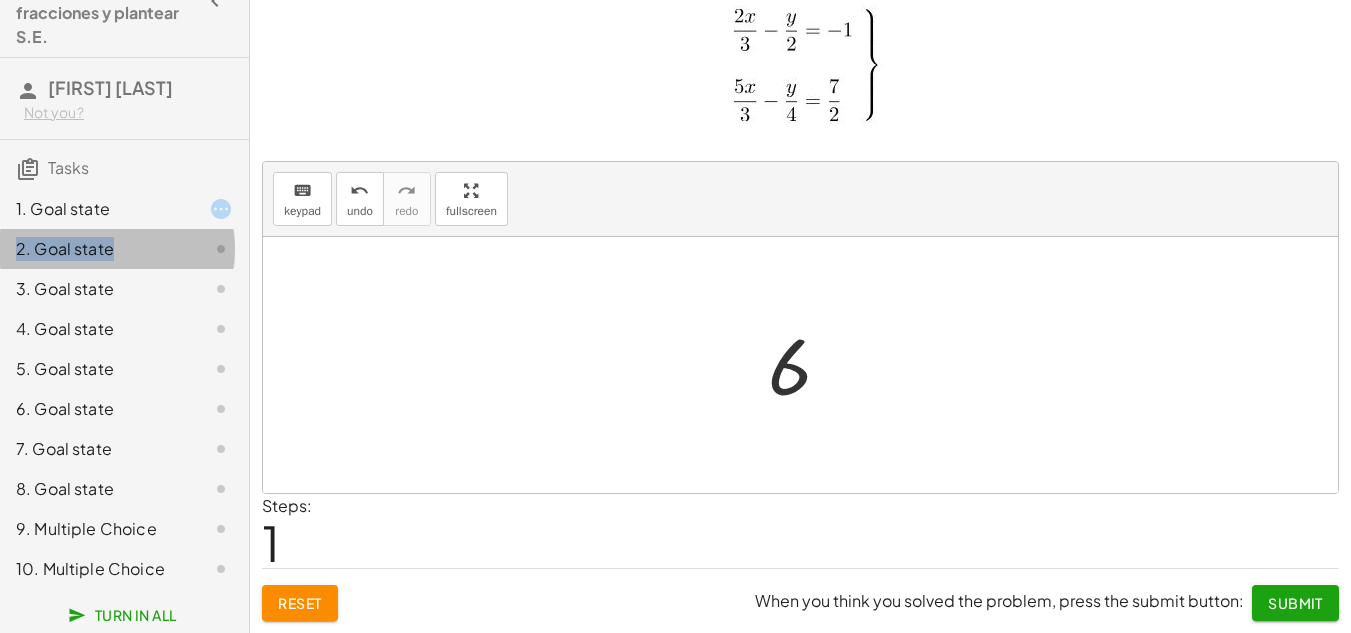 click on "2. Goal state" 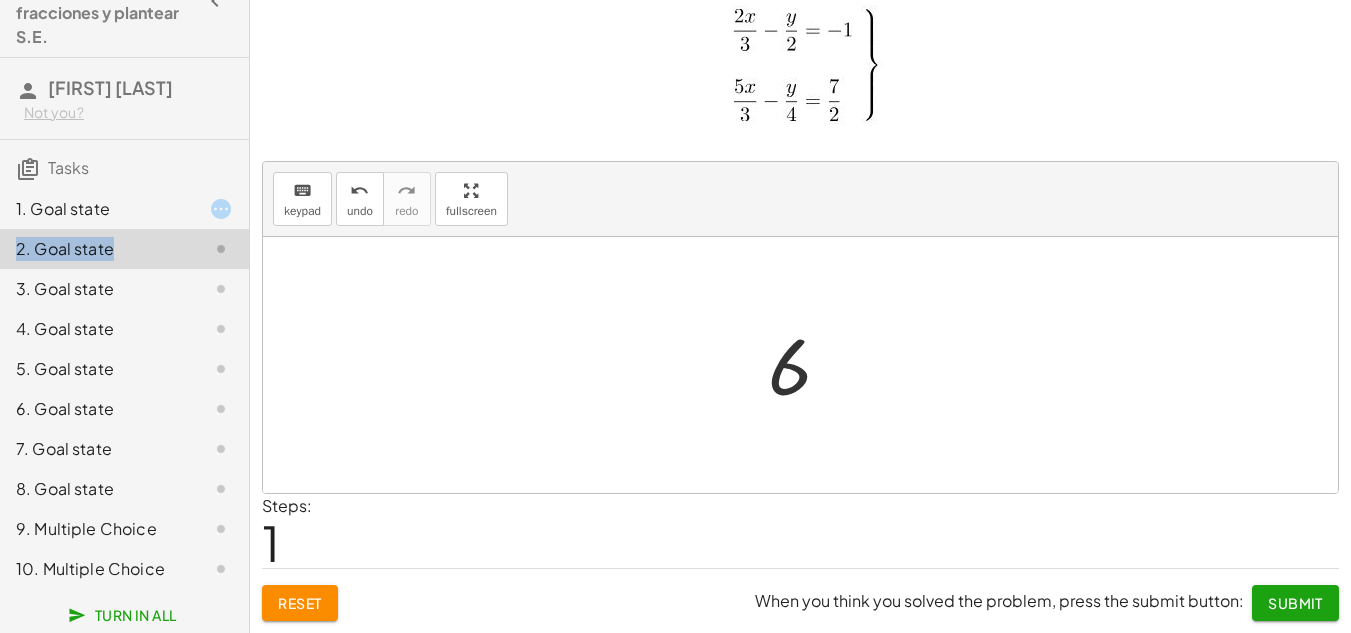 click on "2. Goal state" 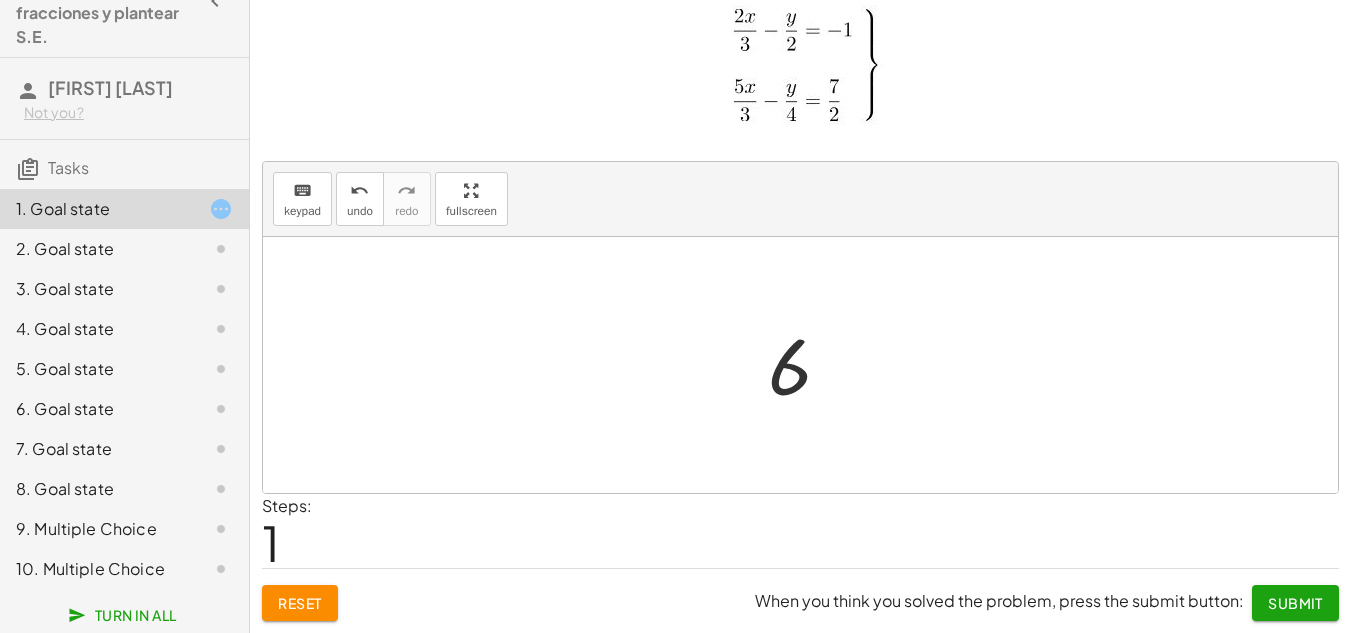 click at bounding box center (800, 71) 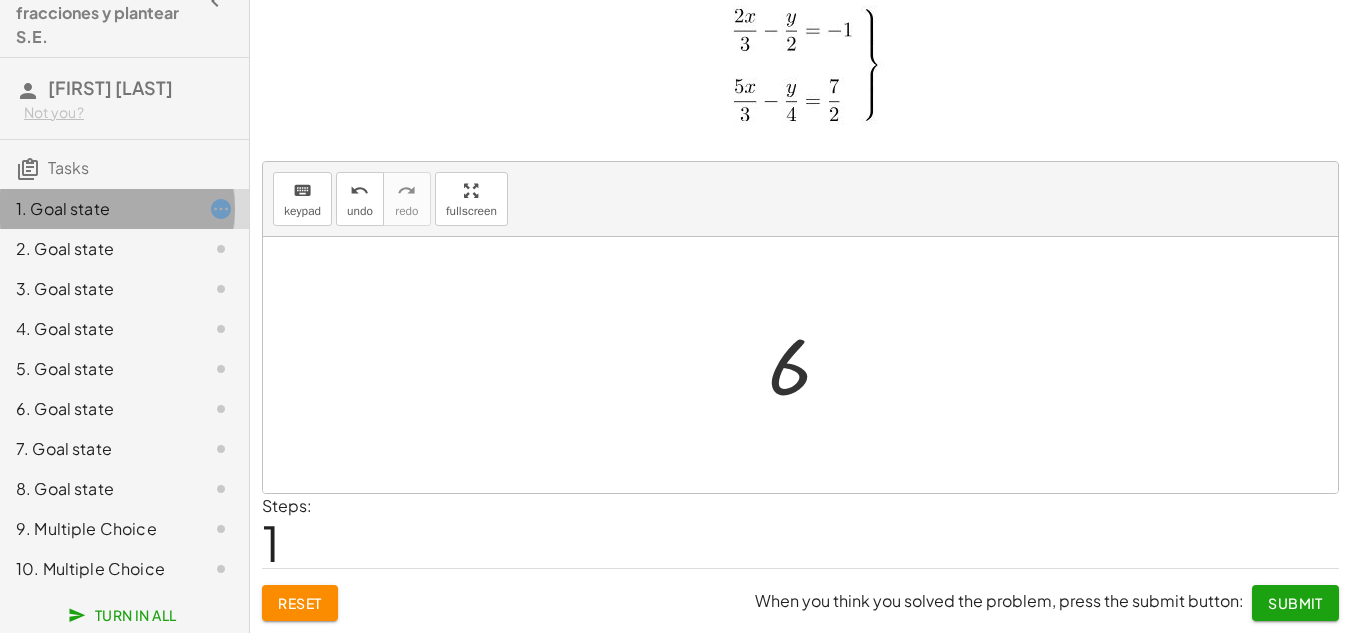 click on "1. Goal state" 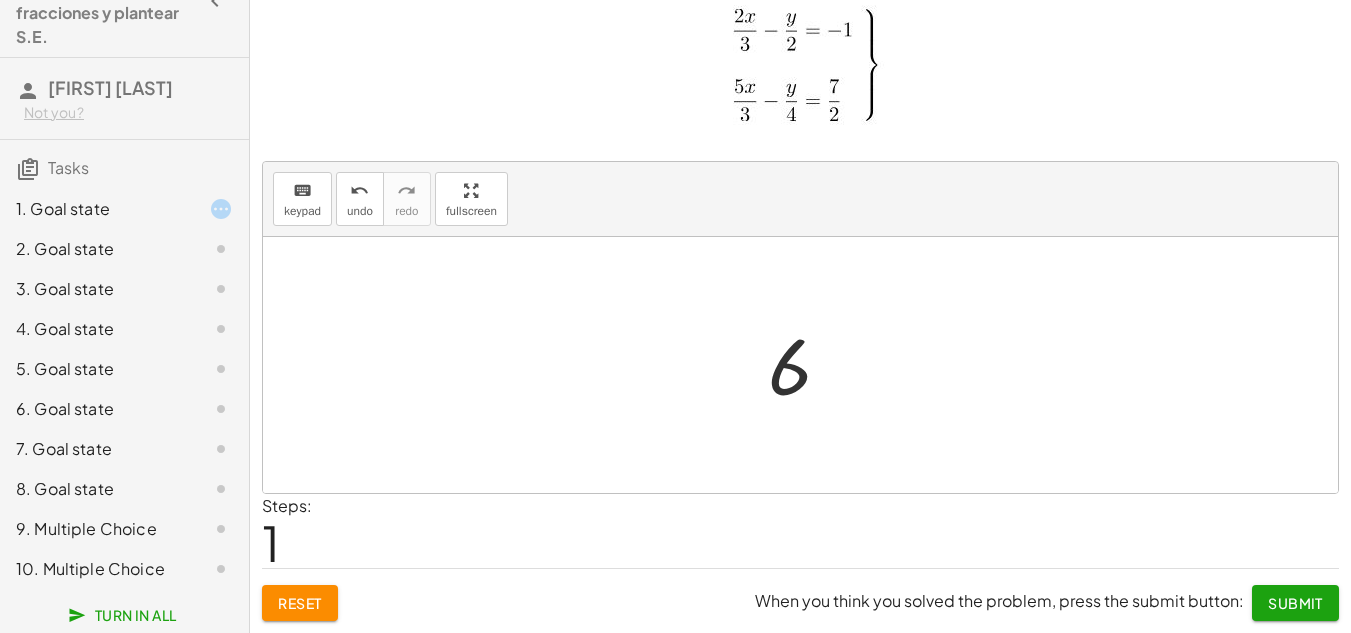 click on "1. Goal state" 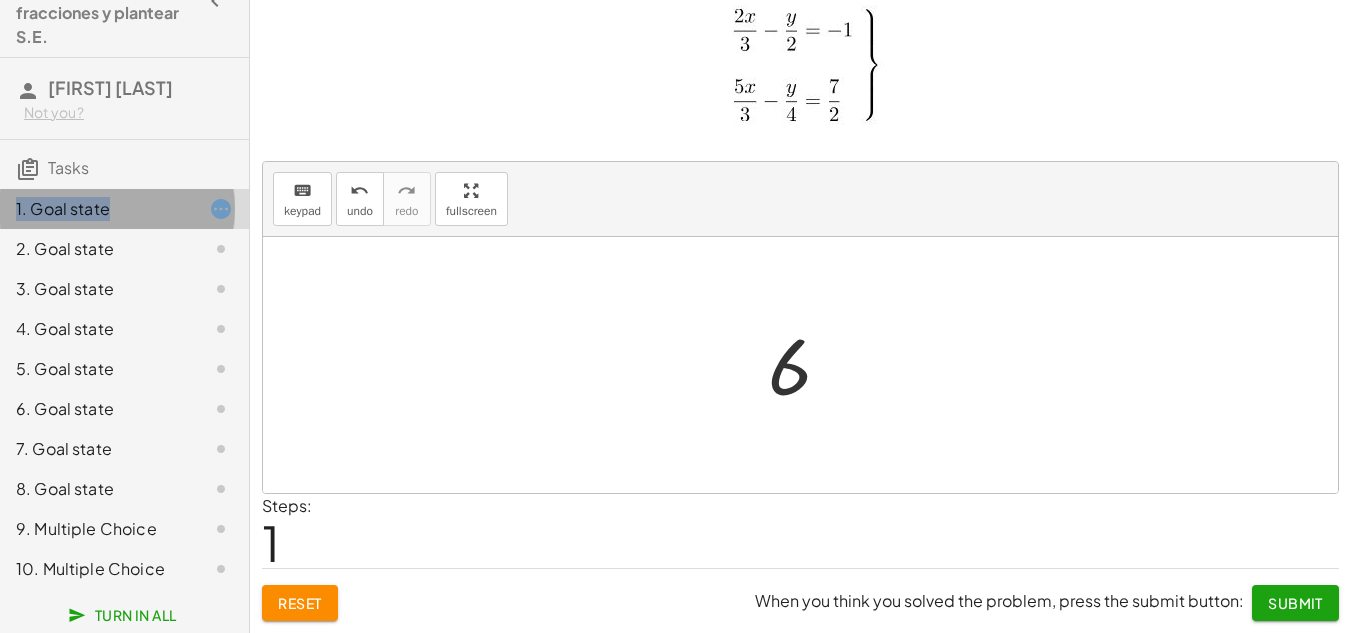 click on "1. Goal state" 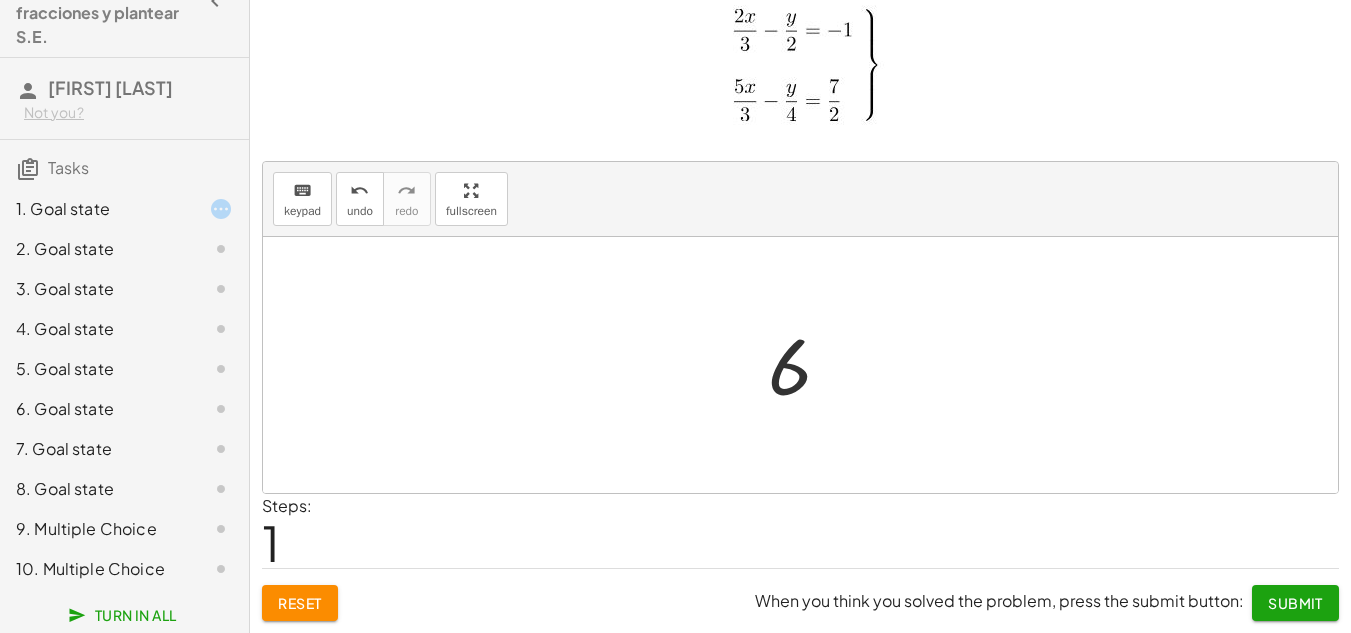 click on "2. Goal state" 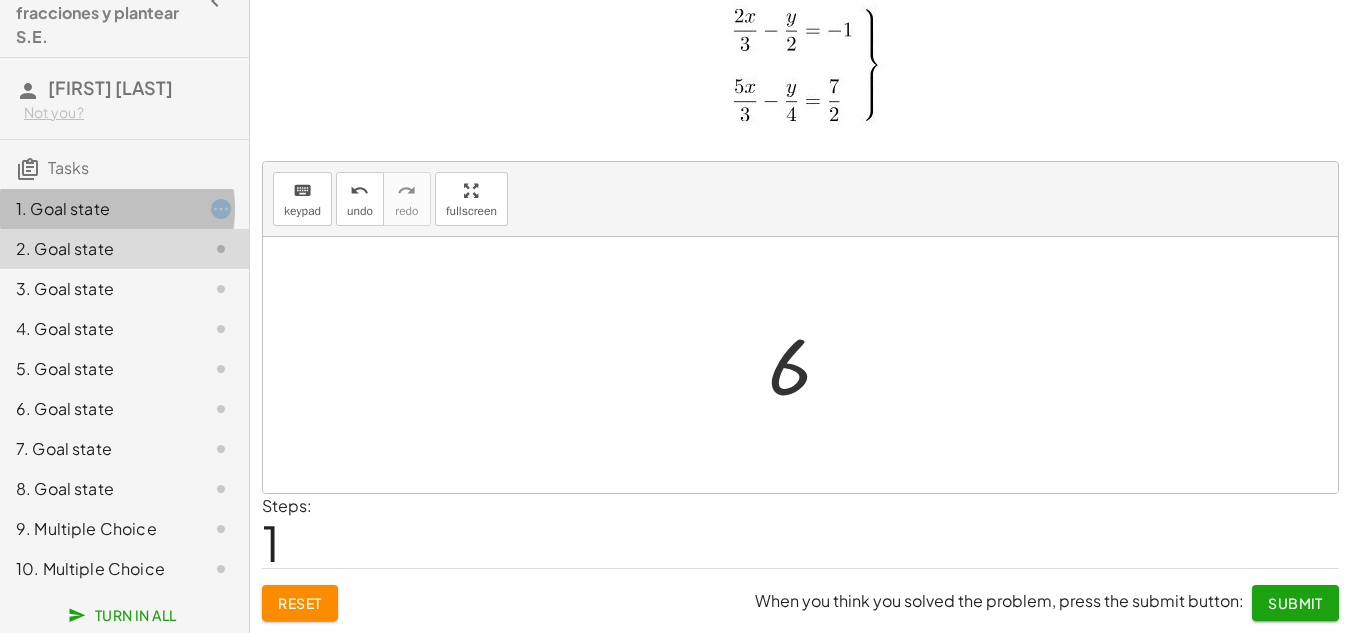 click on "1. Goal state" 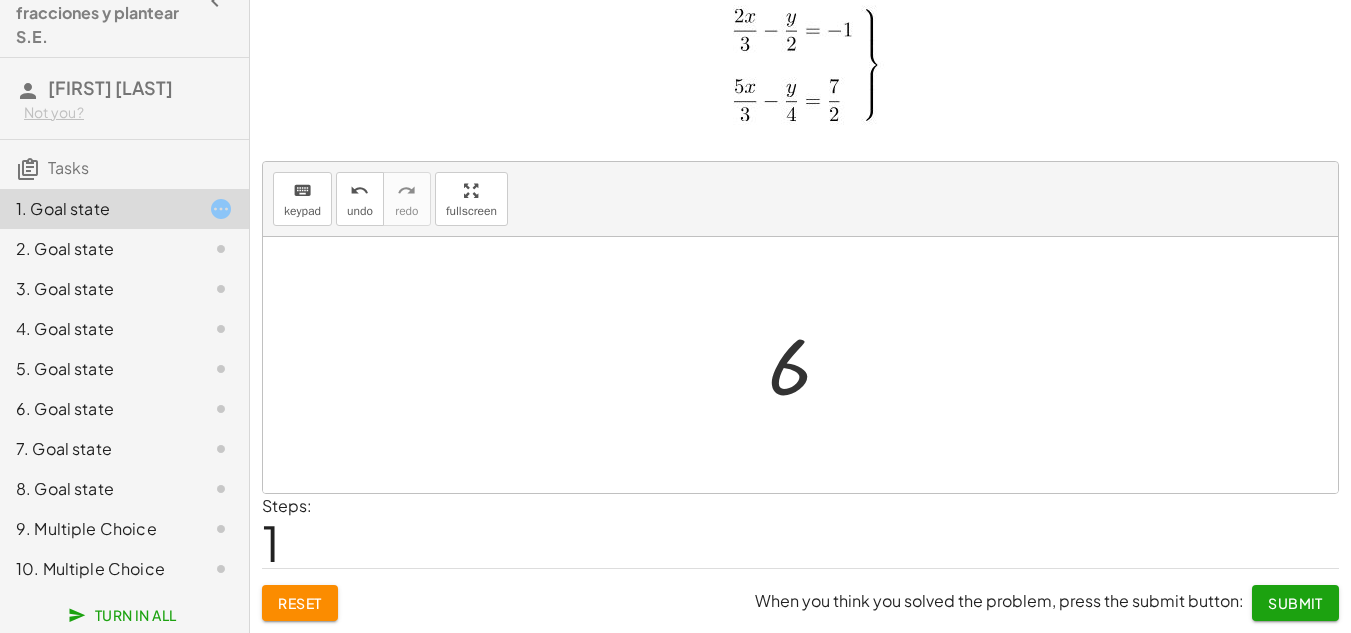 drag, startPoint x: 1038, startPoint y: 118, endPoint x: 1049, endPoint y: 135, distance: 20.248457 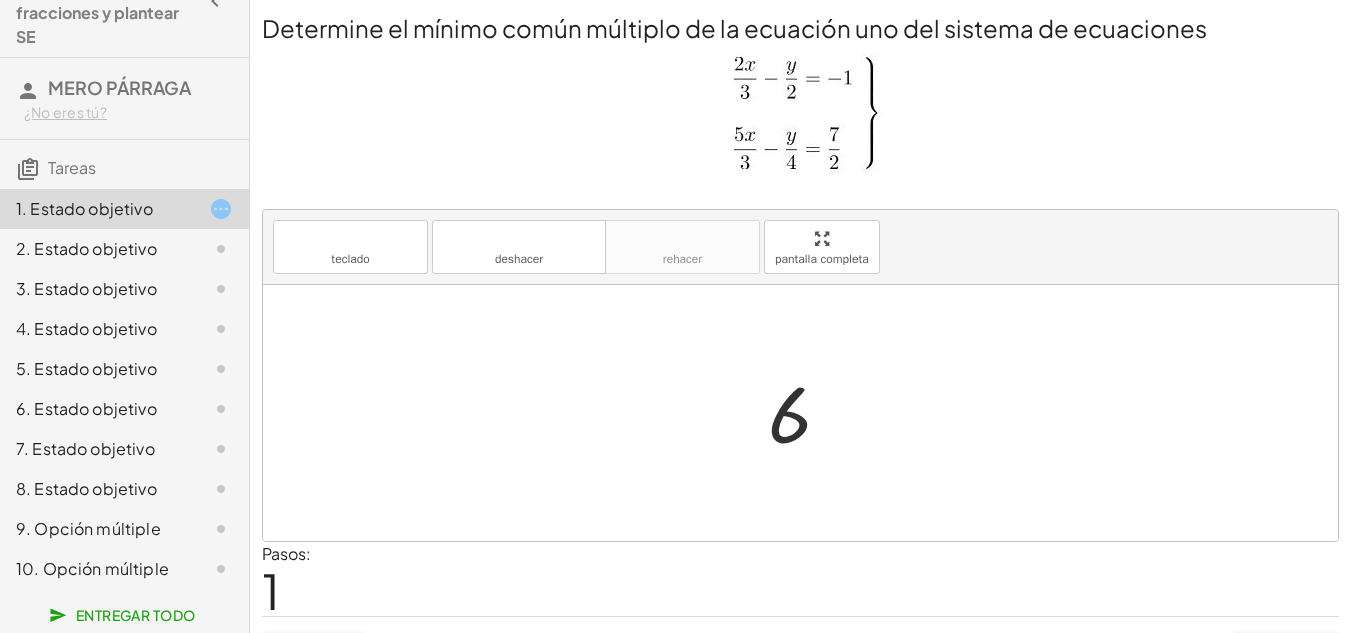 scroll, scrollTop: 0, scrollLeft: 0, axis: both 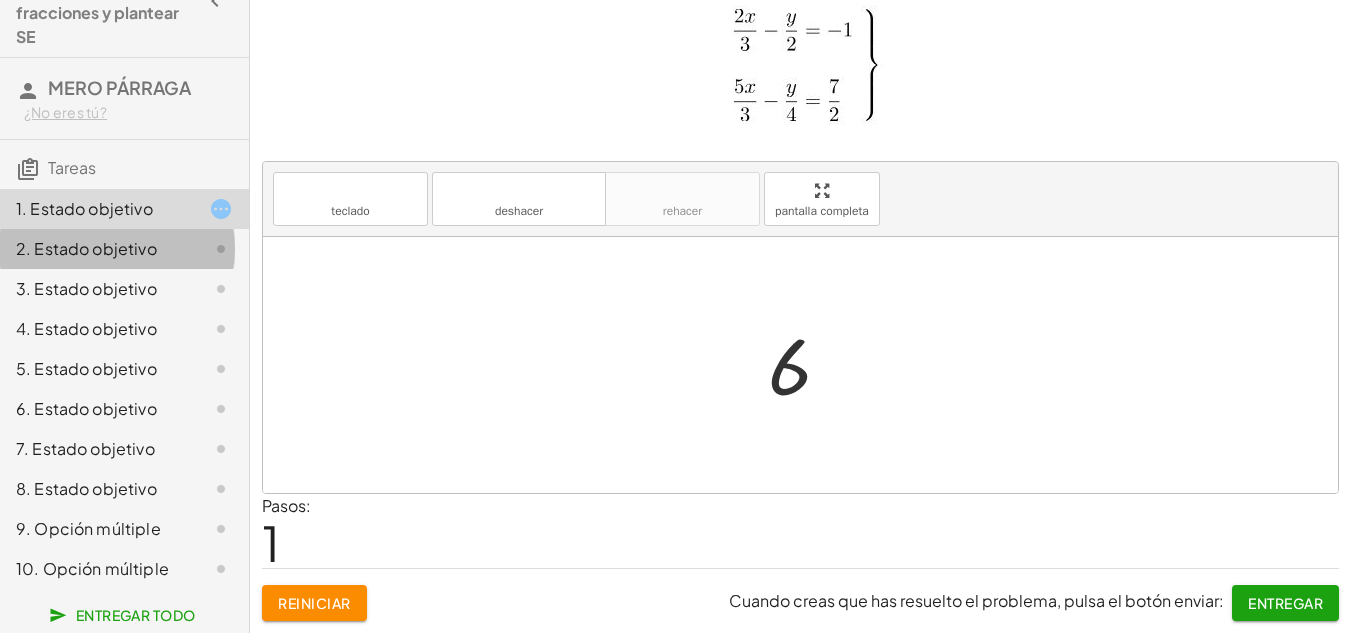 click 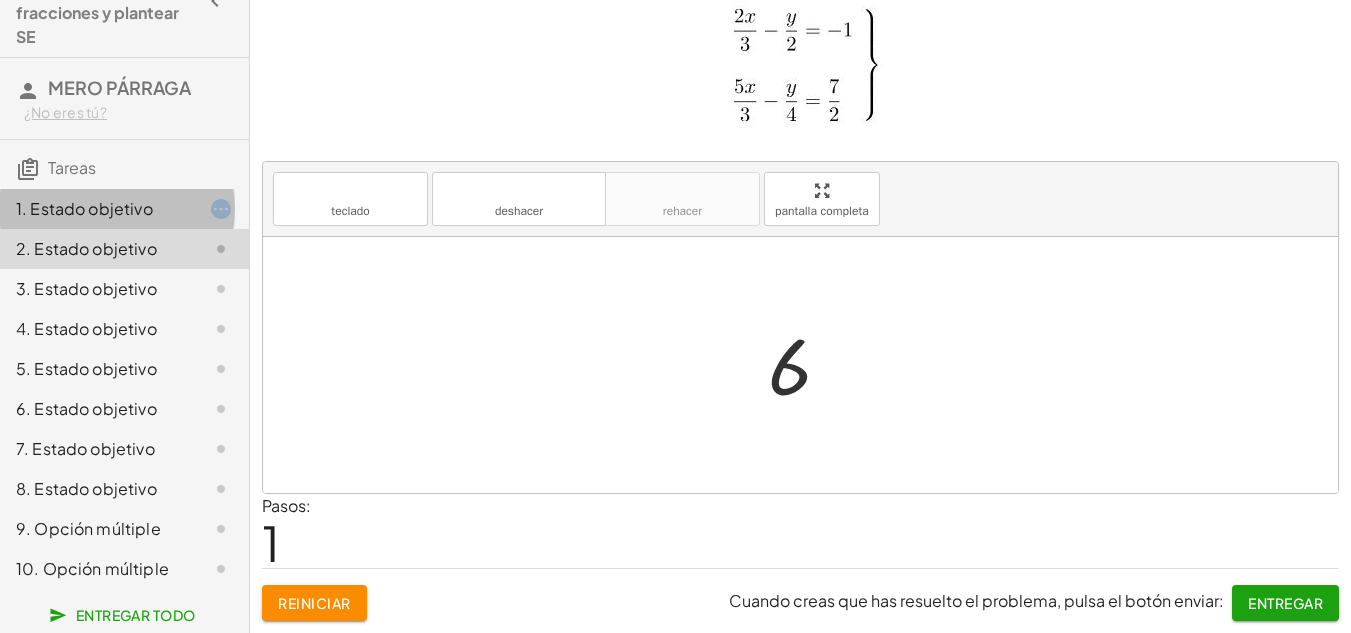 click 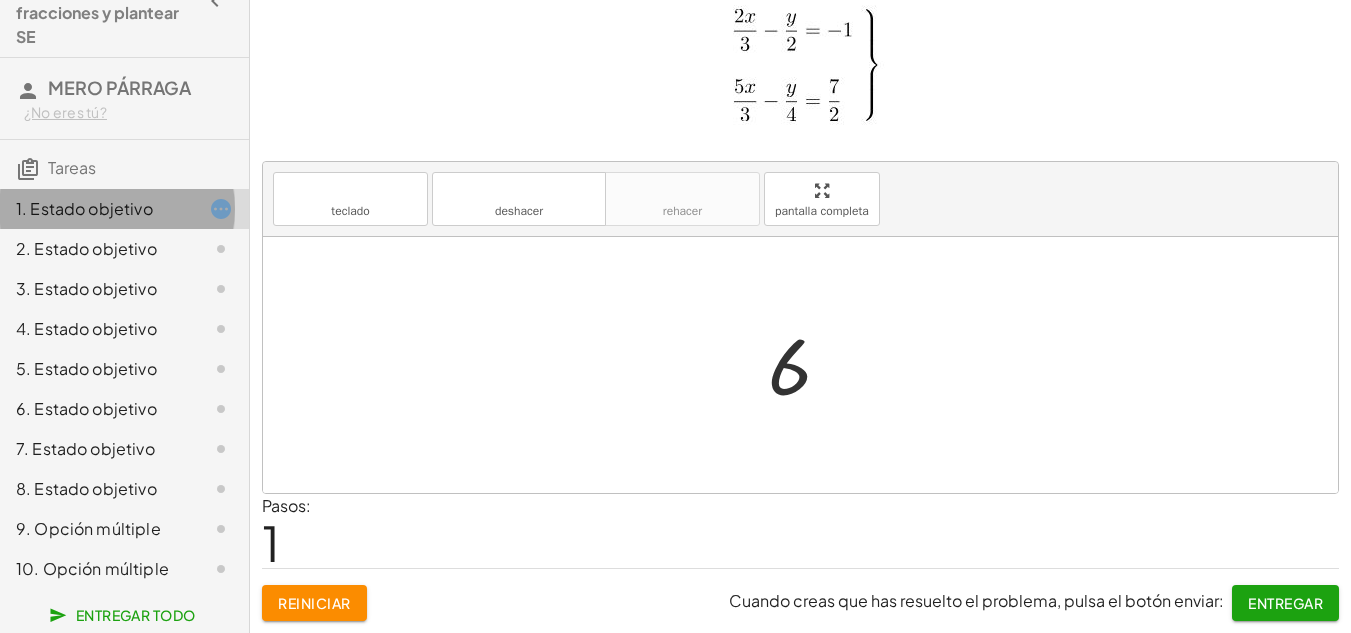 click 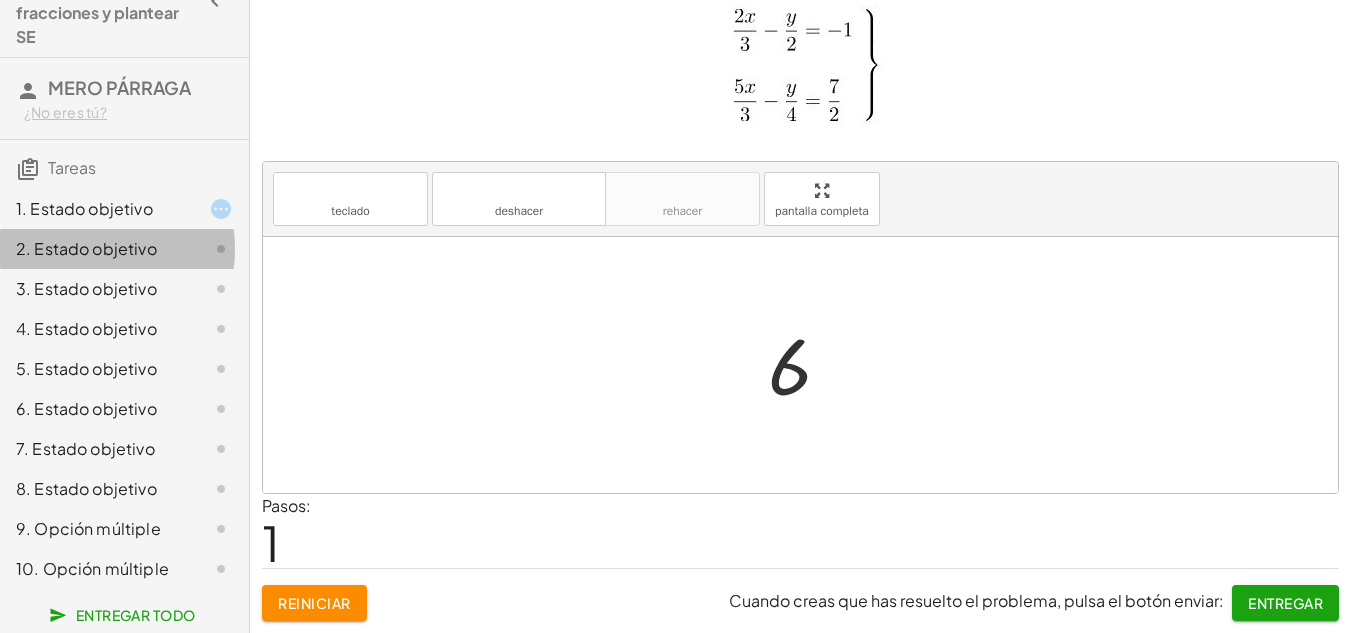 click 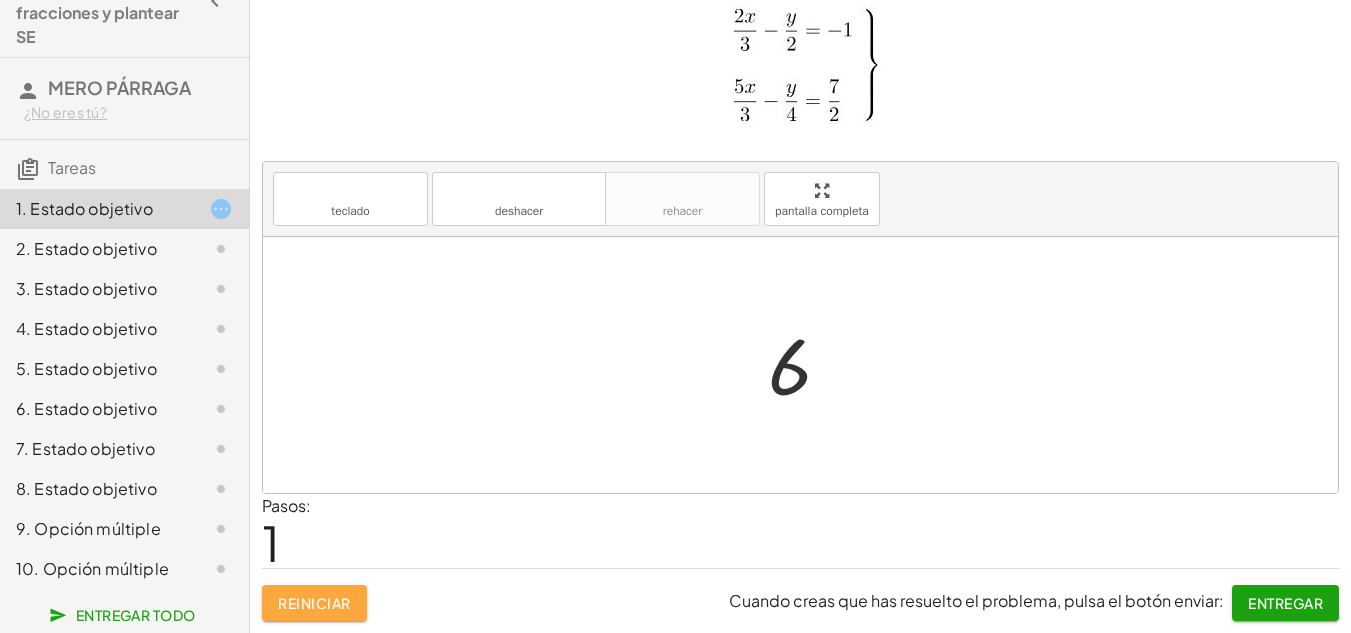 click on "Reiniciar" at bounding box center (314, 603) 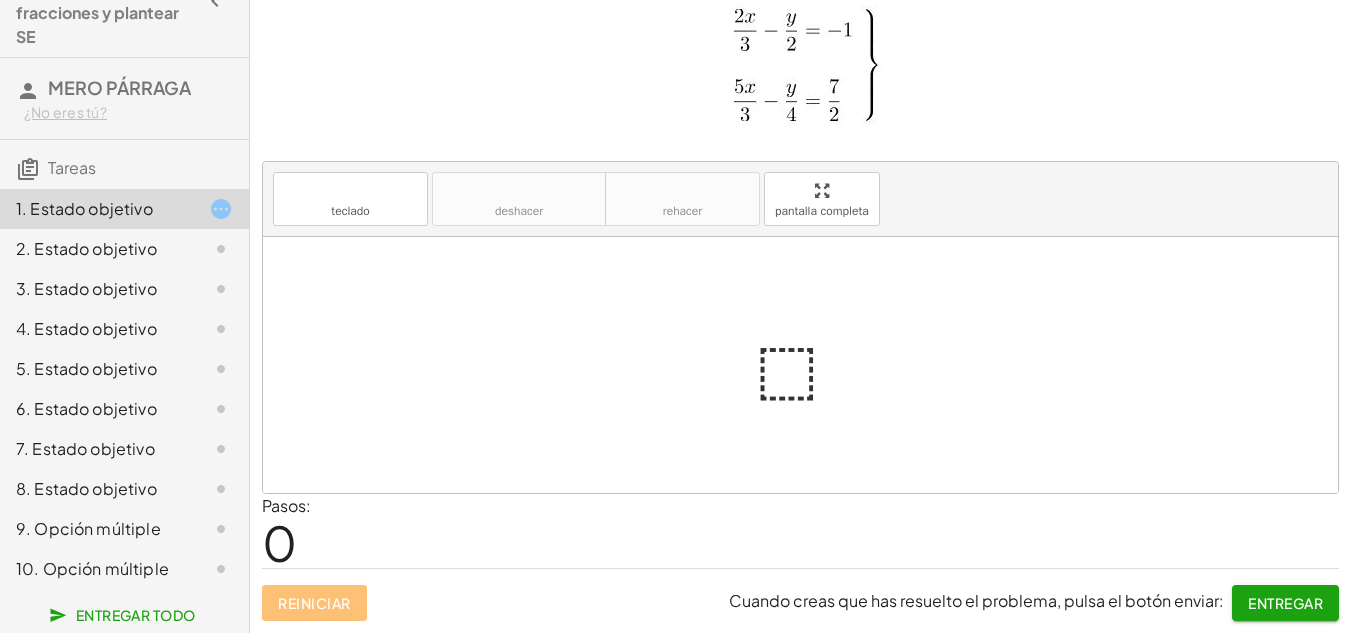 click at bounding box center [808, 365] 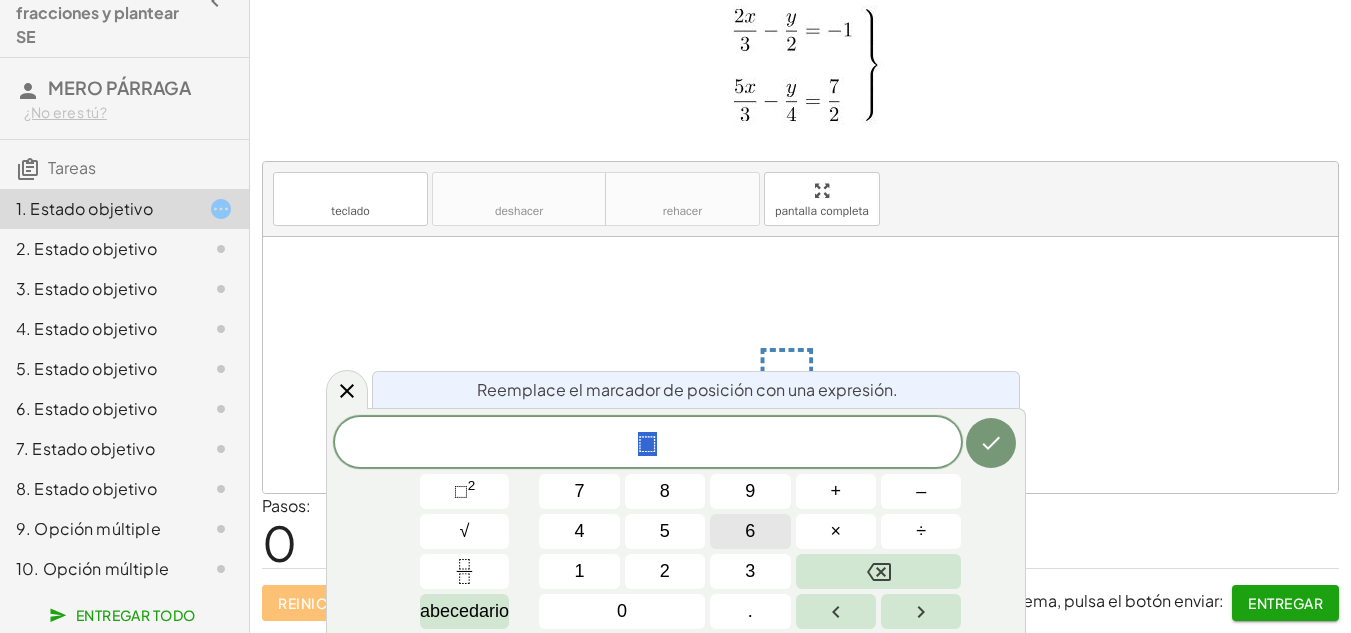 click on "6" at bounding box center [750, 531] 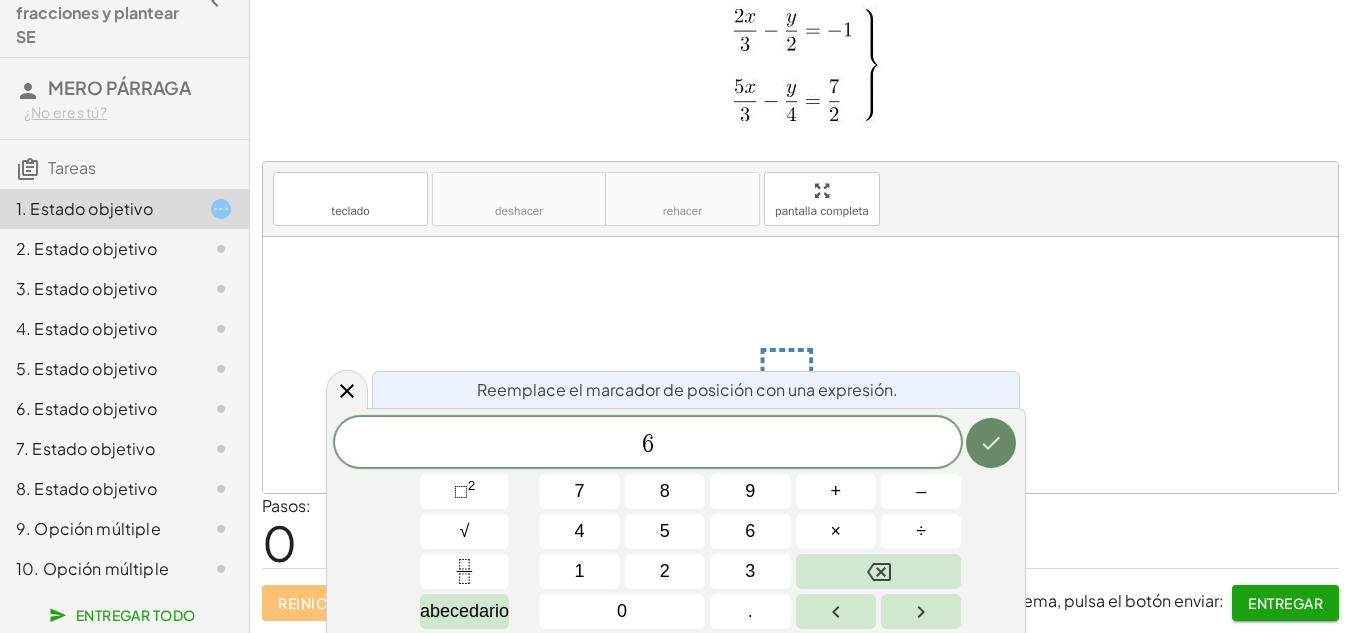 click 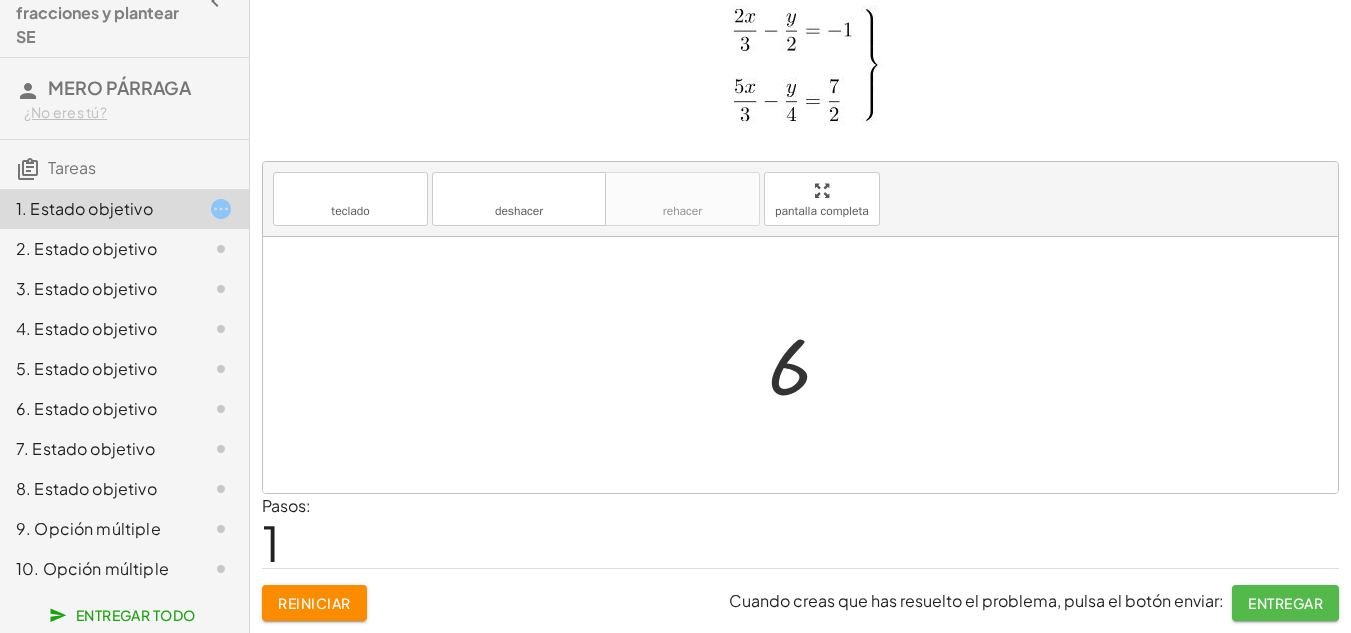 click on "Entregar" at bounding box center (1285, 603) 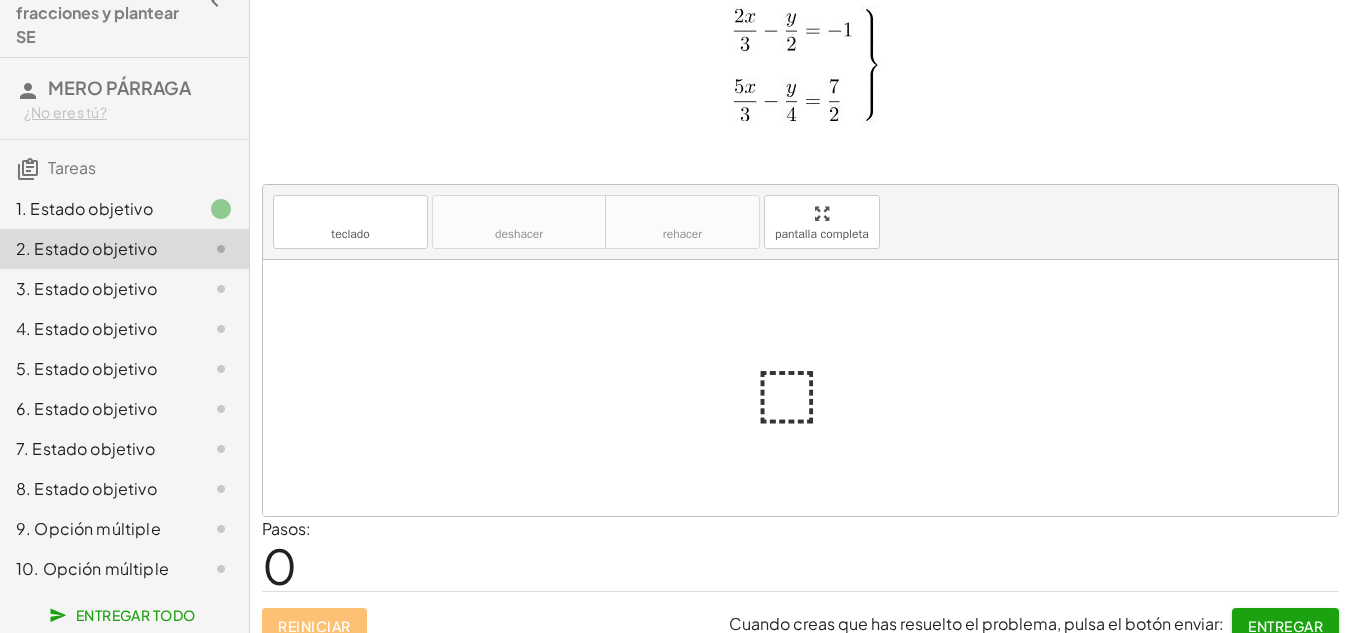 click on "1. Estado objetivo" at bounding box center (84, 208) 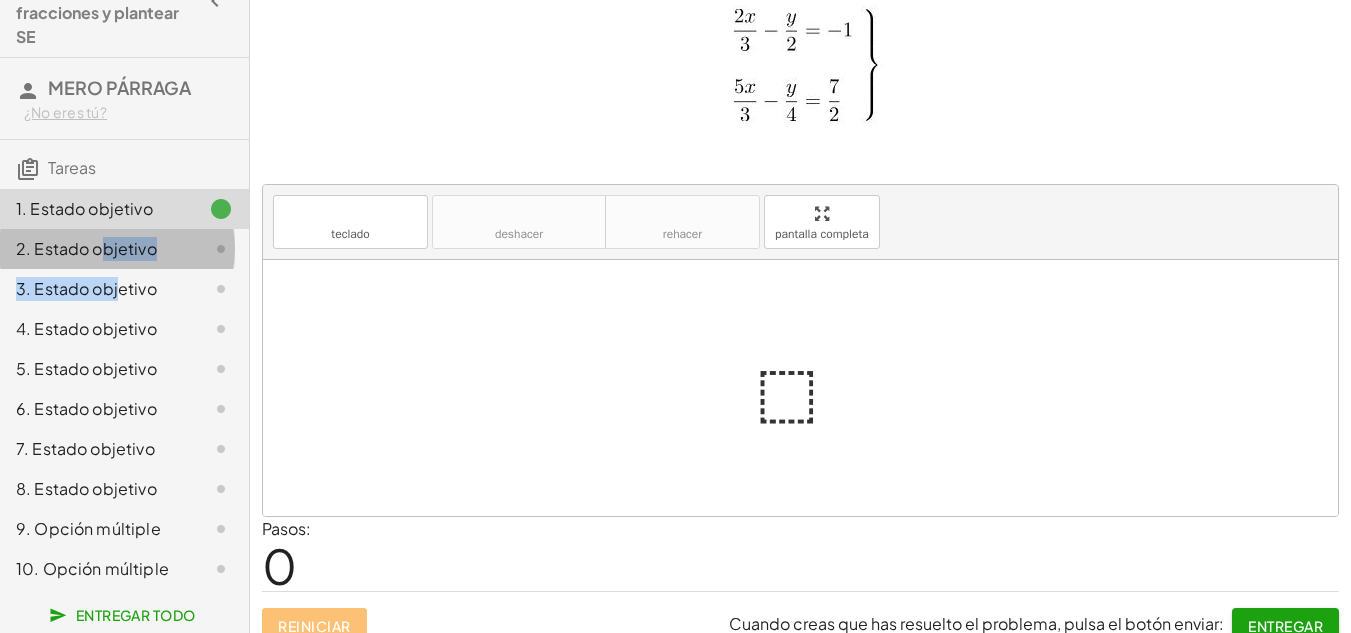 drag, startPoint x: 112, startPoint y: 245, endPoint x: 119, endPoint y: 259, distance: 15.652476 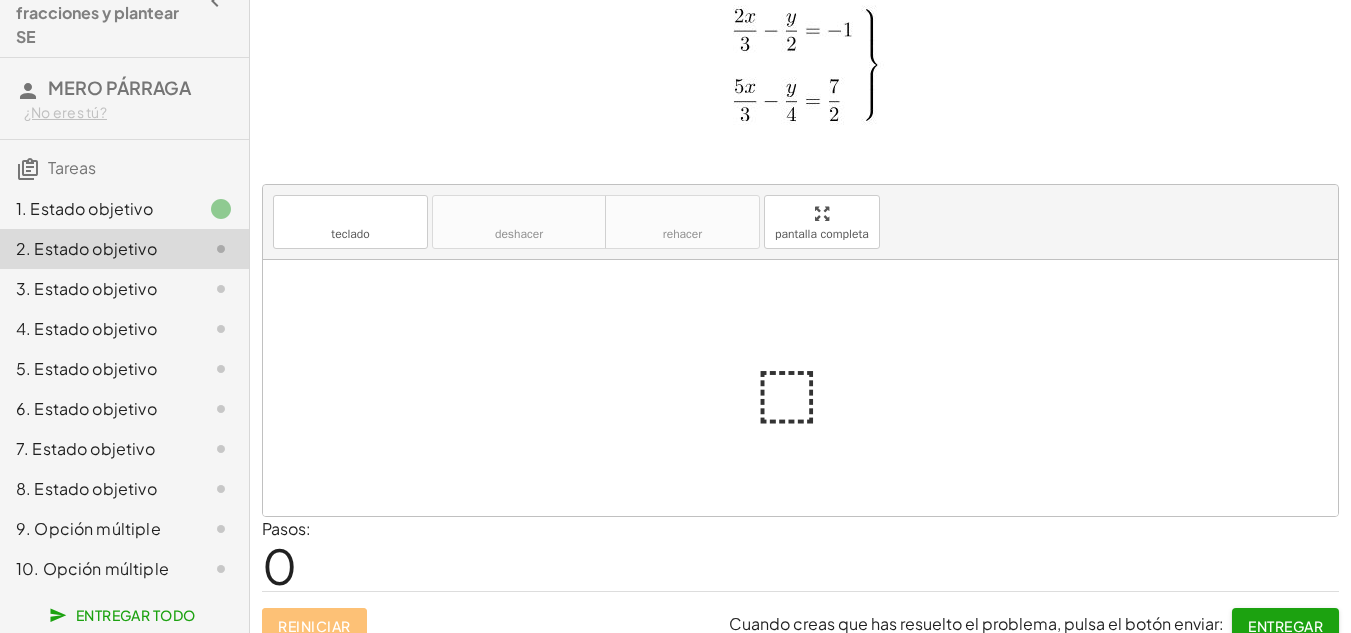 click at bounding box center [800, 71] 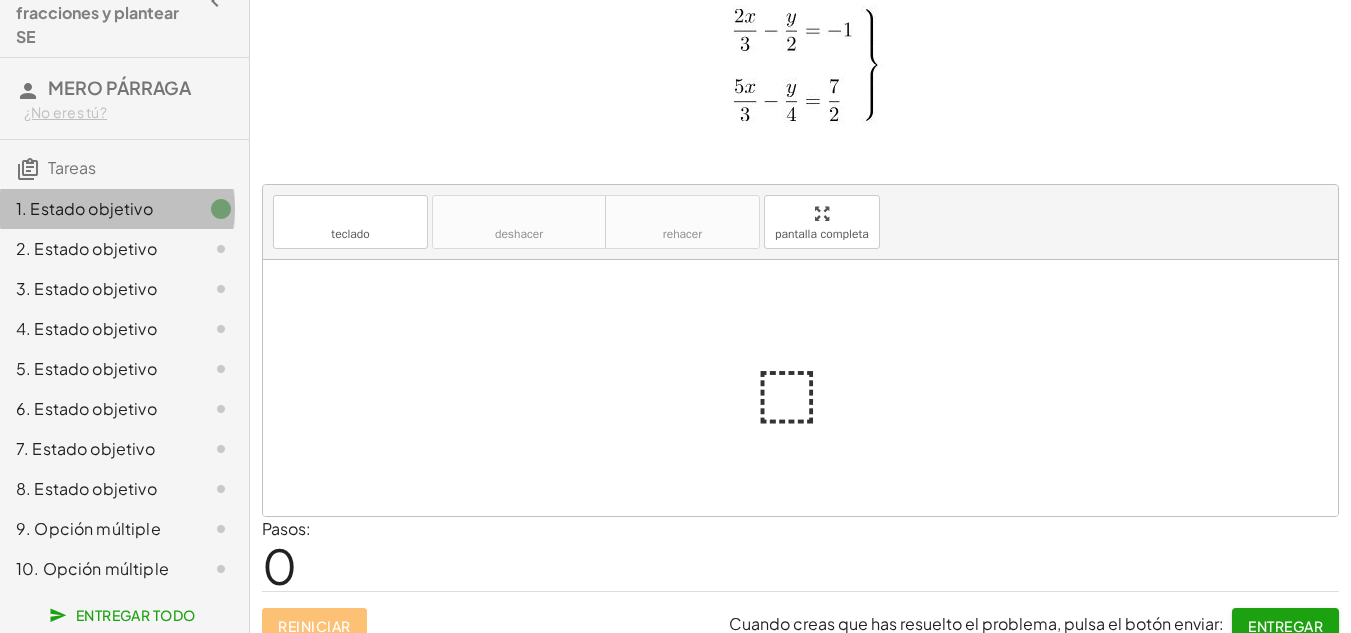click on "1. Estado objetivo" 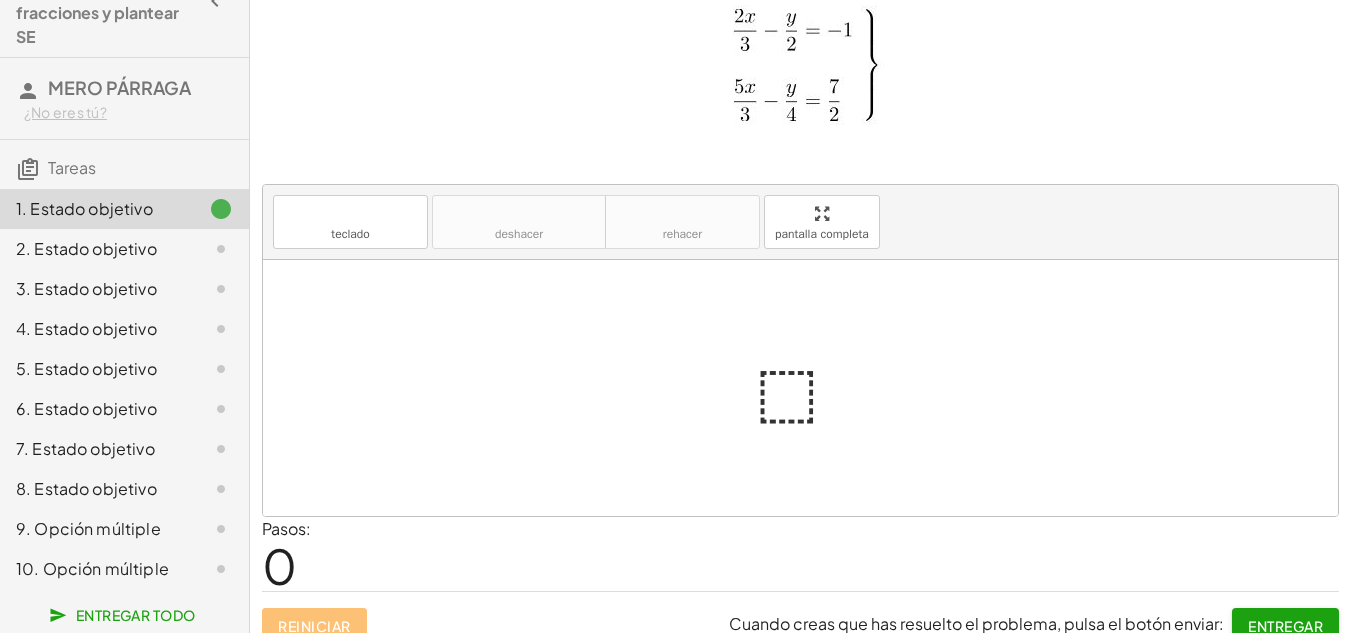 click on "1. Estado objetivo" 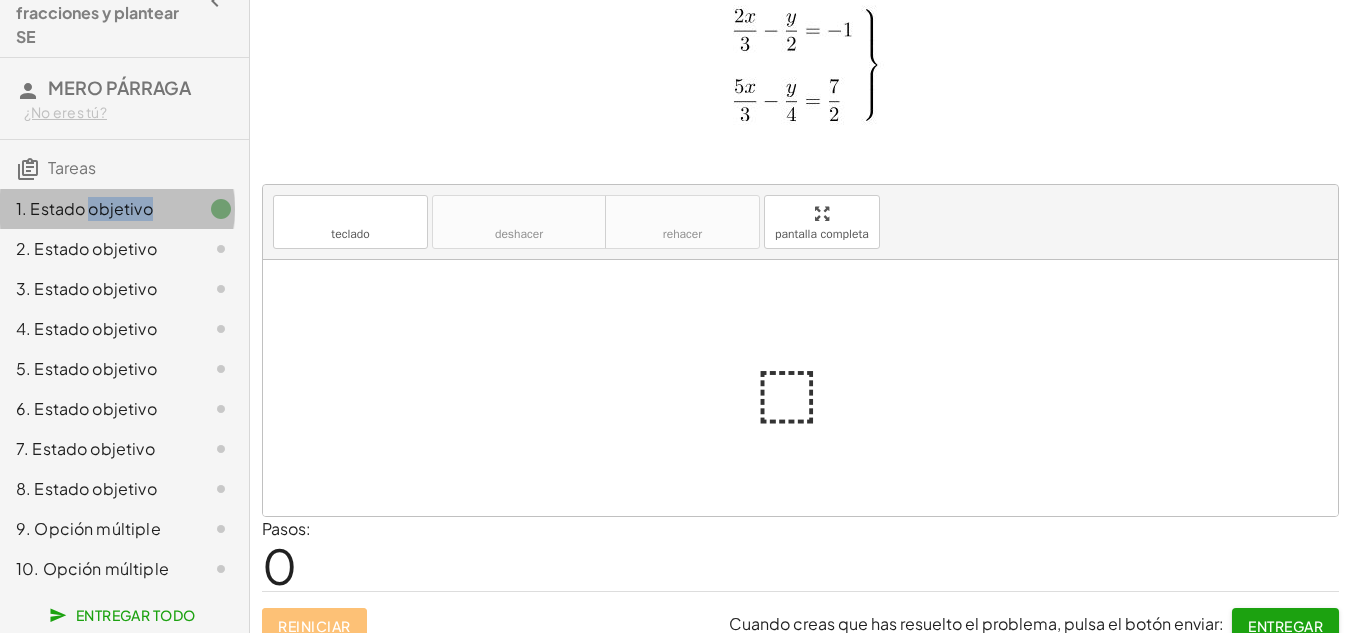 click on "1. Estado objetivo" at bounding box center [84, 208] 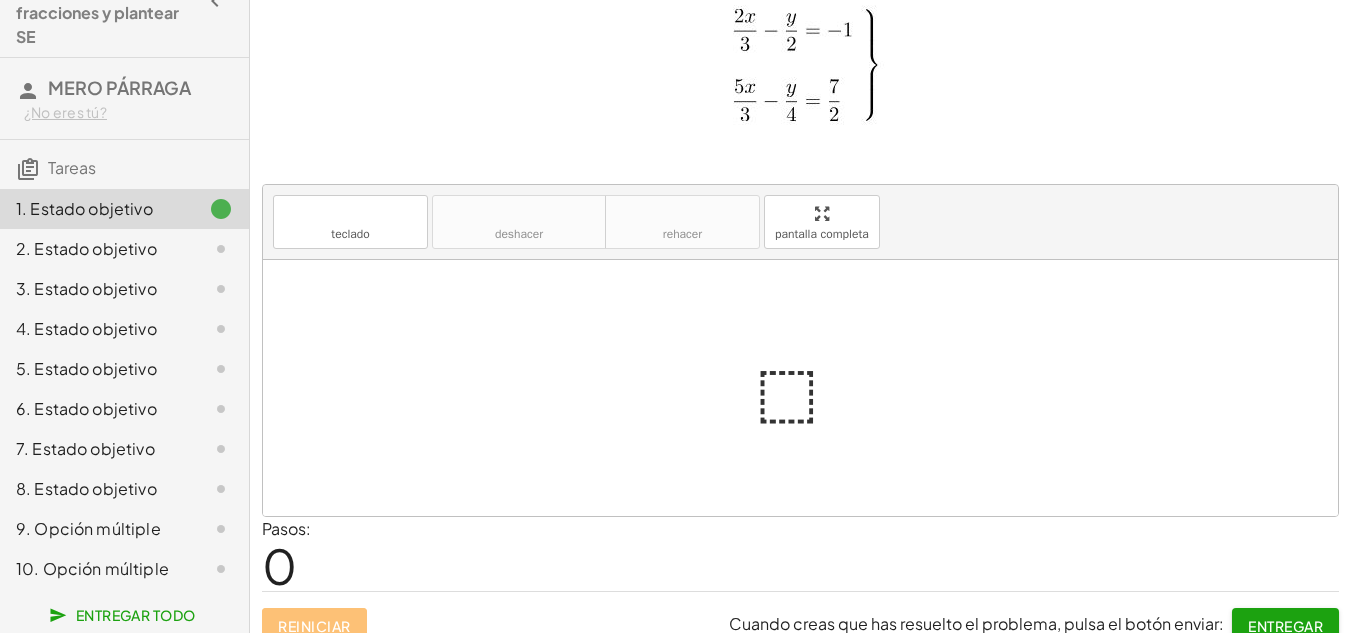 click on "2. Estado objetivo" at bounding box center [86, 248] 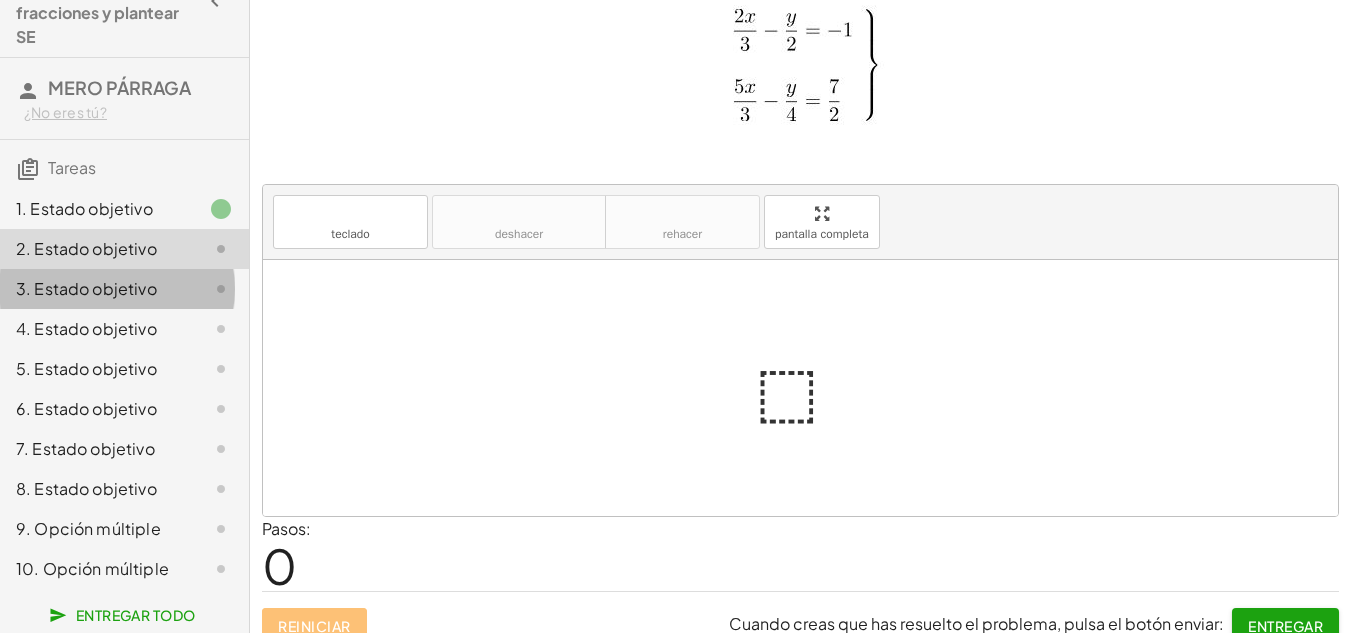 click on "3. Estado objetivo" at bounding box center [86, 288] 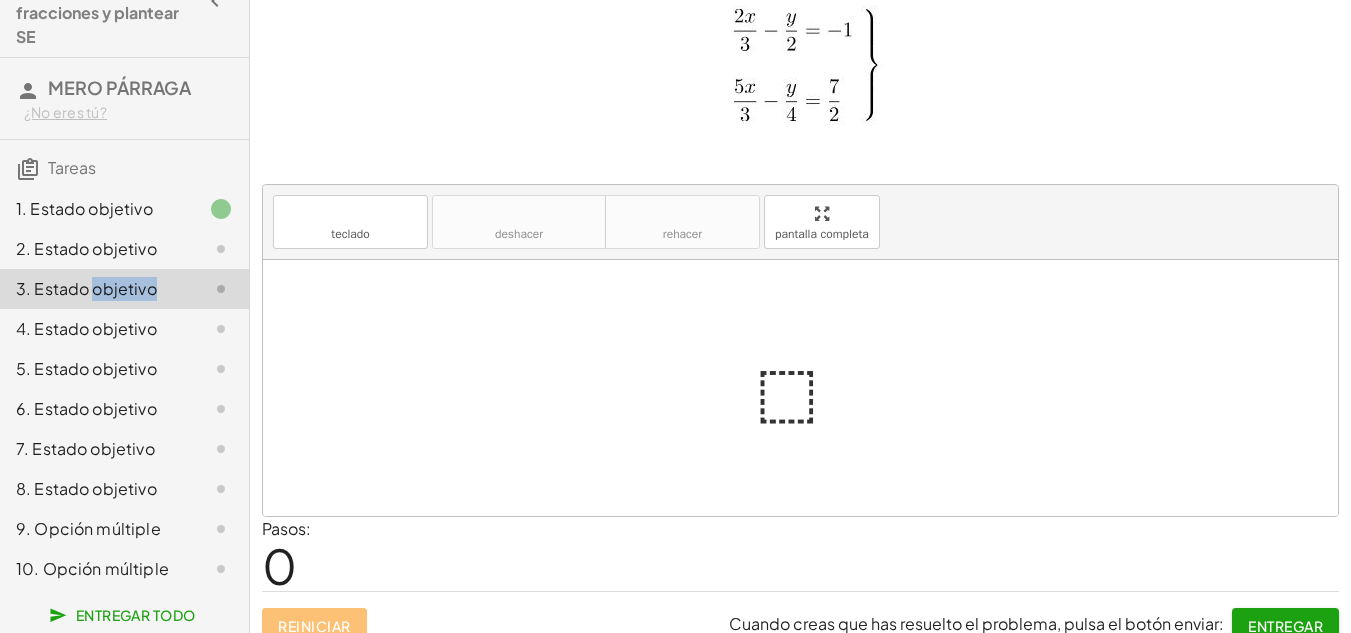 click on "3. Estado objetivo" at bounding box center [86, 288] 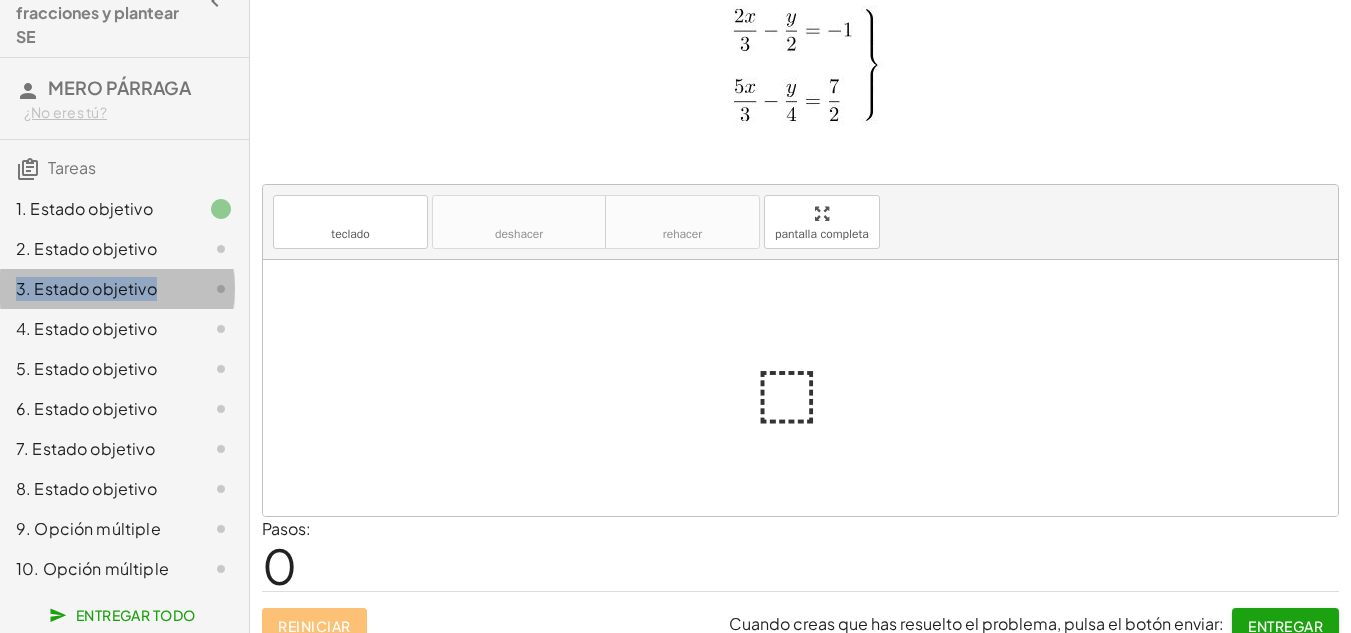 click on "3. Estado objetivo" at bounding box center [86, 288] 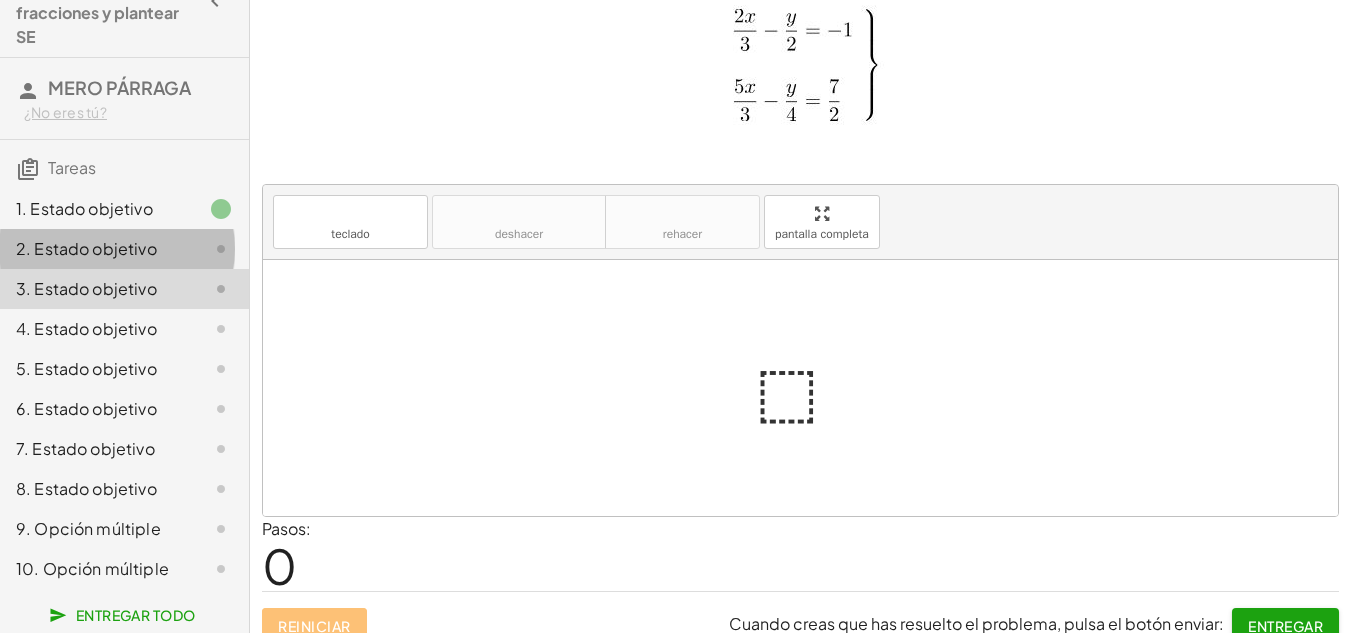 click on "2. Estado objetivo" at bounding box center (86, 248) 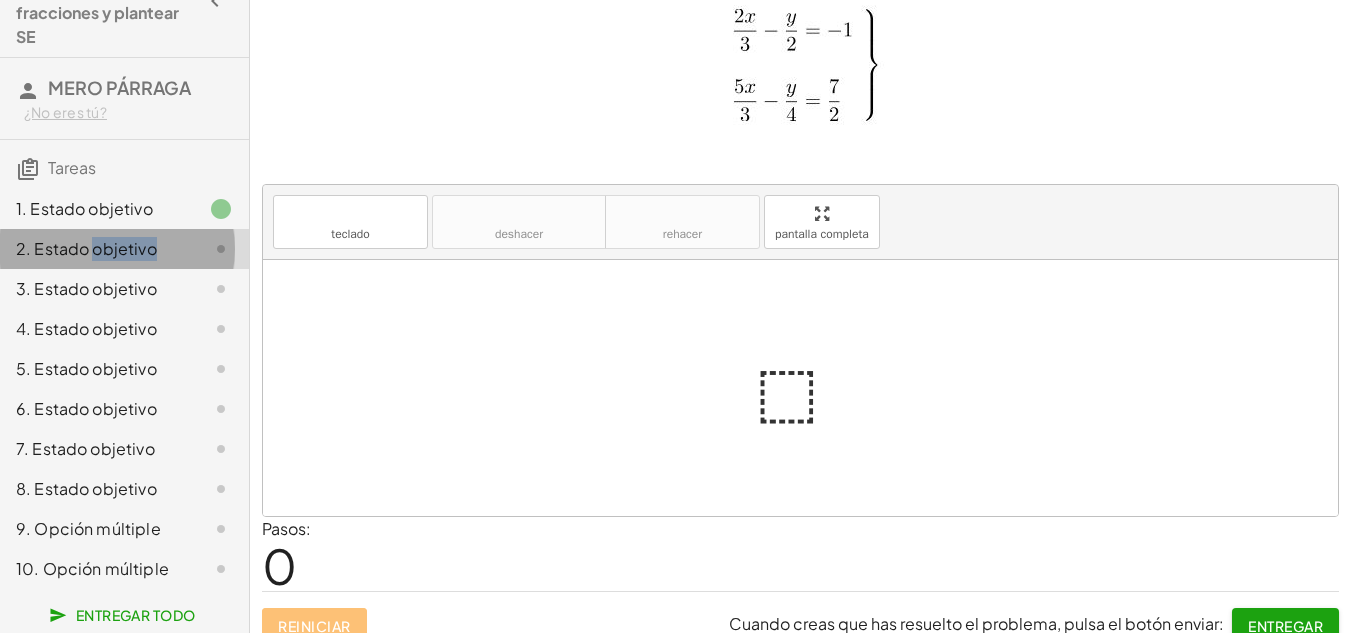 click on "2. Estado objetivo" at bounding box center [86, 248] 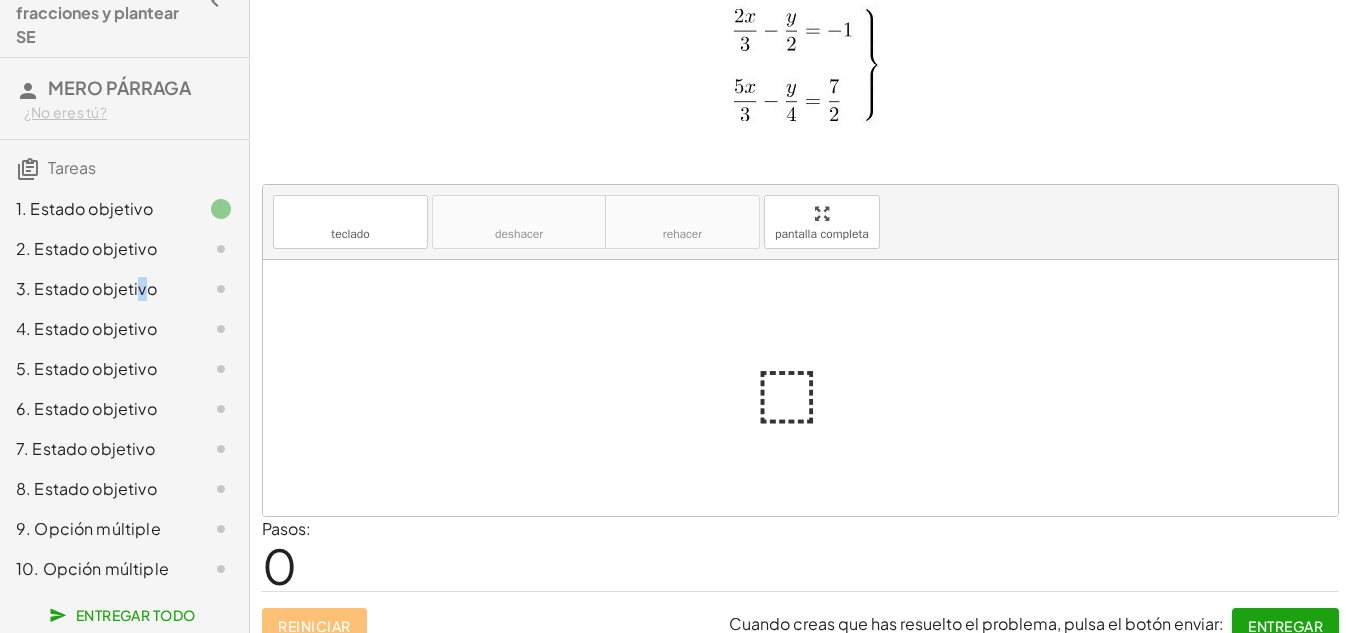 click on "3. Estado objetivo" 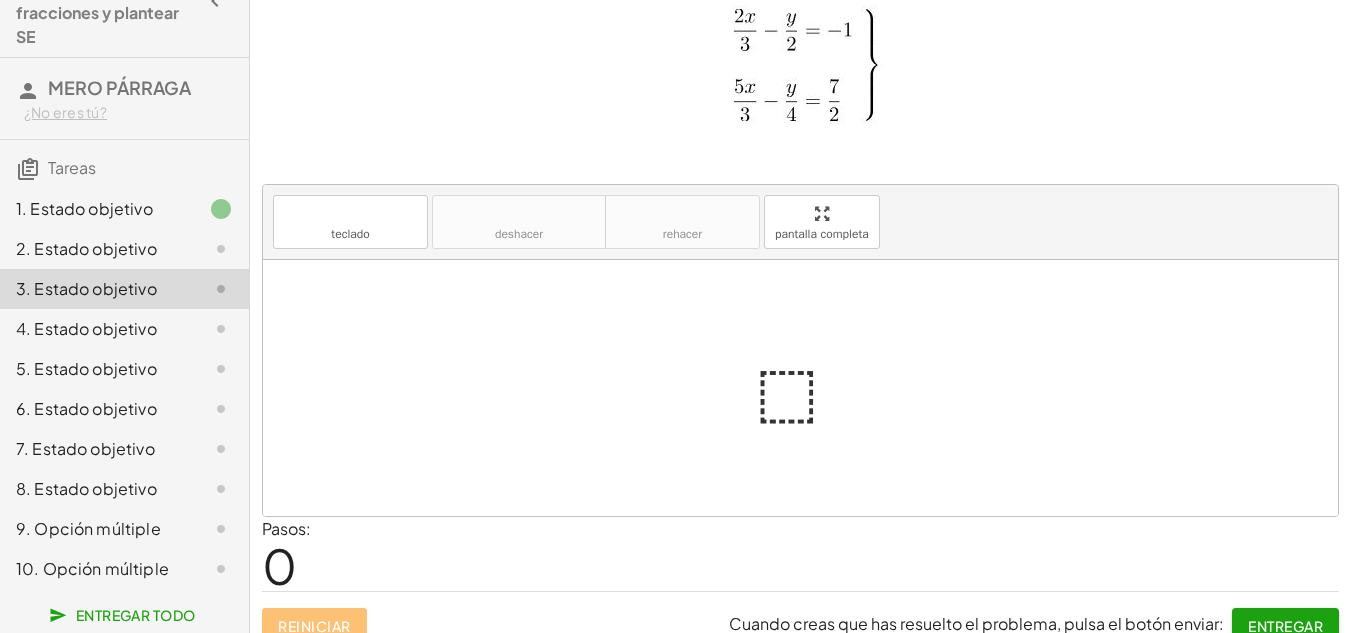 click on "1. Estado objetivo" 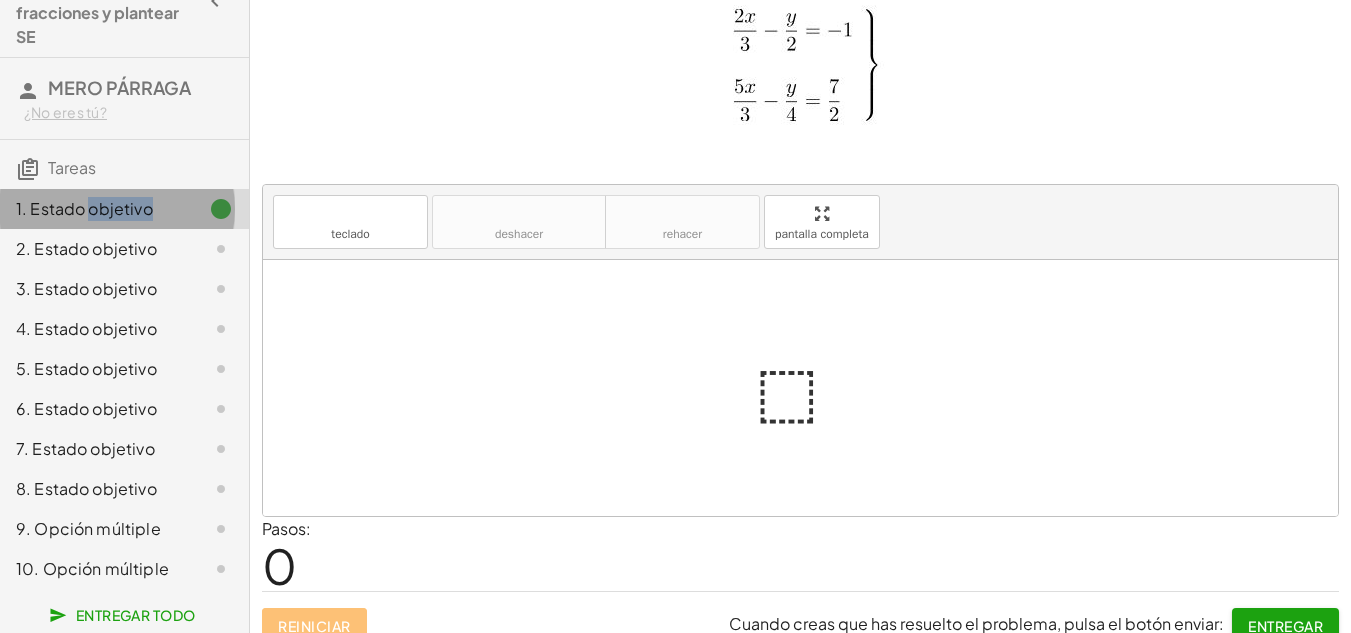 click on "1. Estado objetivo" 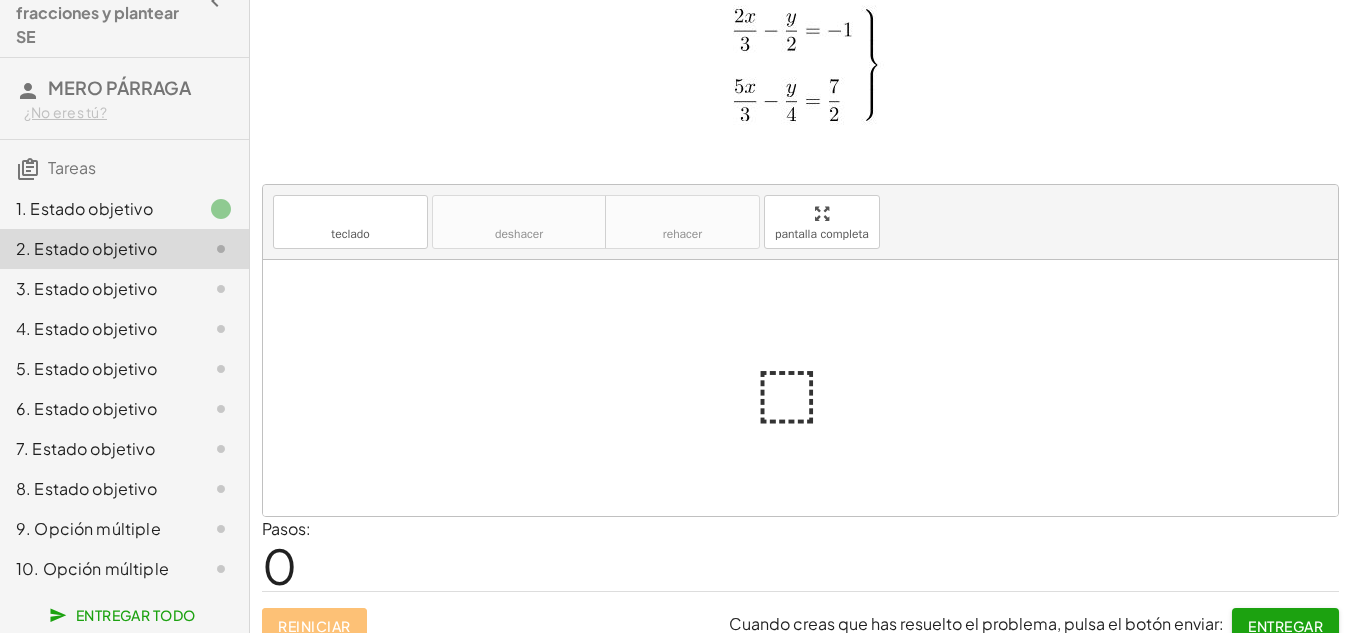 click at bounding box center (800, 71) 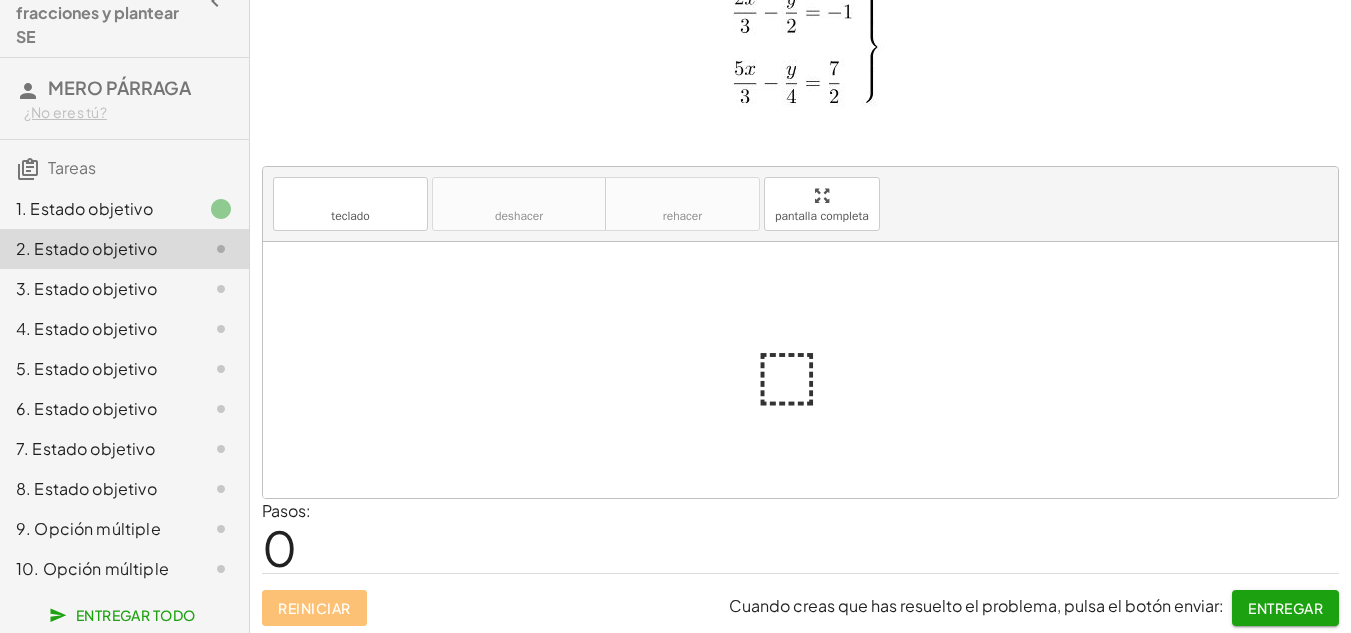 scroll, scrollTop: 72, scrollLeft: 0, axis: vertical 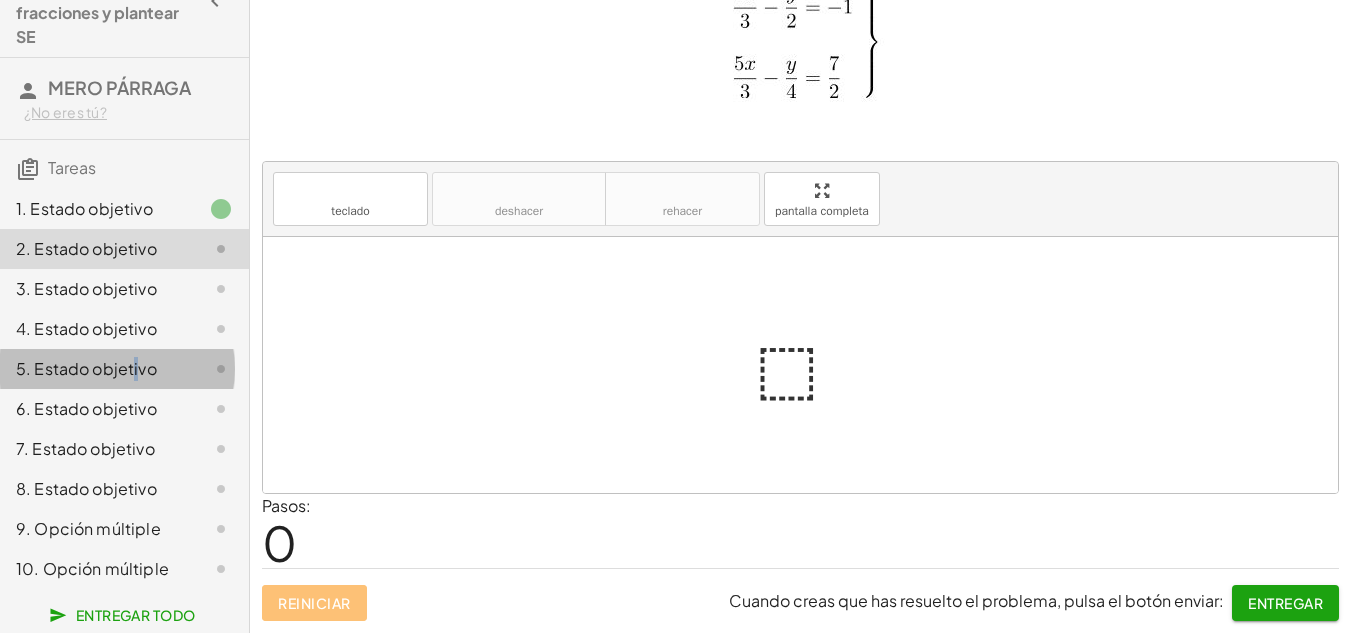 drag, startPoint x: 134, startPoint y: 350, endPoint x: 140, endPoint y: 362, distance: 13.416408 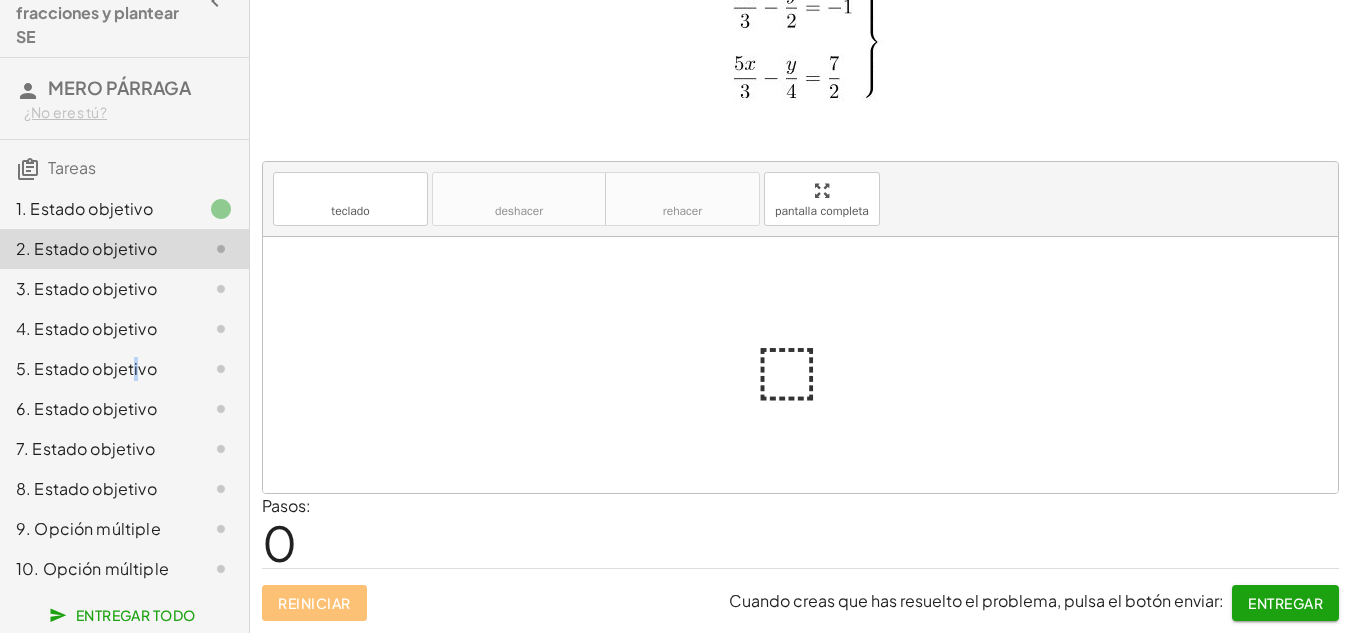 click at bounding box center [800, 365] 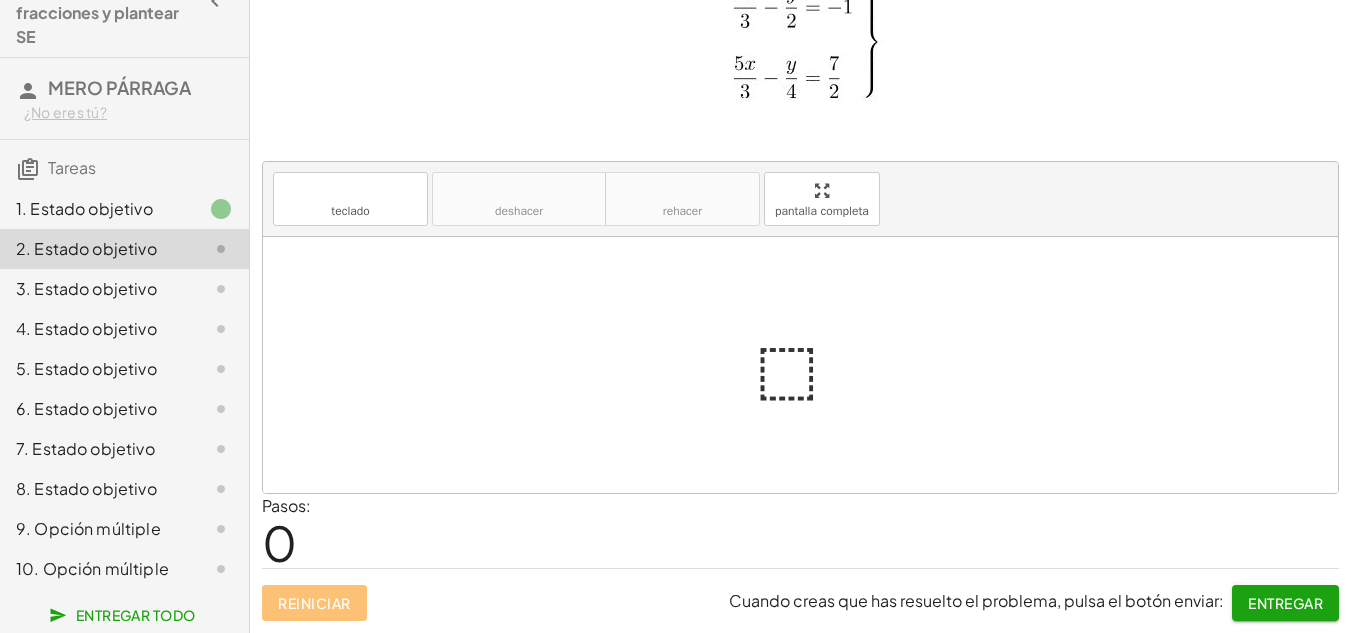 click on "1. Estado objetivo" at bounding box center (84, 208) 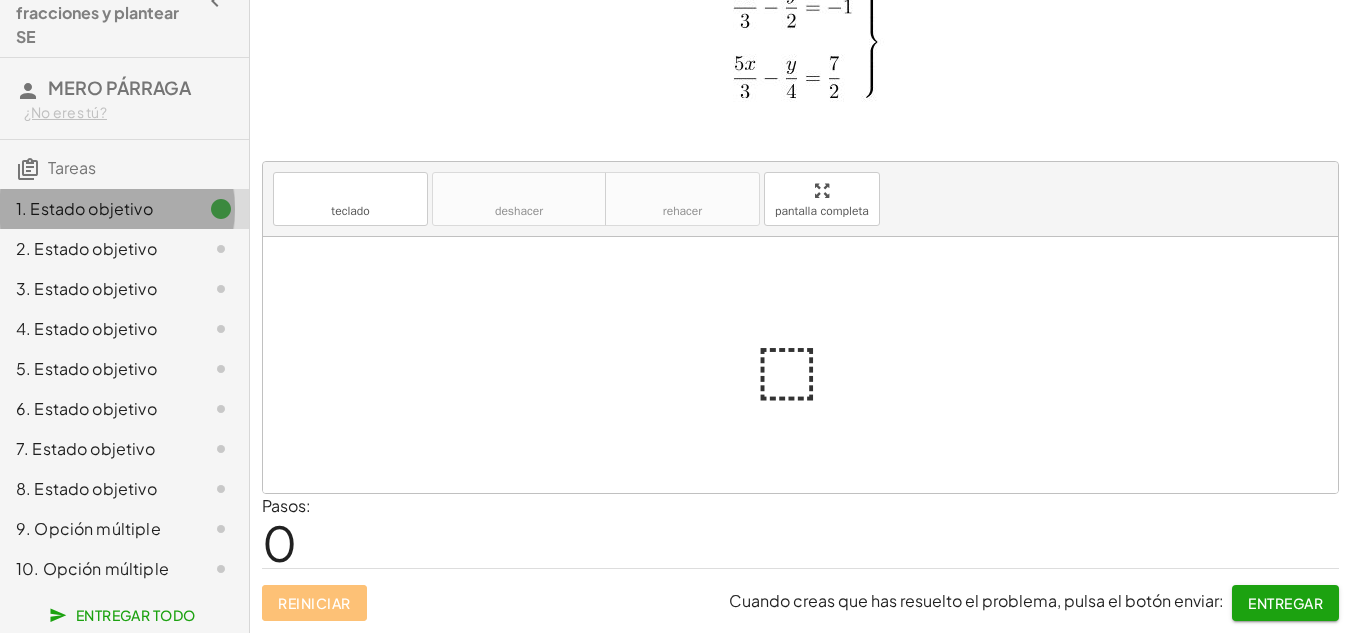 click on "1. Estado objetivo" at bounding box center (84, 208) 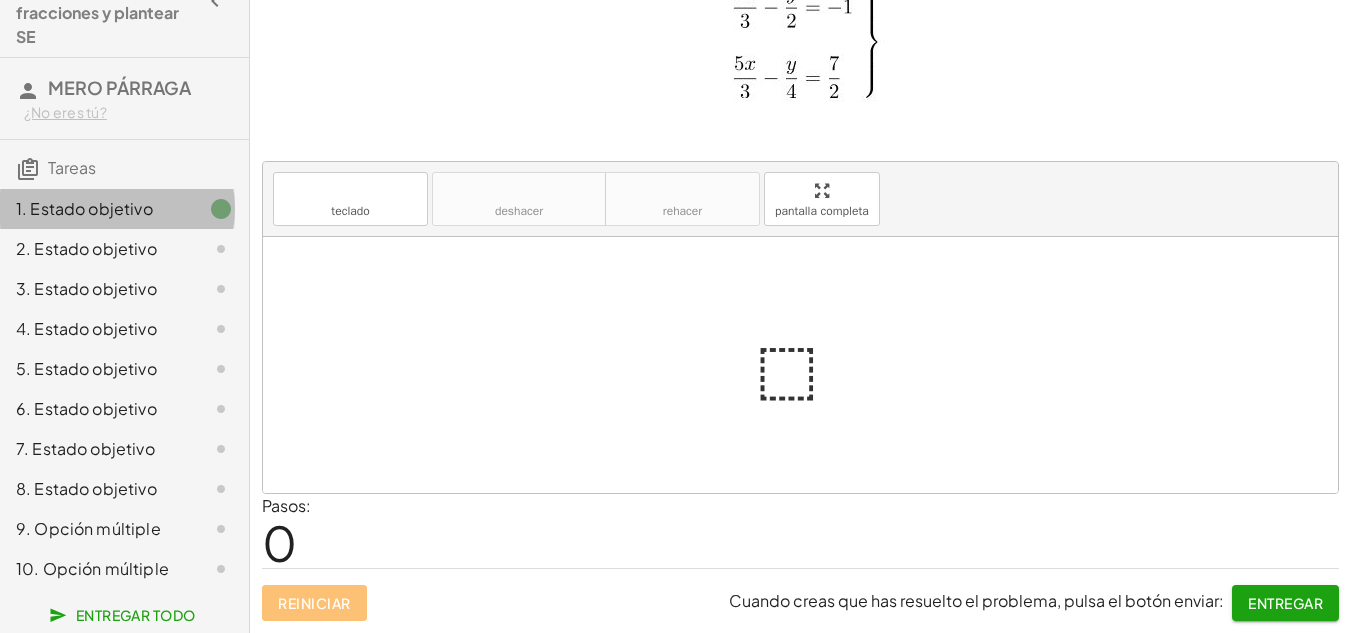 click on "1. Estado objetivo" at bounding box center [84, 208] 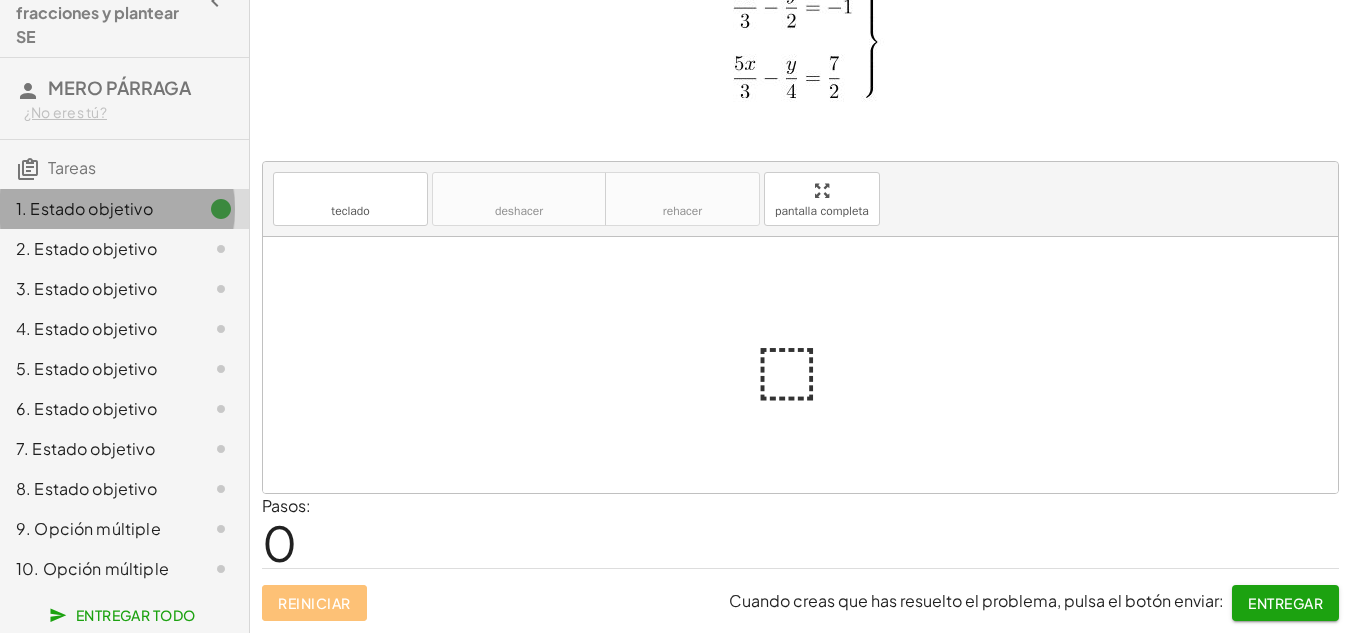 click on "1. Estado objetivo" at bounding box center [84, 208] 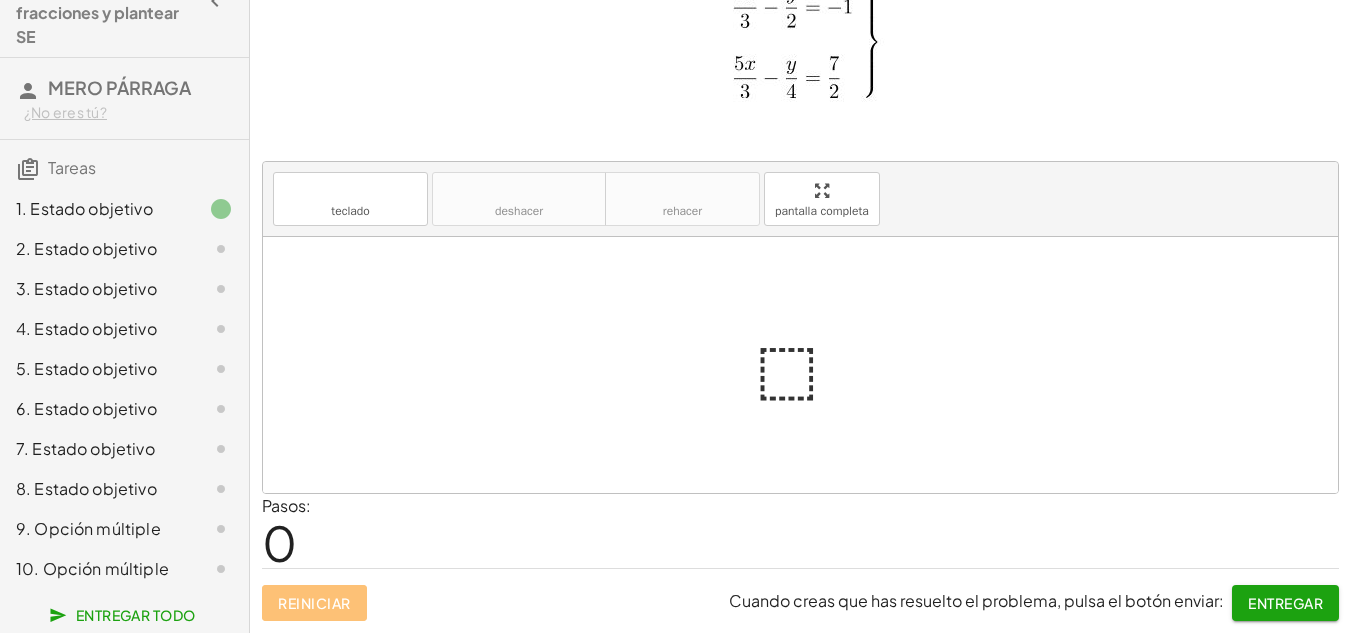 click on "1. Estado objetivo" at bounding box center (84, 208) 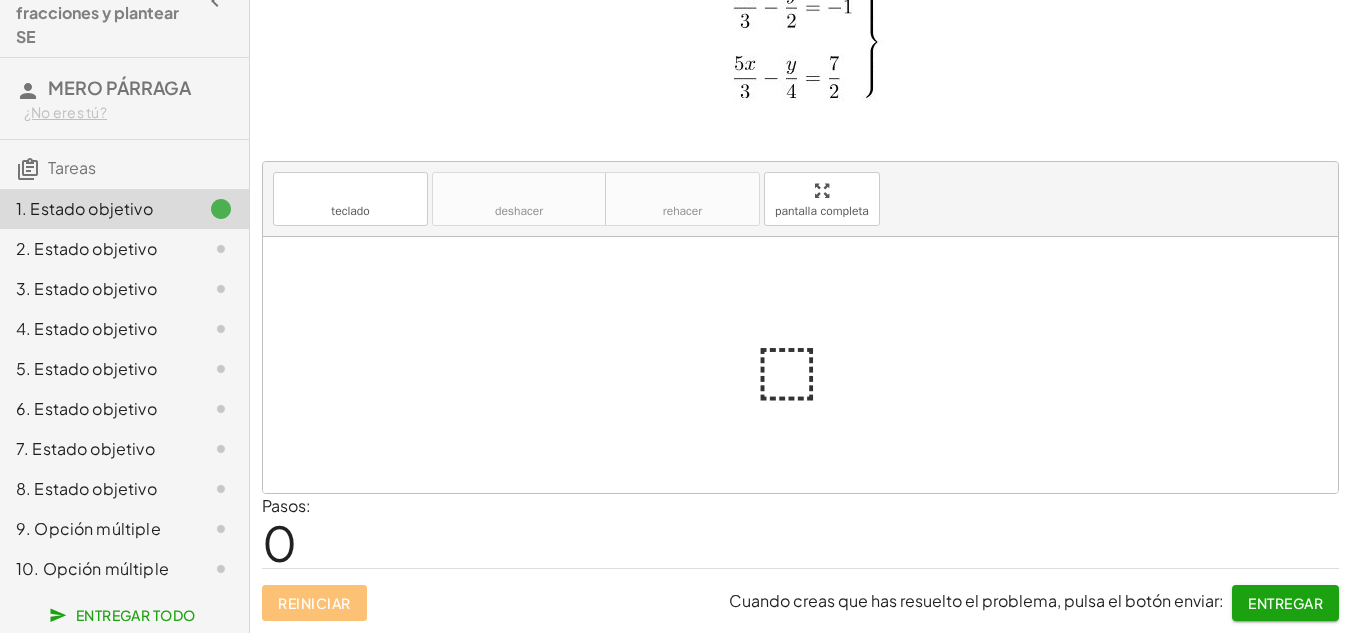 click on "2. Estado objetivo" 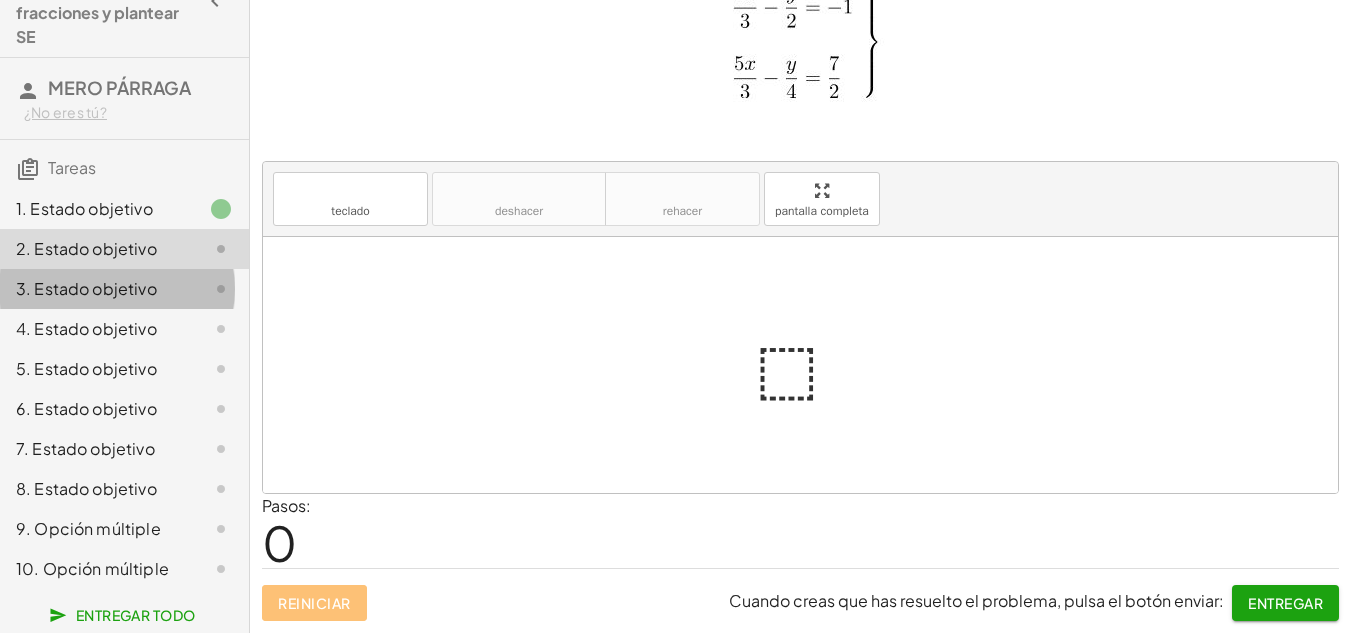 click on "3. Estado objetivo" at bounding box center [86, 288] 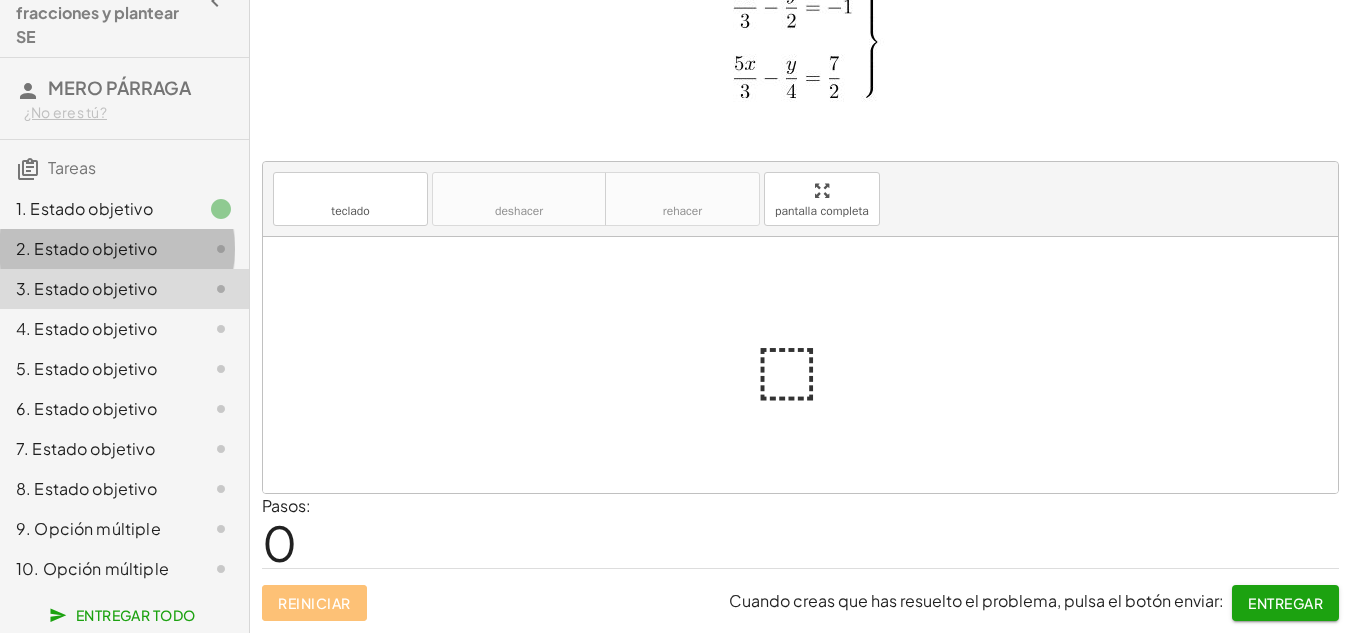 click on "2. Estado objetivo" at bounding box center (86, 248) 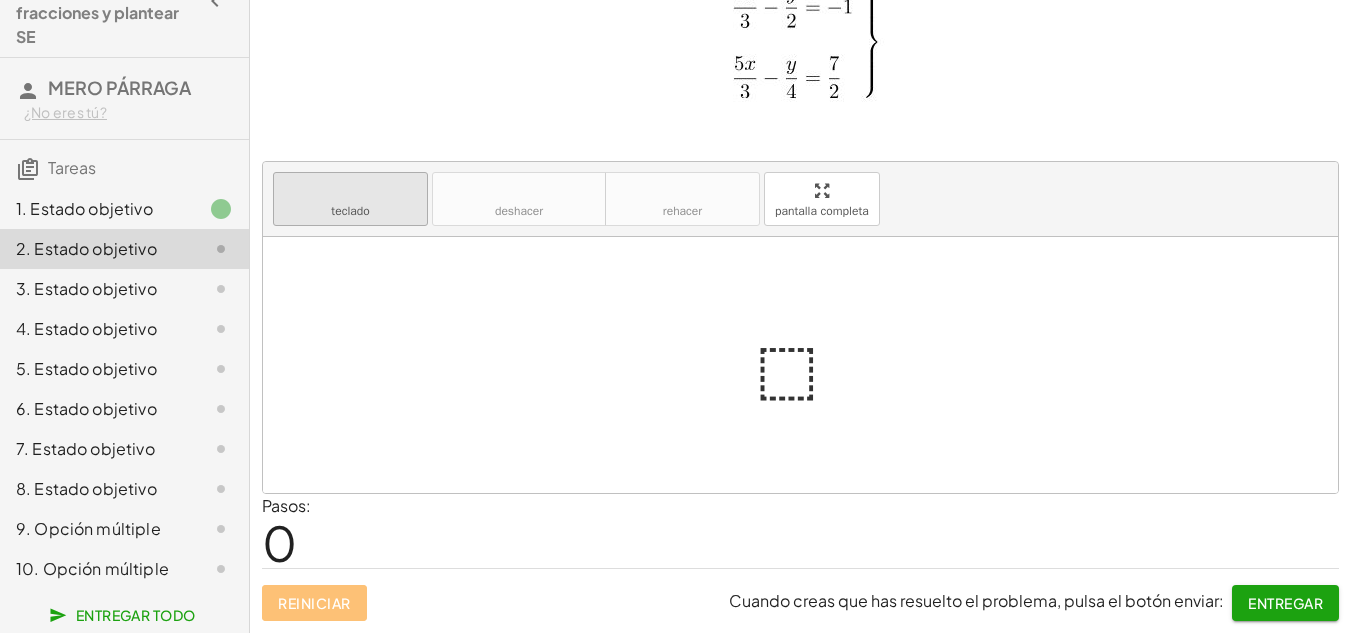 scroll, scrollTop: 0, scrollLeft: 0, axis: both 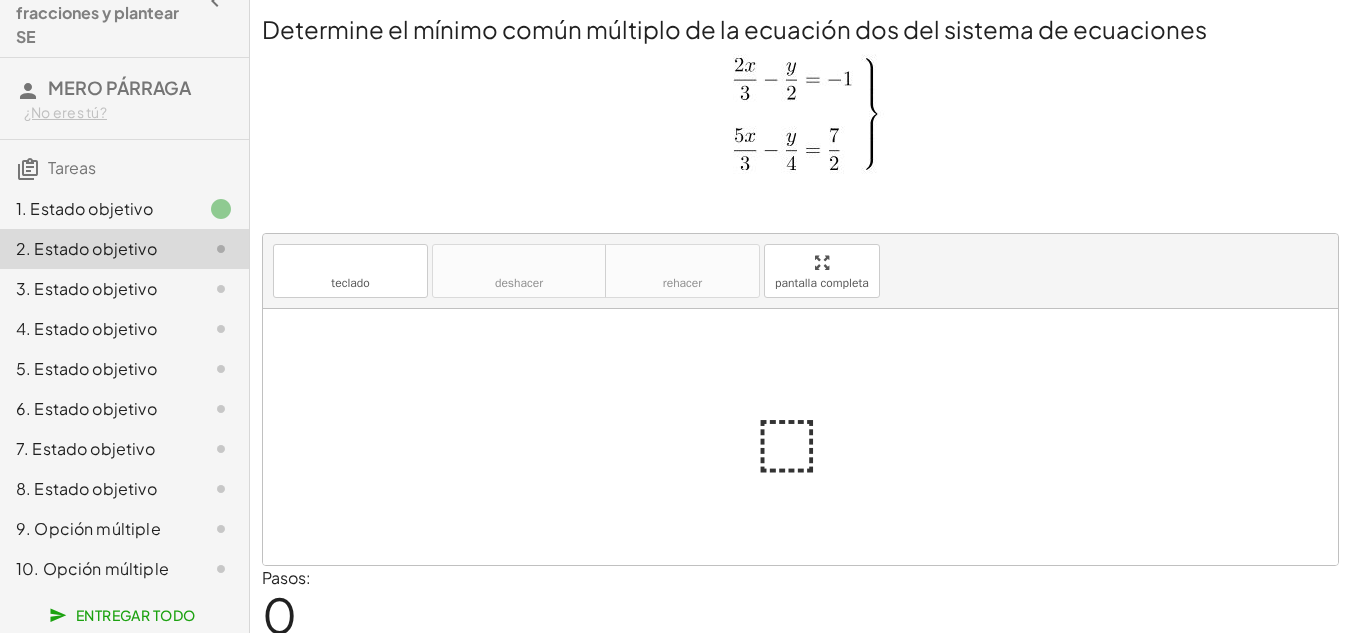 click 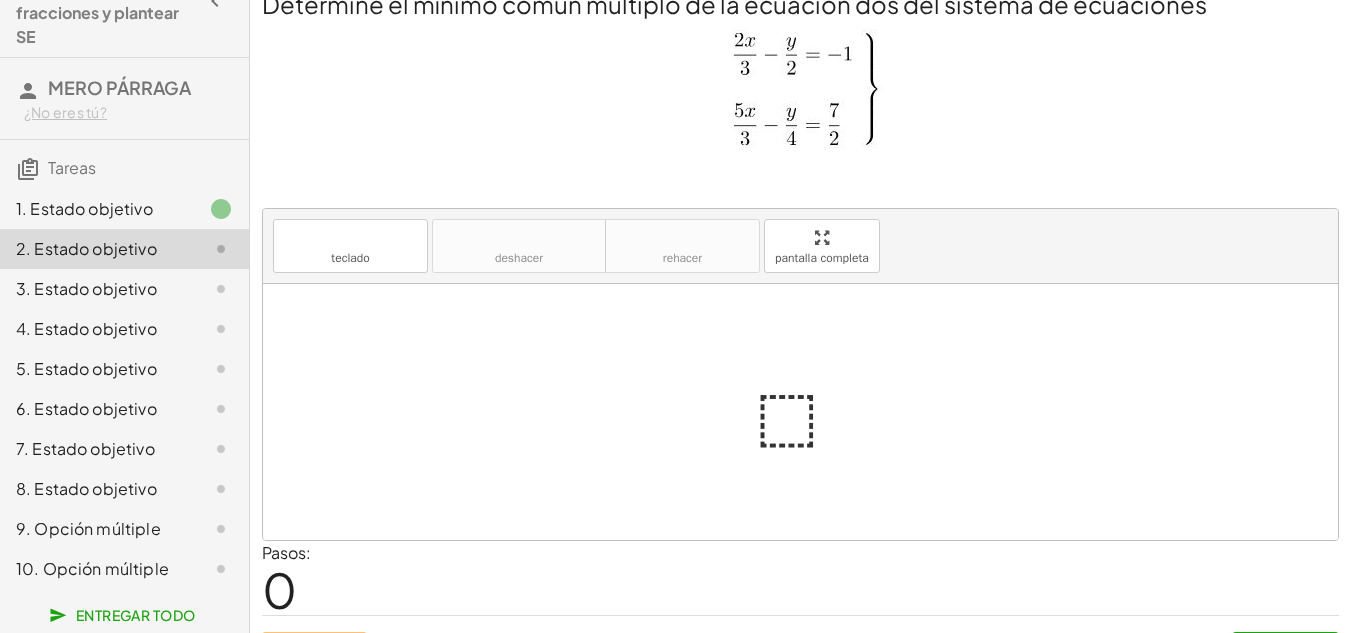 scroll, scrollTop: 0, scrollLeft: 0, axis: both 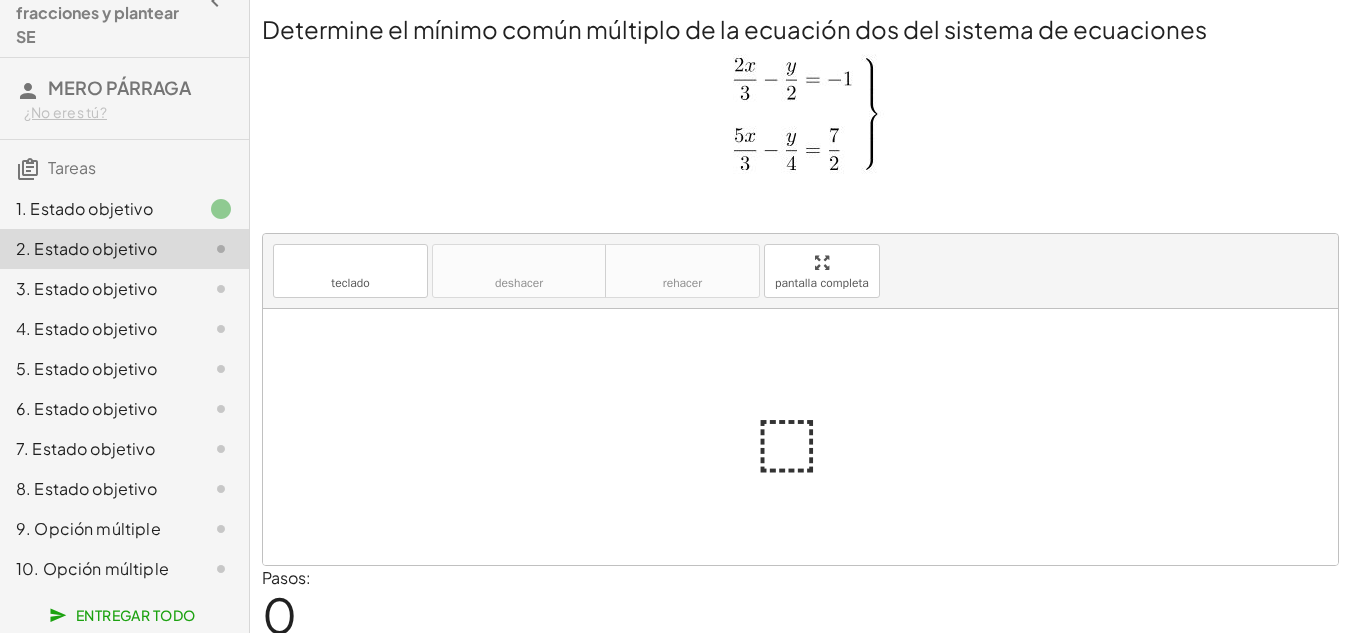 click 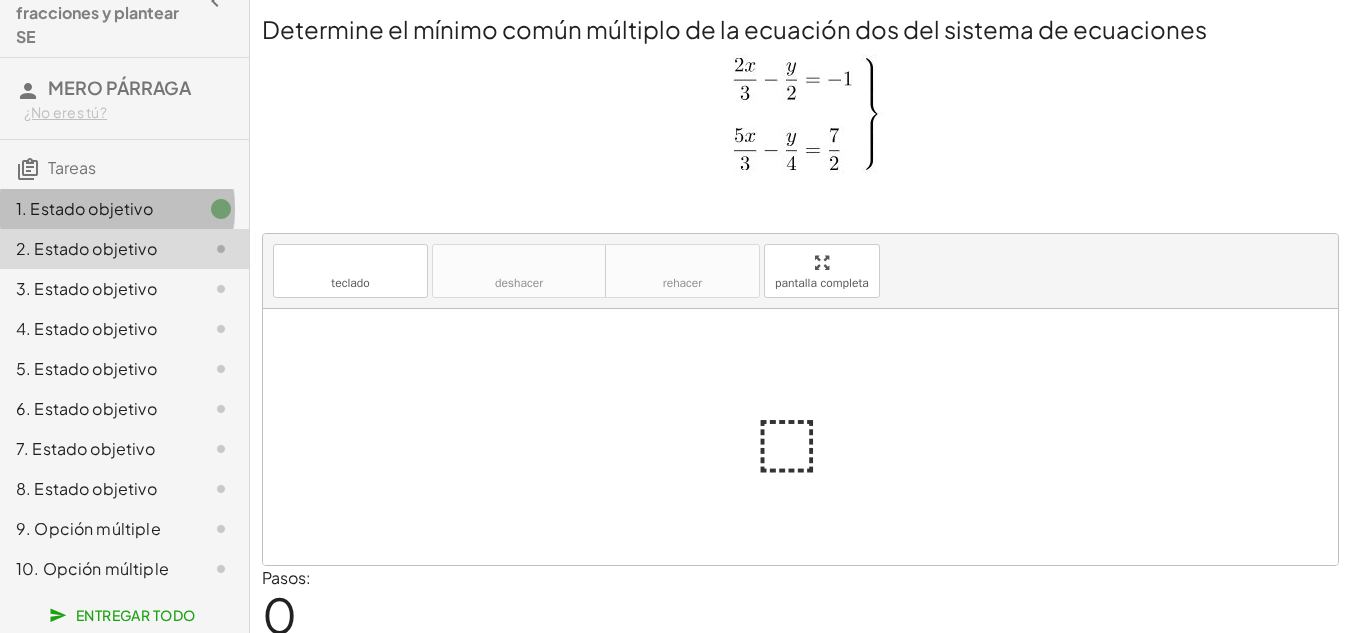 click on "1. Estado objetivo" at bounding box center [84, 208] 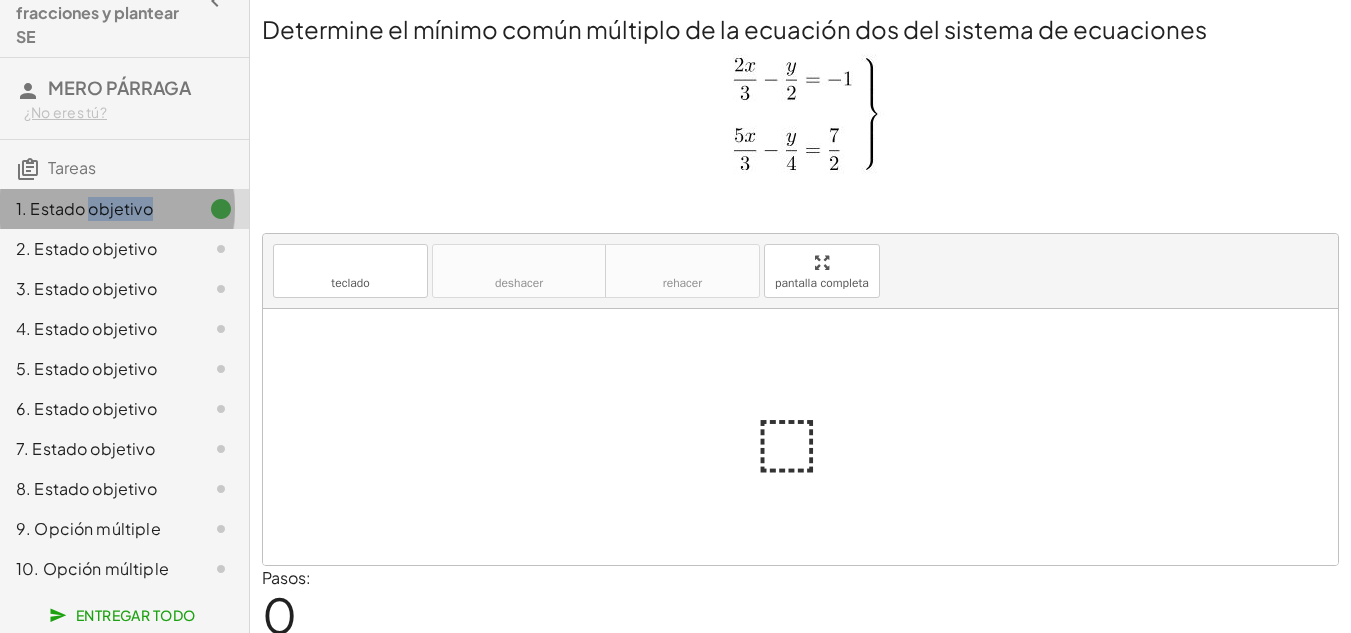 click on "1. Estado objetivo" at bounding box center [84, 208] 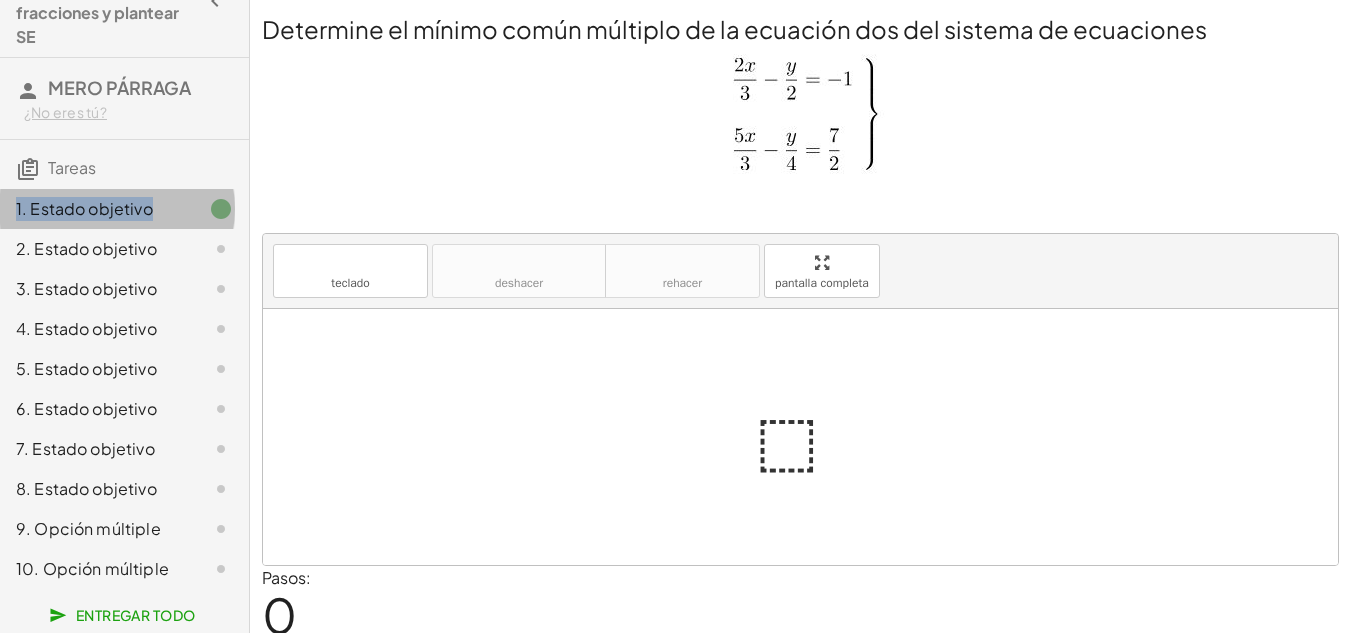 click on "1. Estado objetivo" at bounding box center [84, 208] 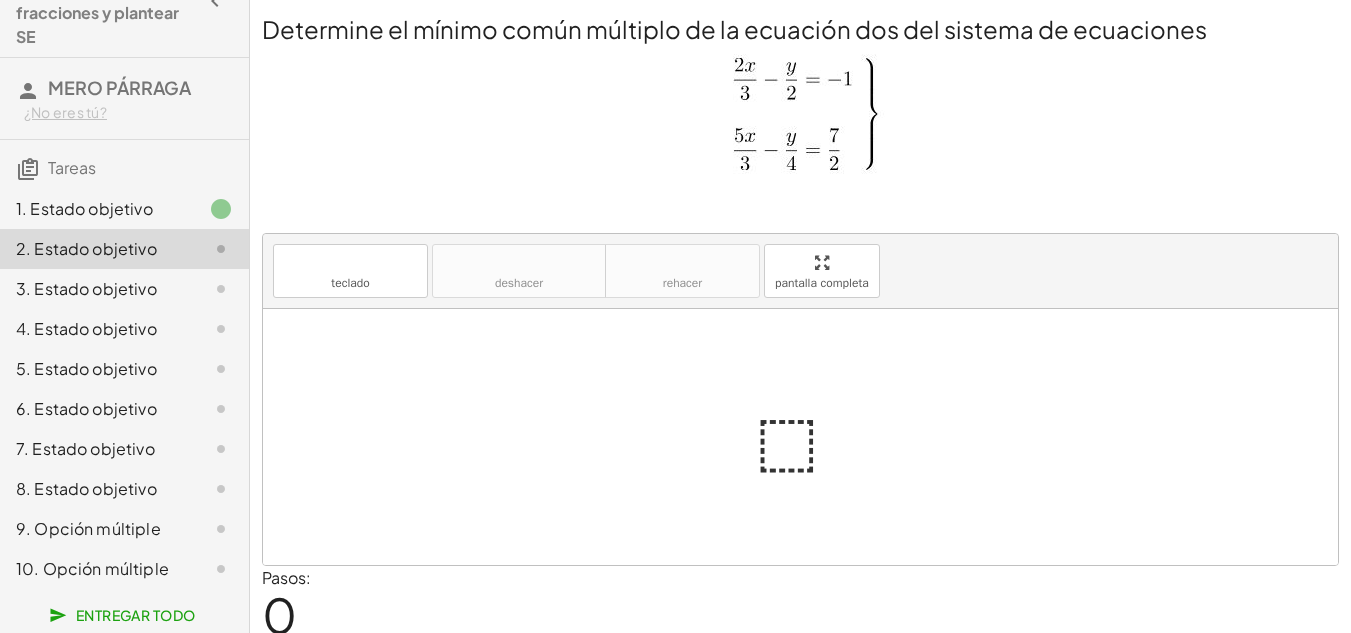click at bounding box center (800, 120) 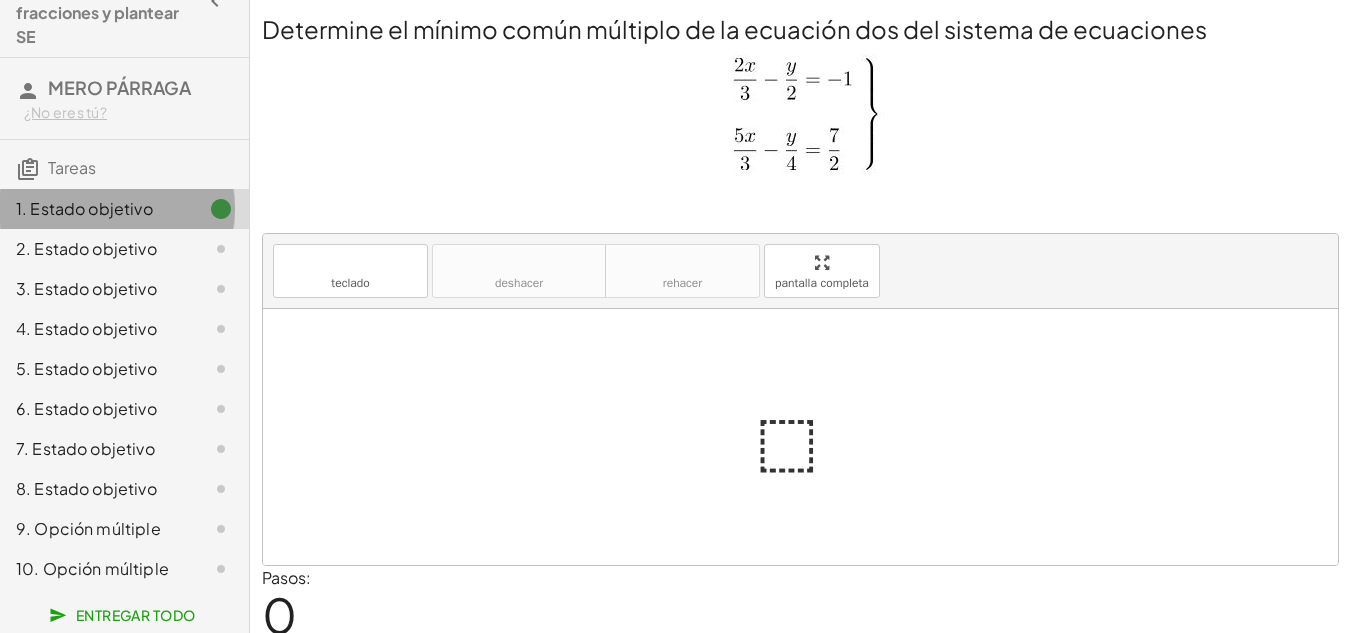click 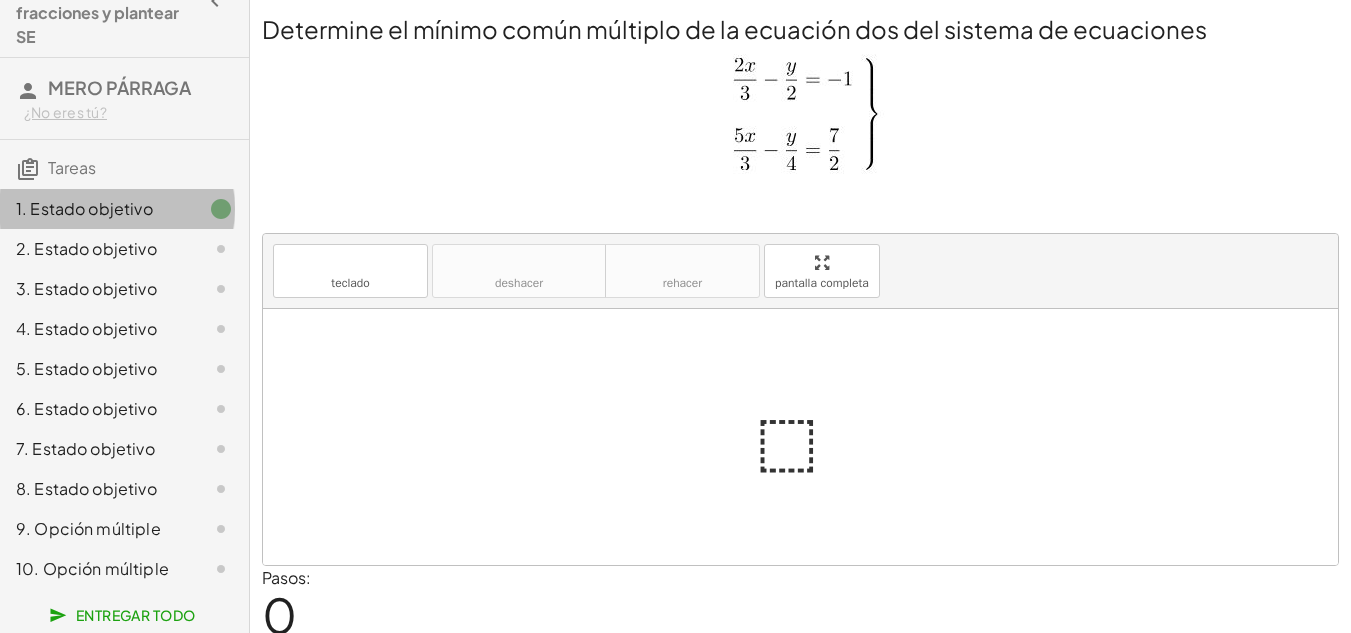 click 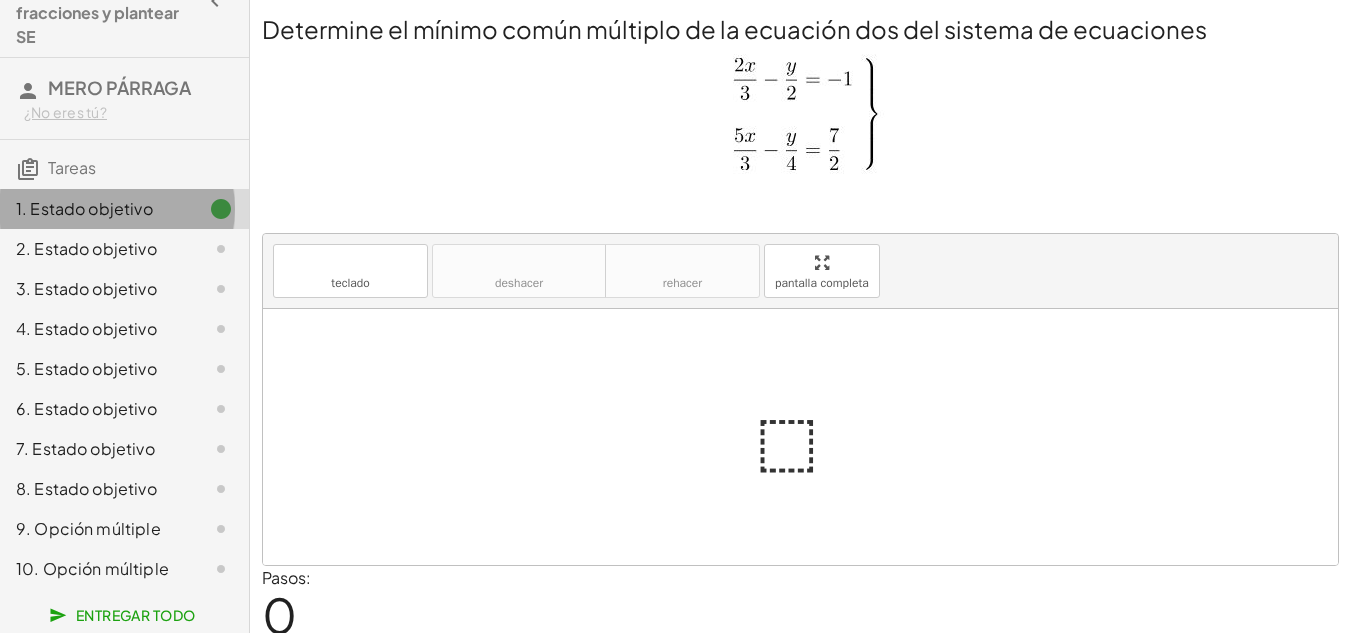 click 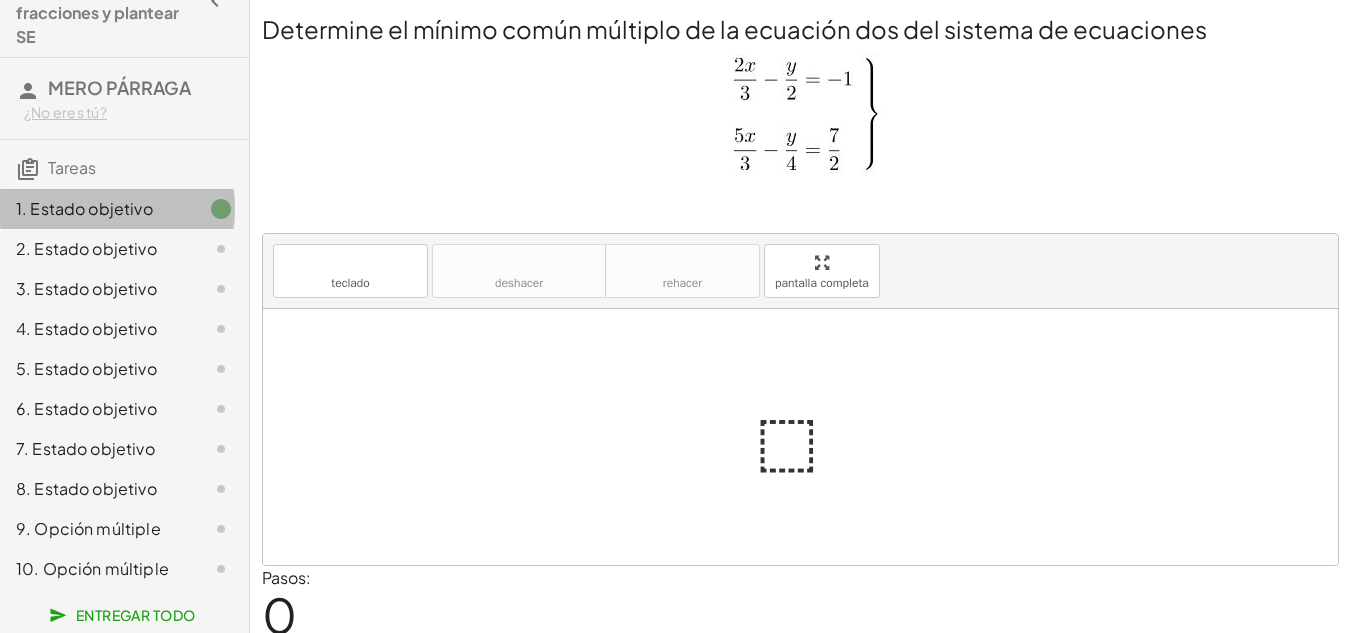 click 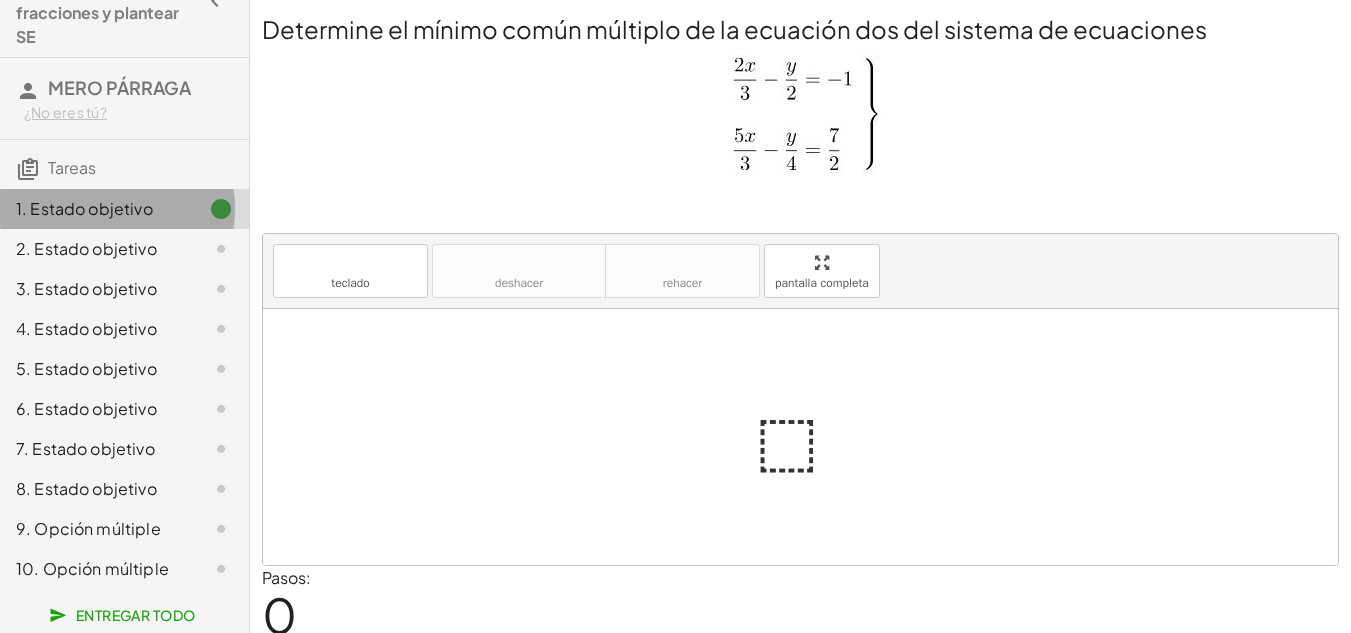 click 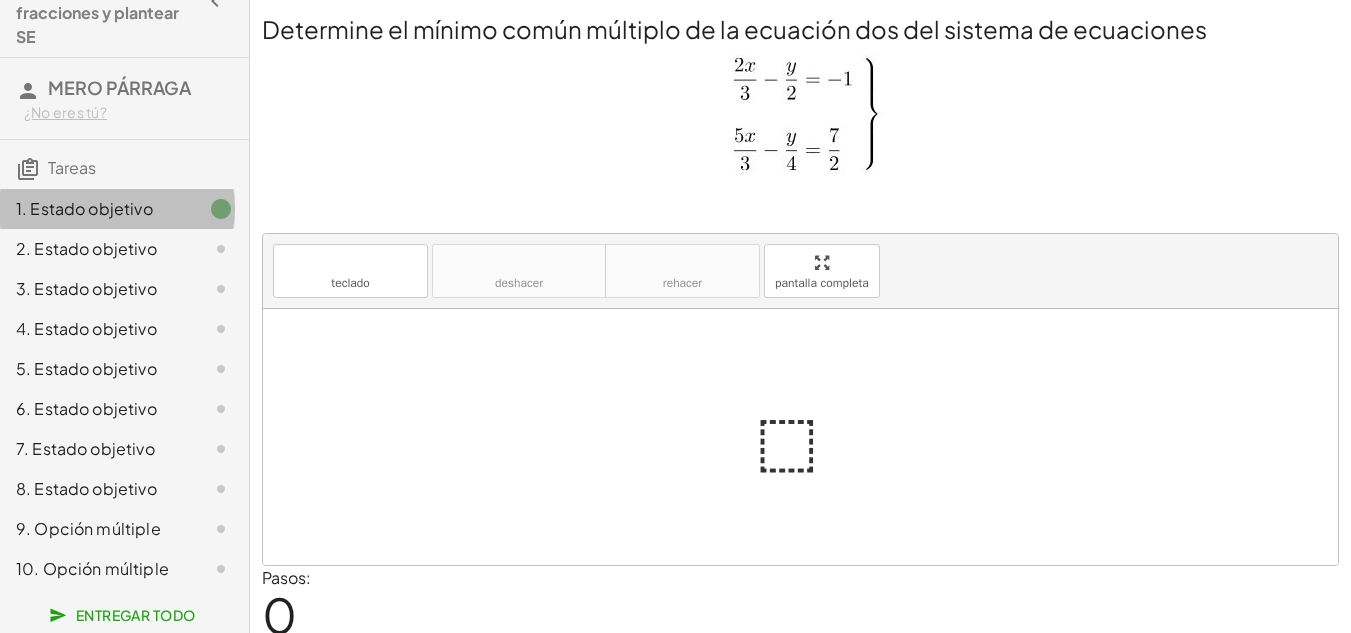 click 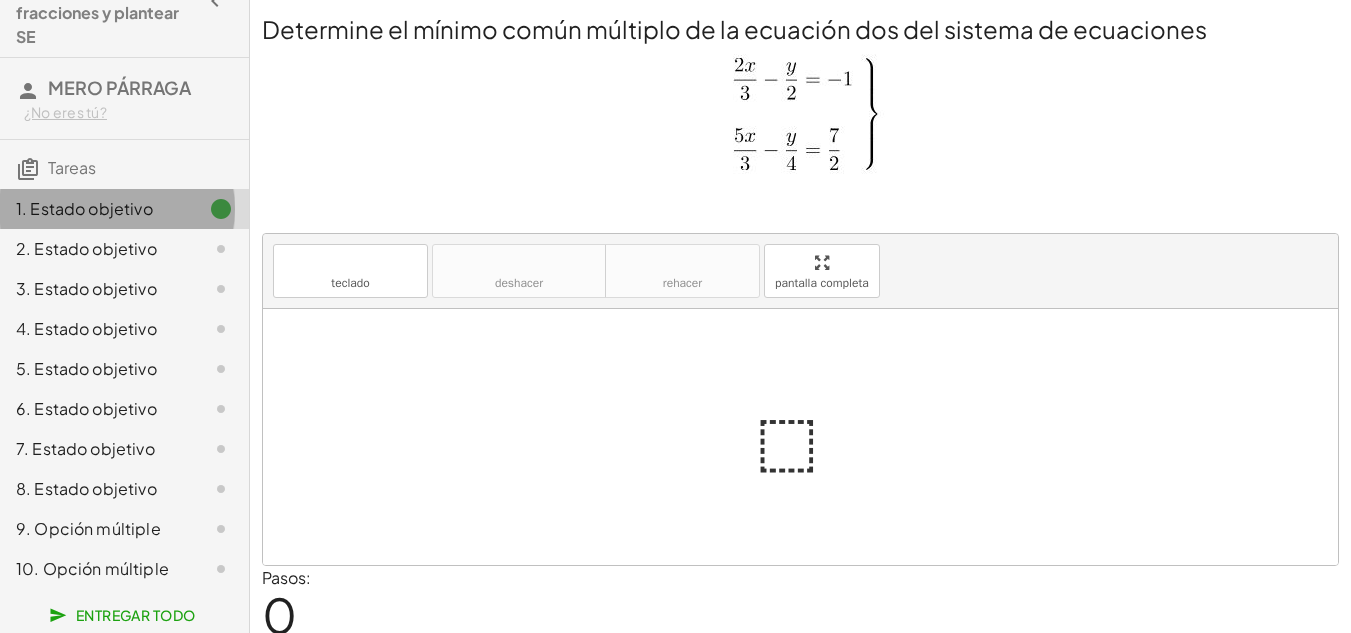 click 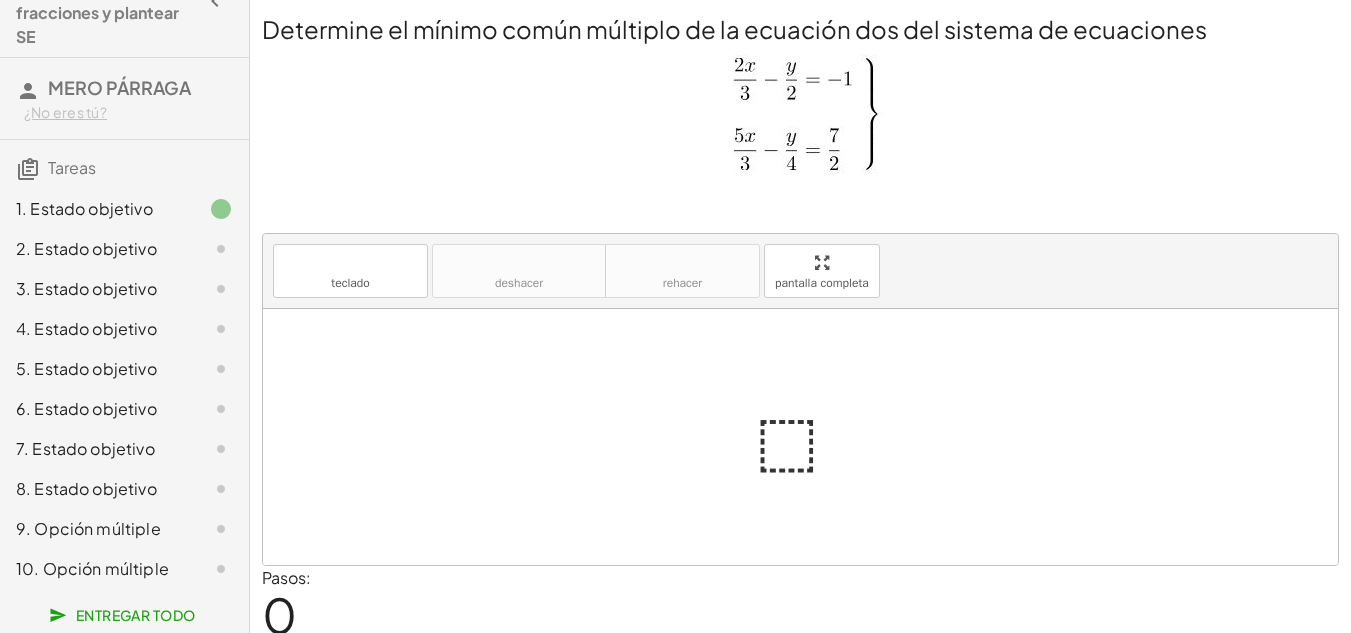 click 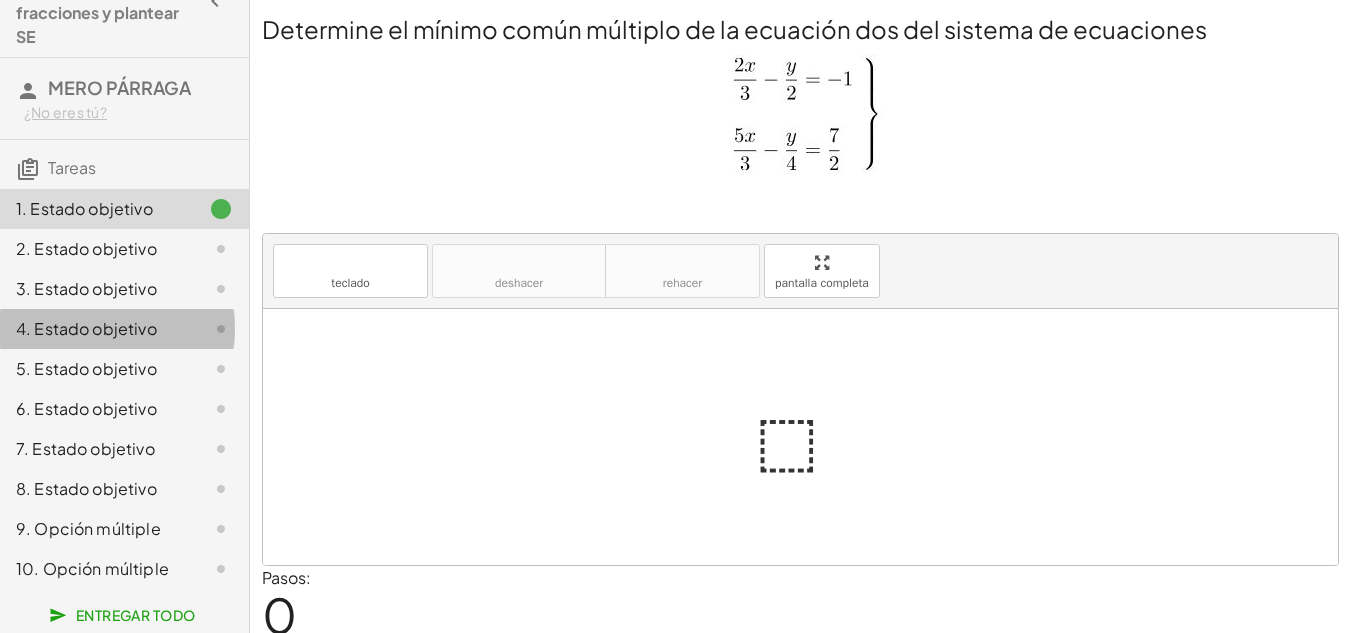 click on "4. Estado objetivo" at bounding box center [86, 328] 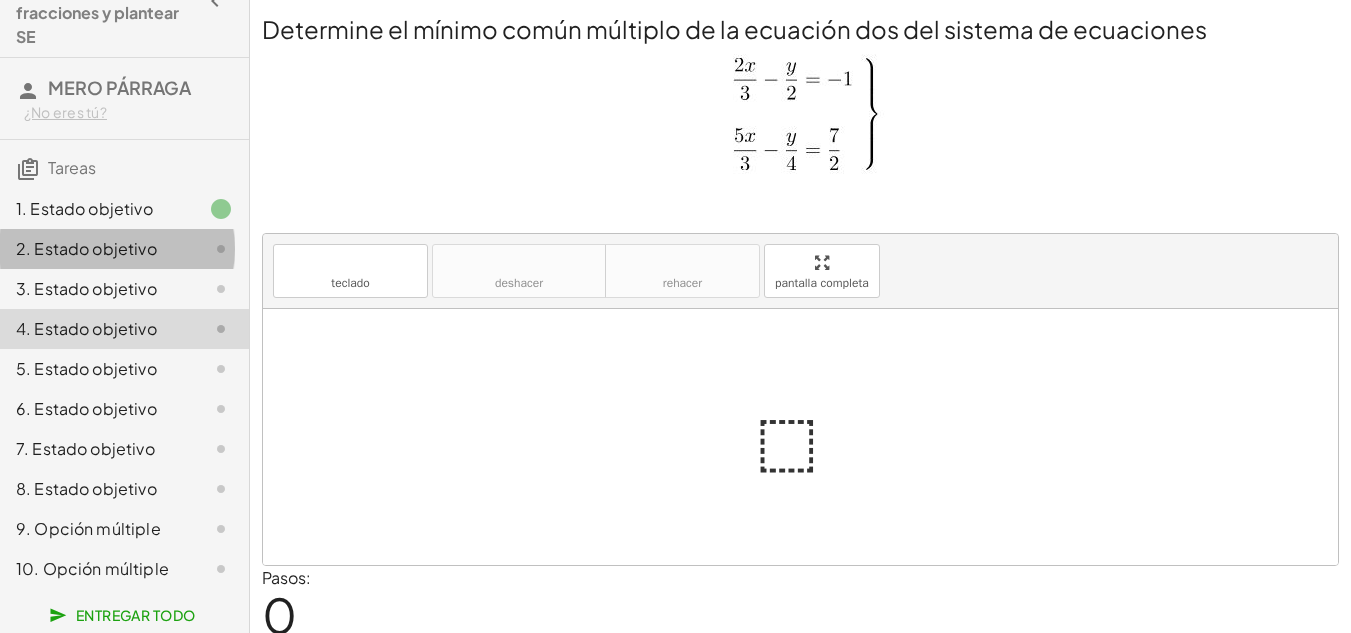 click on "2. Estado objetivo" 